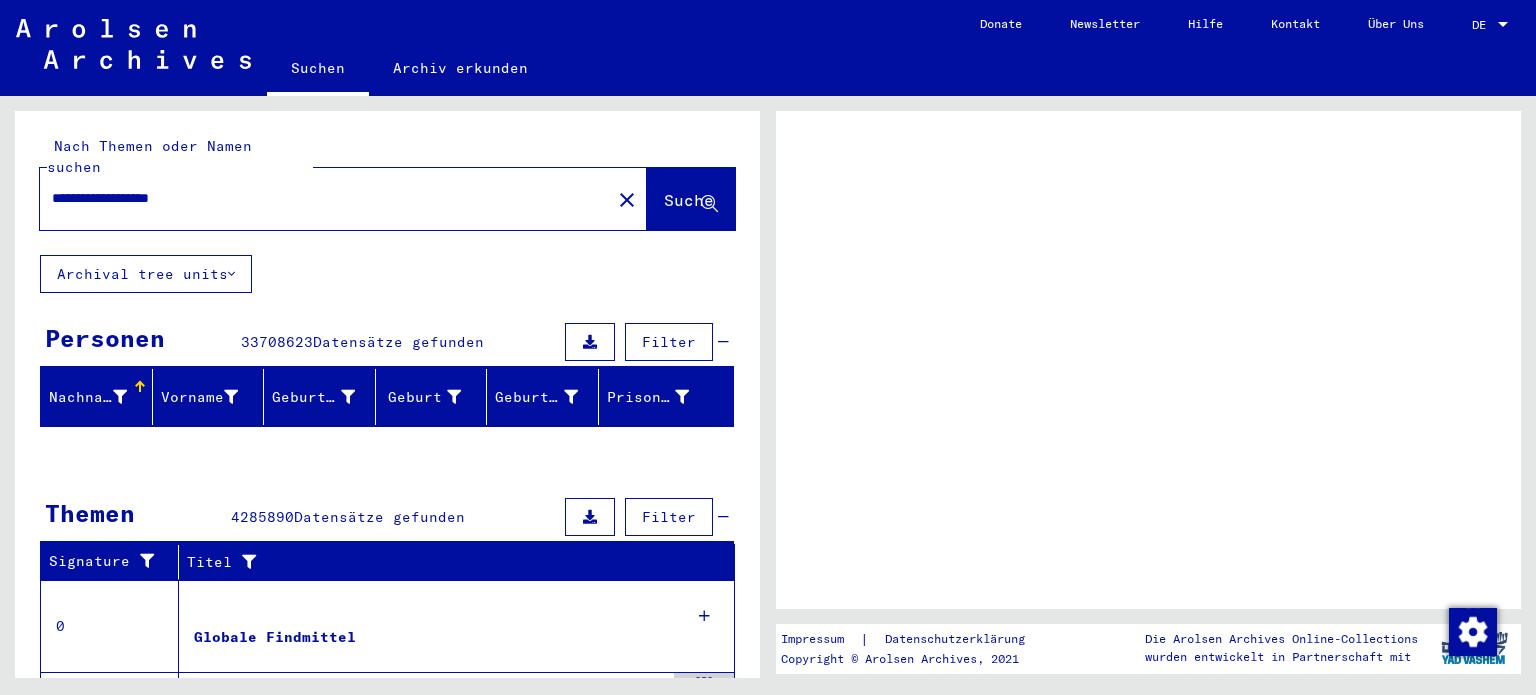 scroll, scrollTop: 0, scrollLeft: 0, axis: both 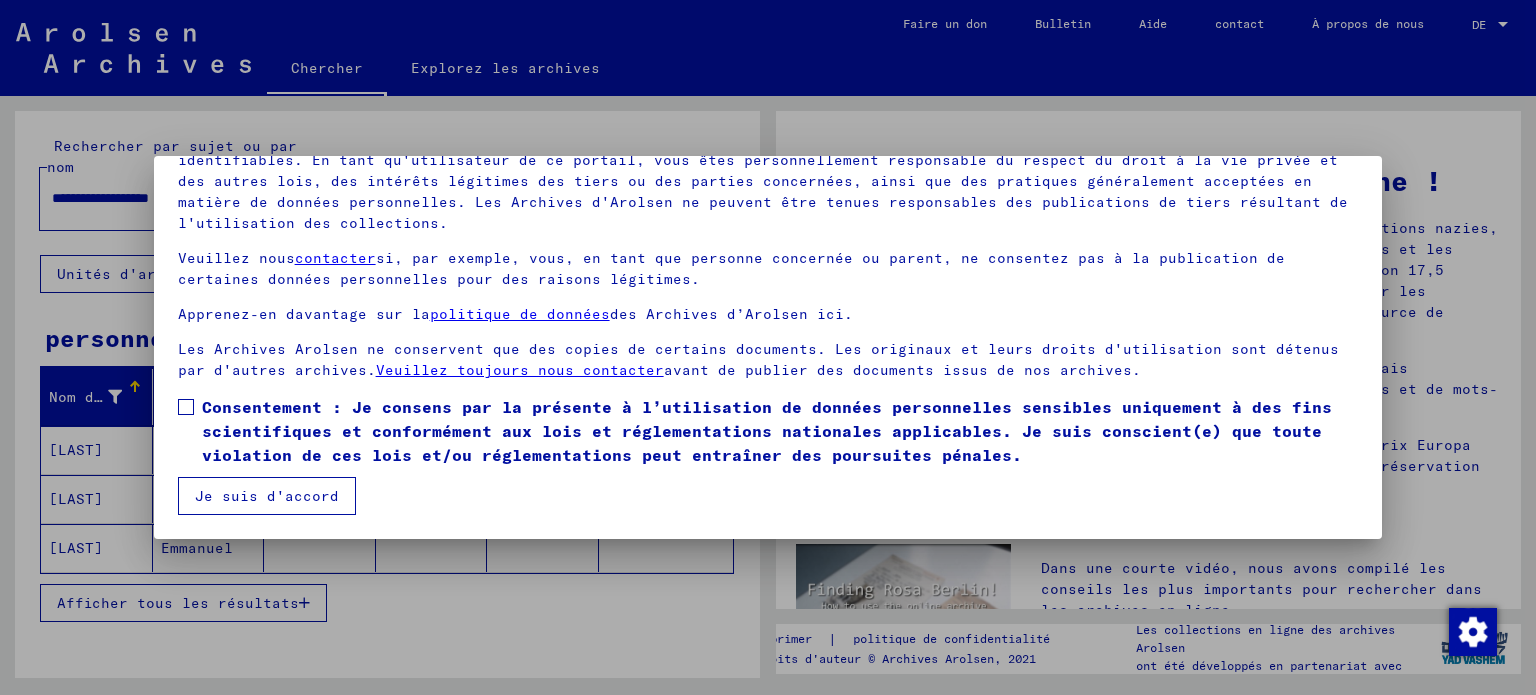 click at bounding box center [186, 407] 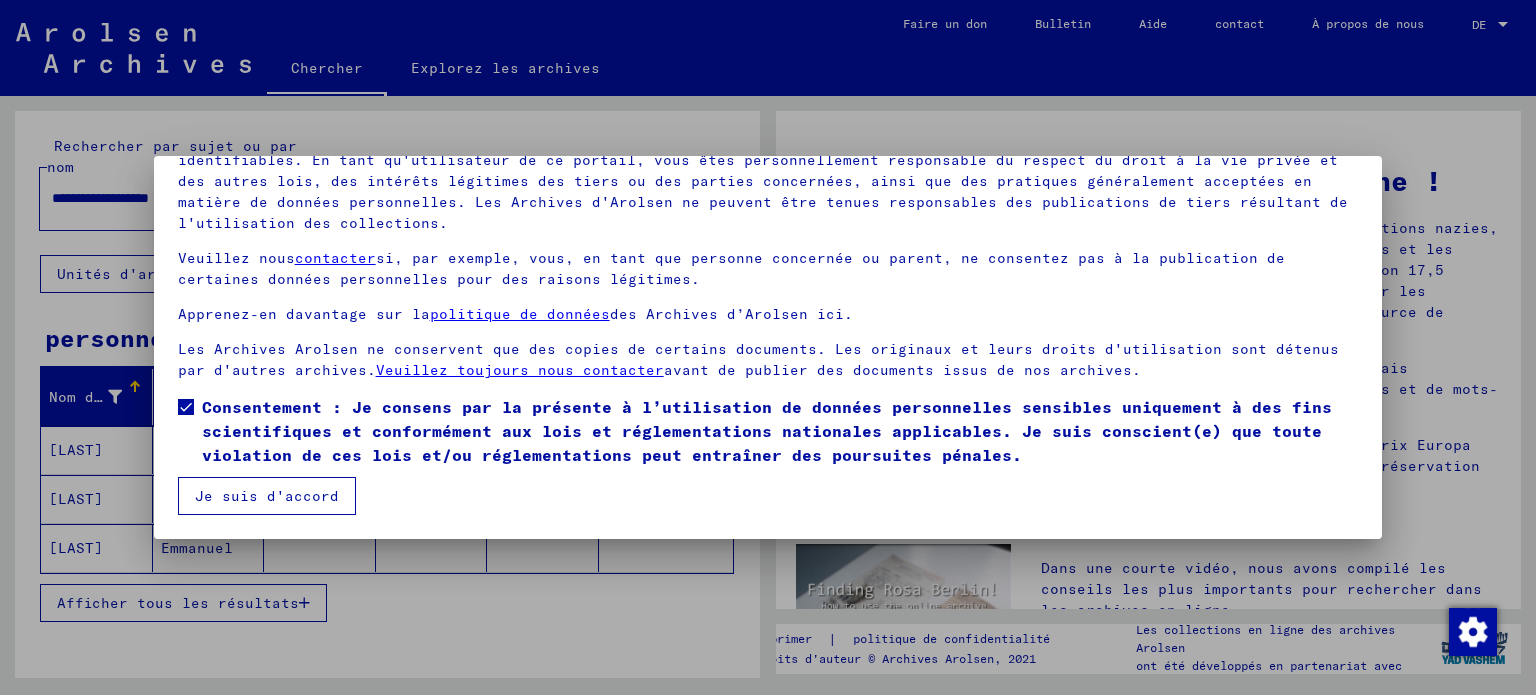 click on "Je suis d'accord" at bounding box center (267, 496) 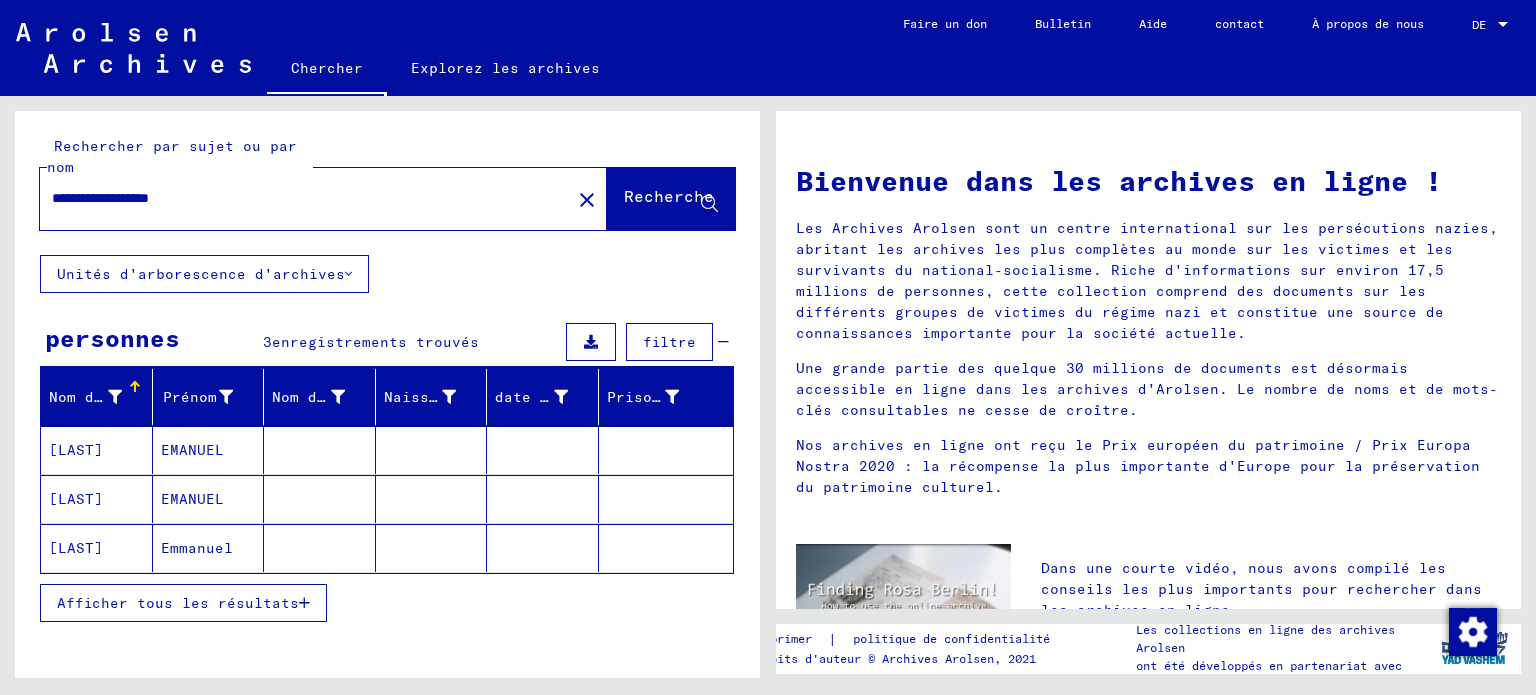 click on "EMANUEL" at bounding box center [192, 499] 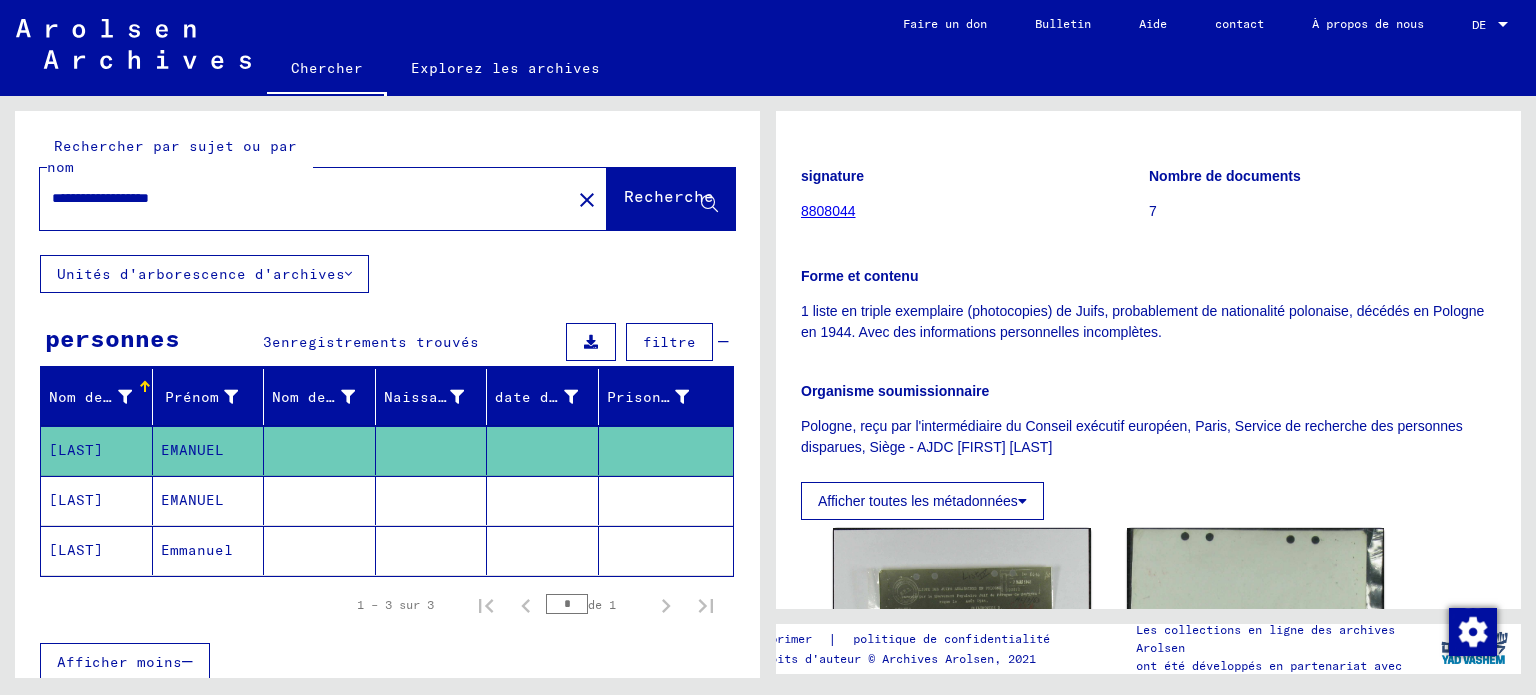 scroll, scrollTop: 300, scrollLeft: 0, axis: vertical 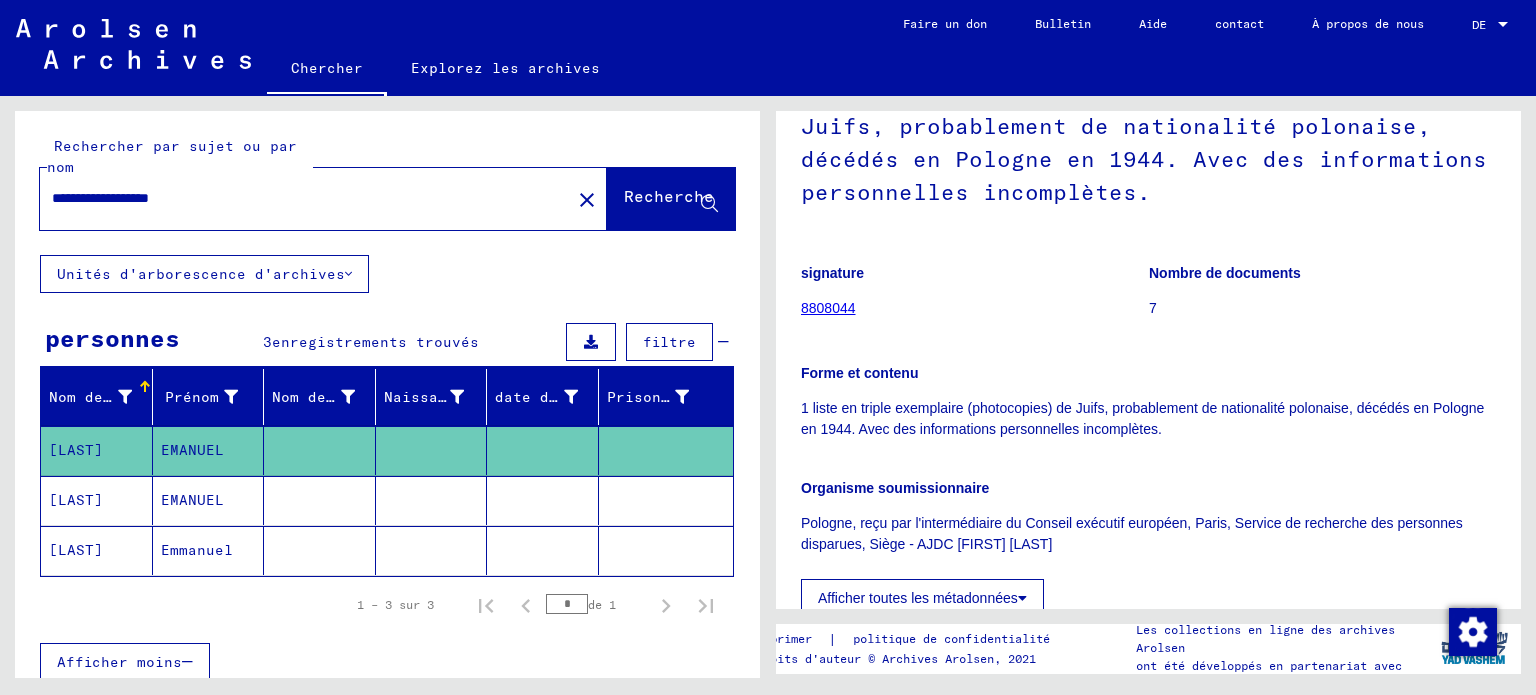 click on "[LAST]" at bounding box center (76, 550) 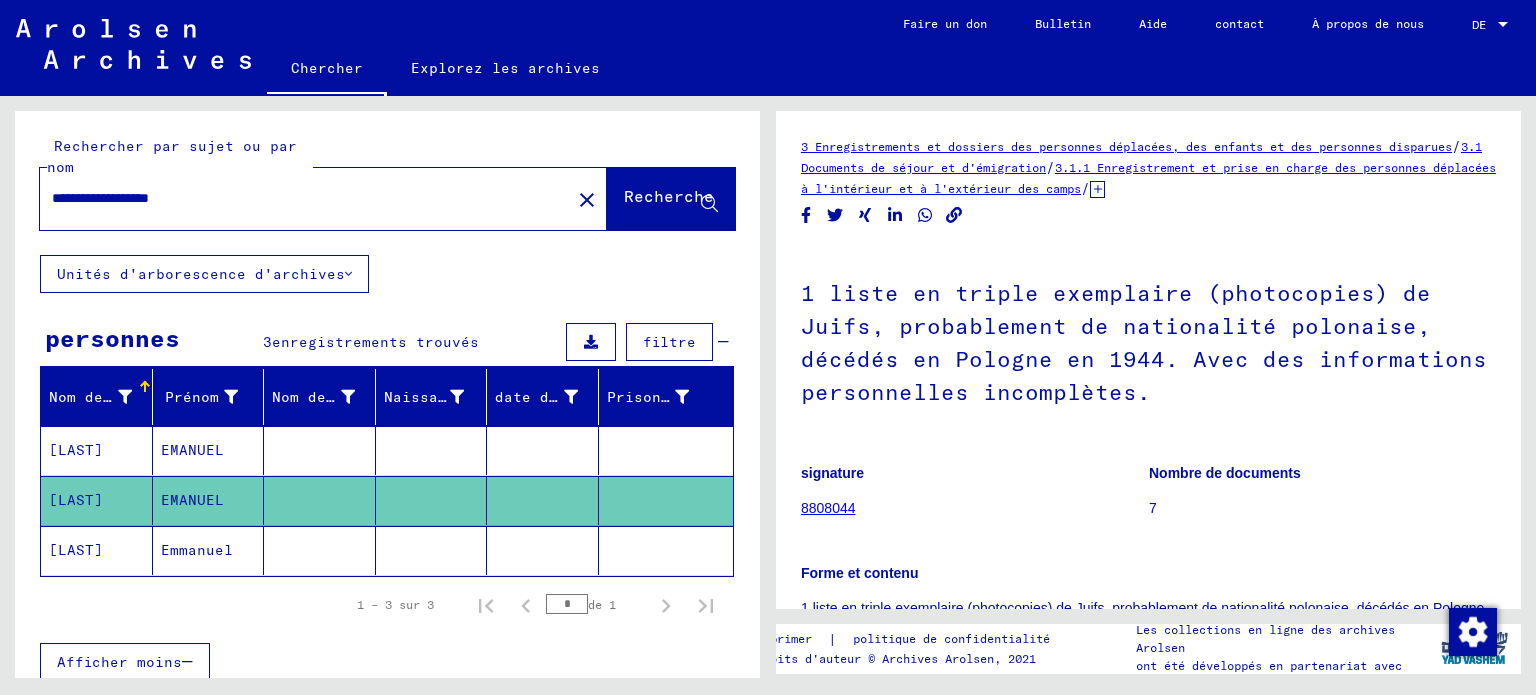 scroll, scrollTop: 0, scrollLeft: 0, axis: both 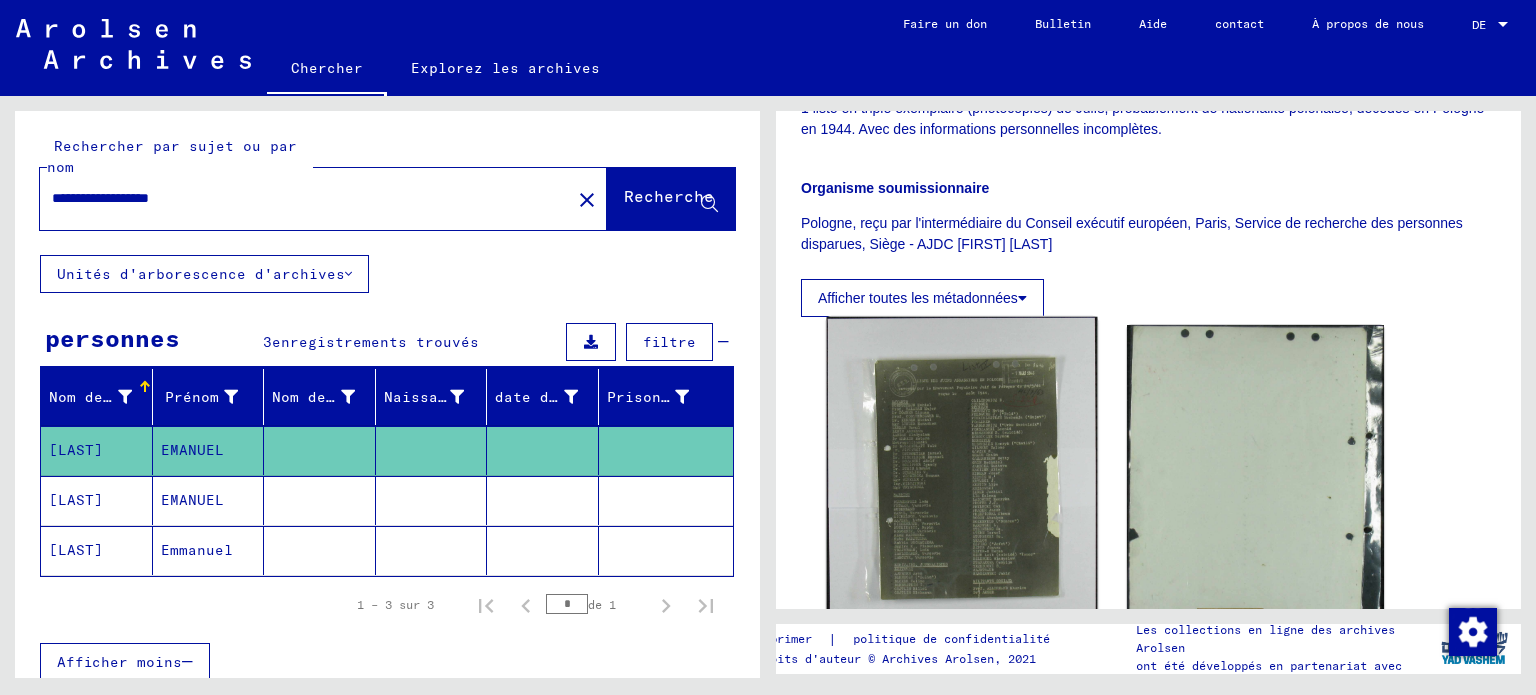 click 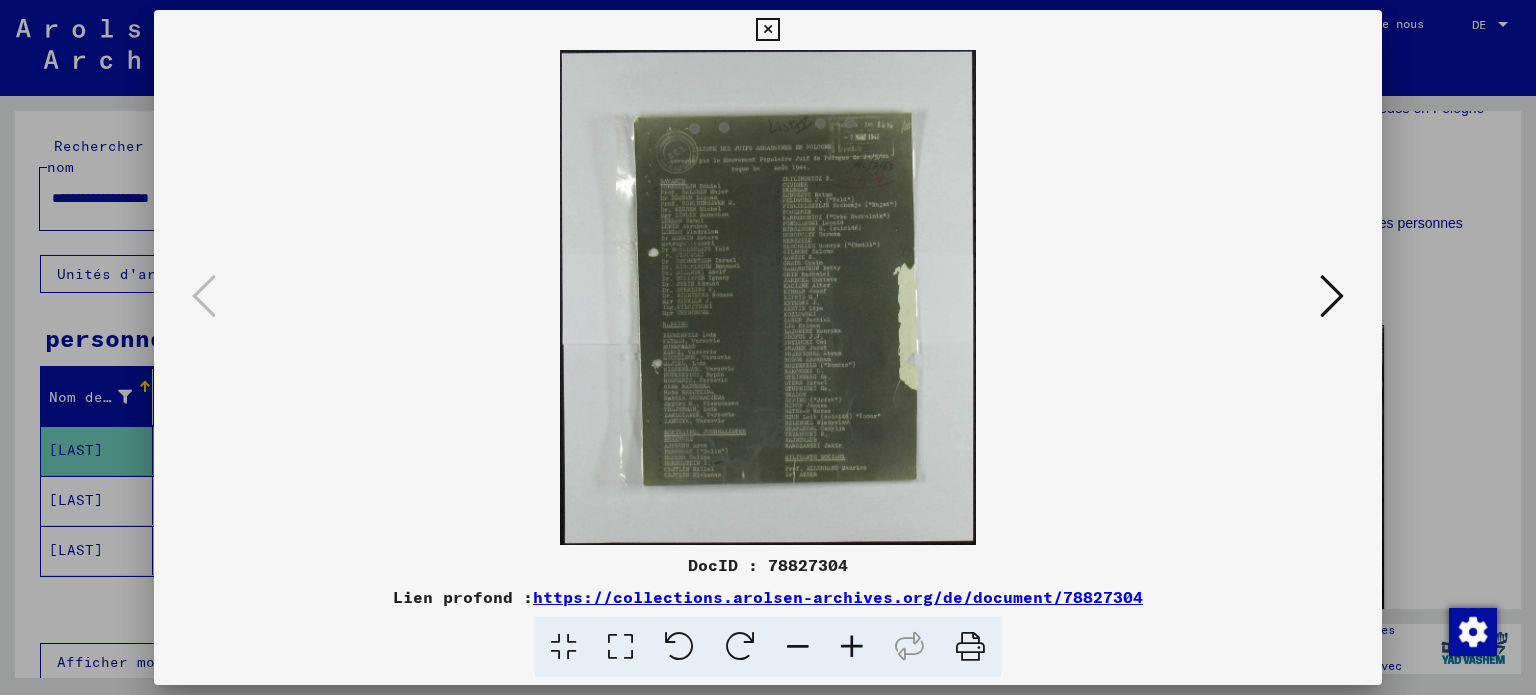 click at bounding box center (852, 647) 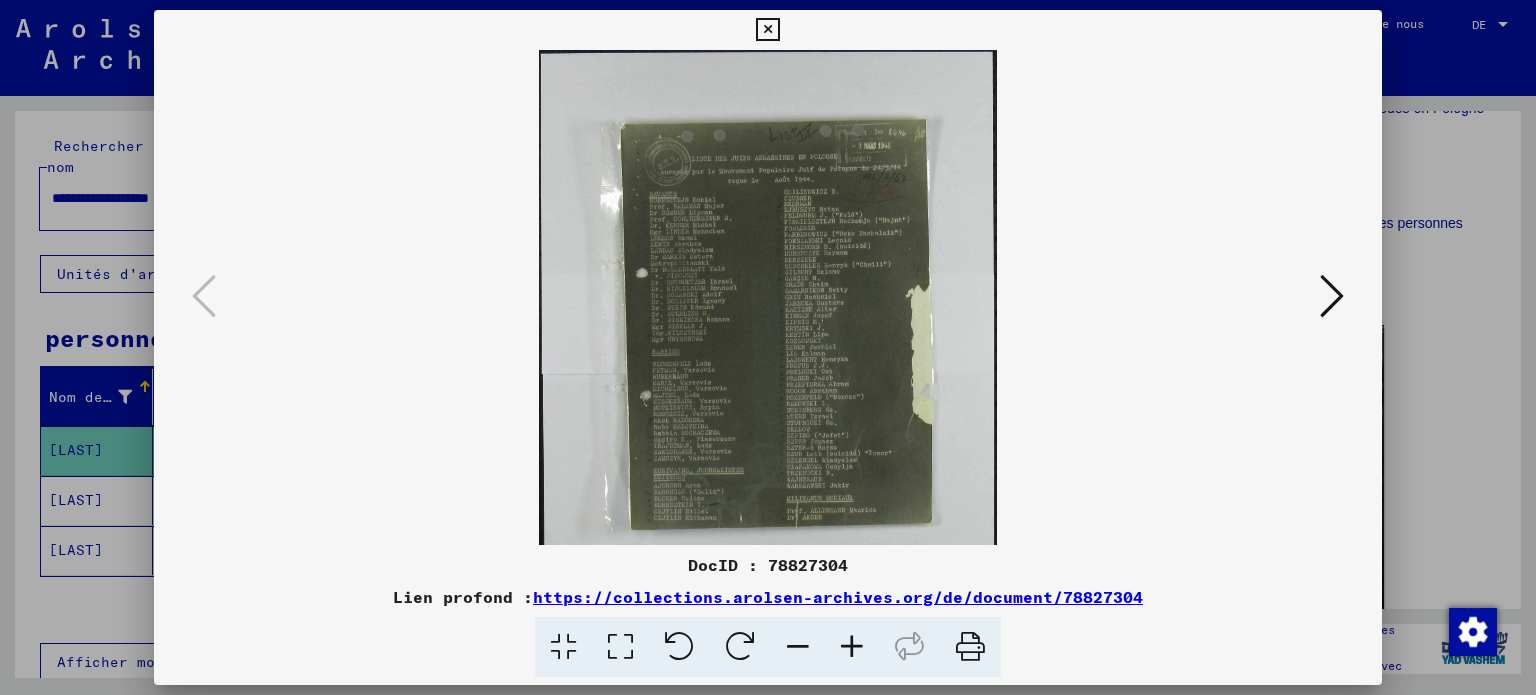click at bounding box center [852, 647] 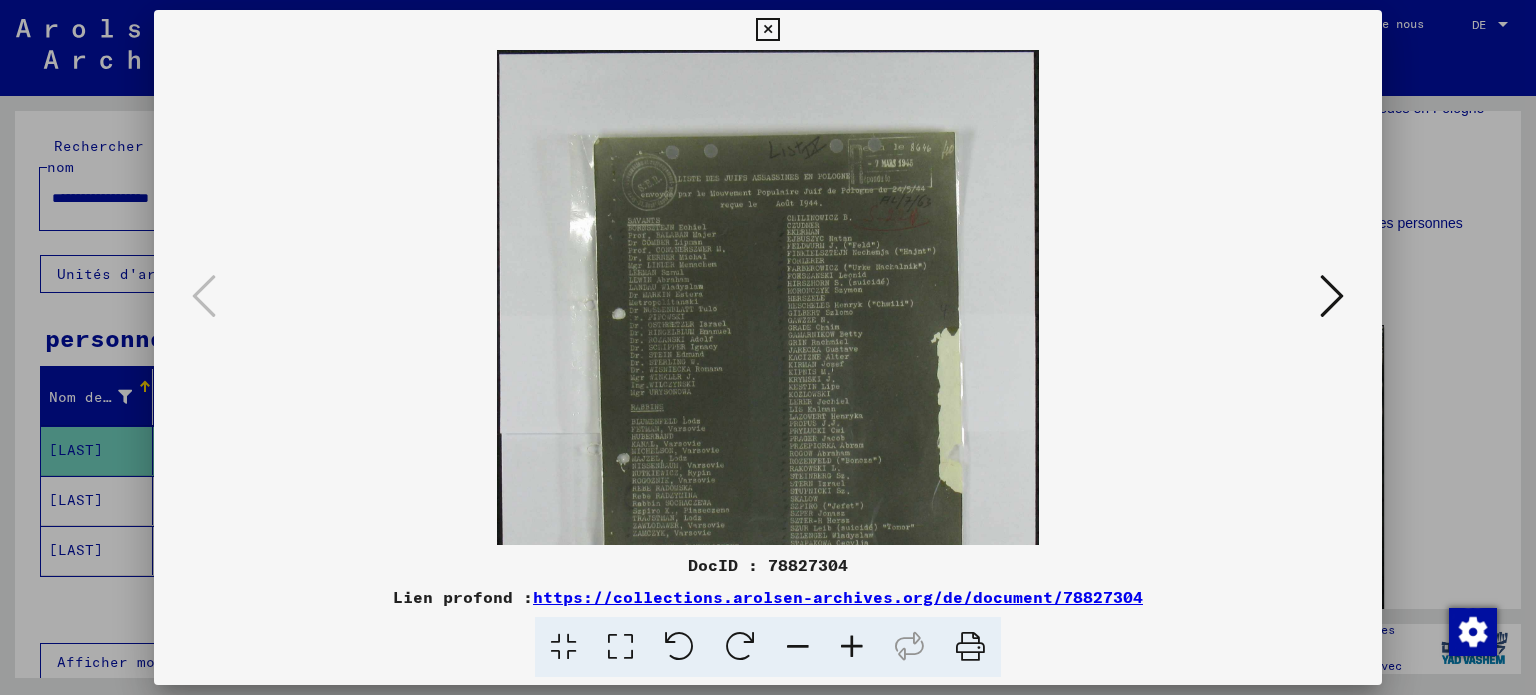 click at bounding box center (852, 647) 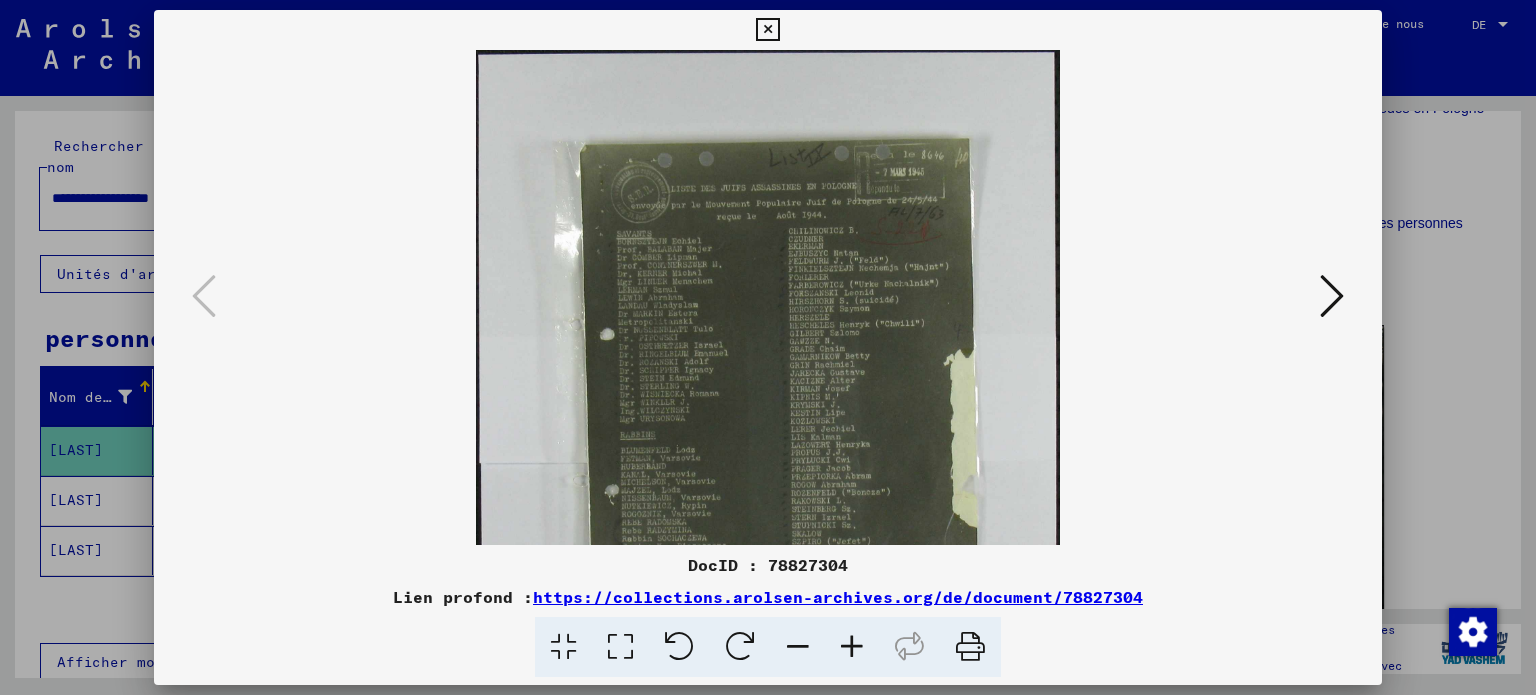 click at bounding box center [852, 647] 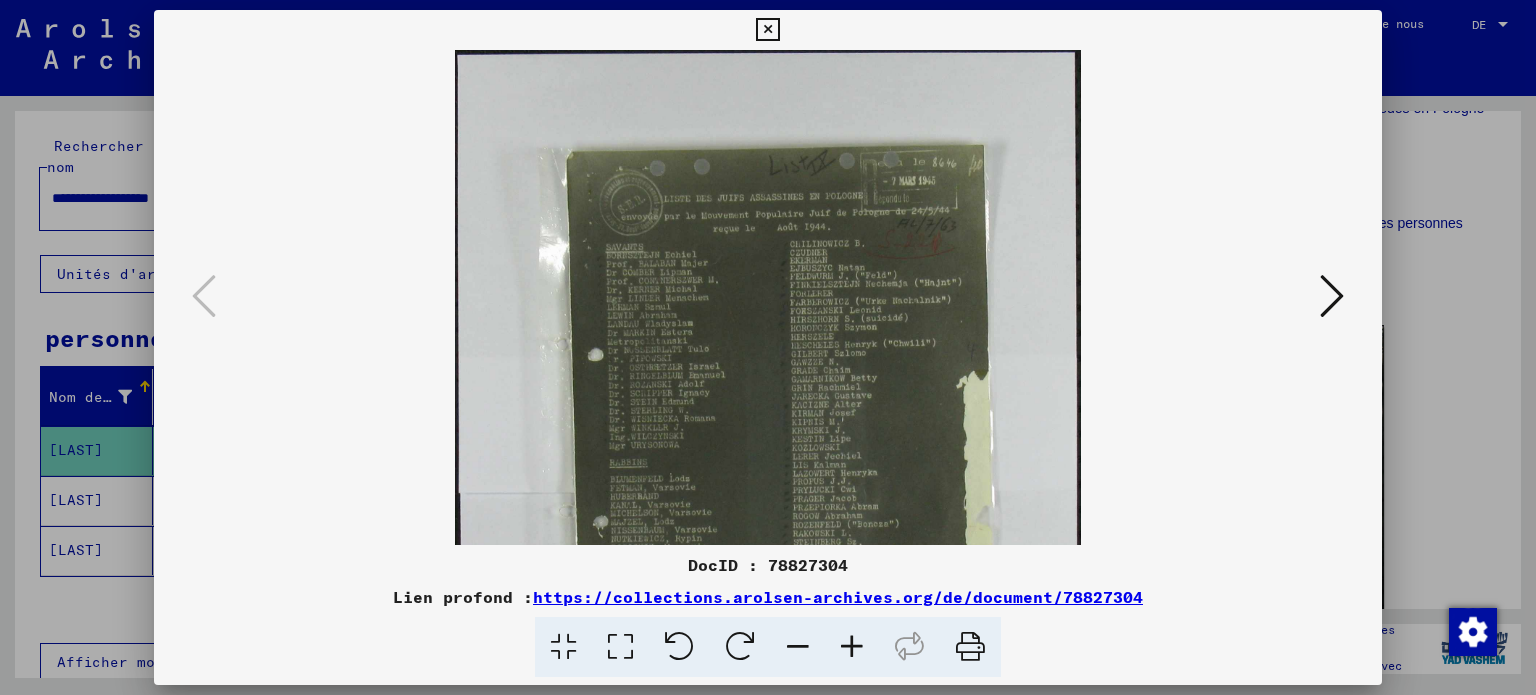 click at bounding box center (852, 647) 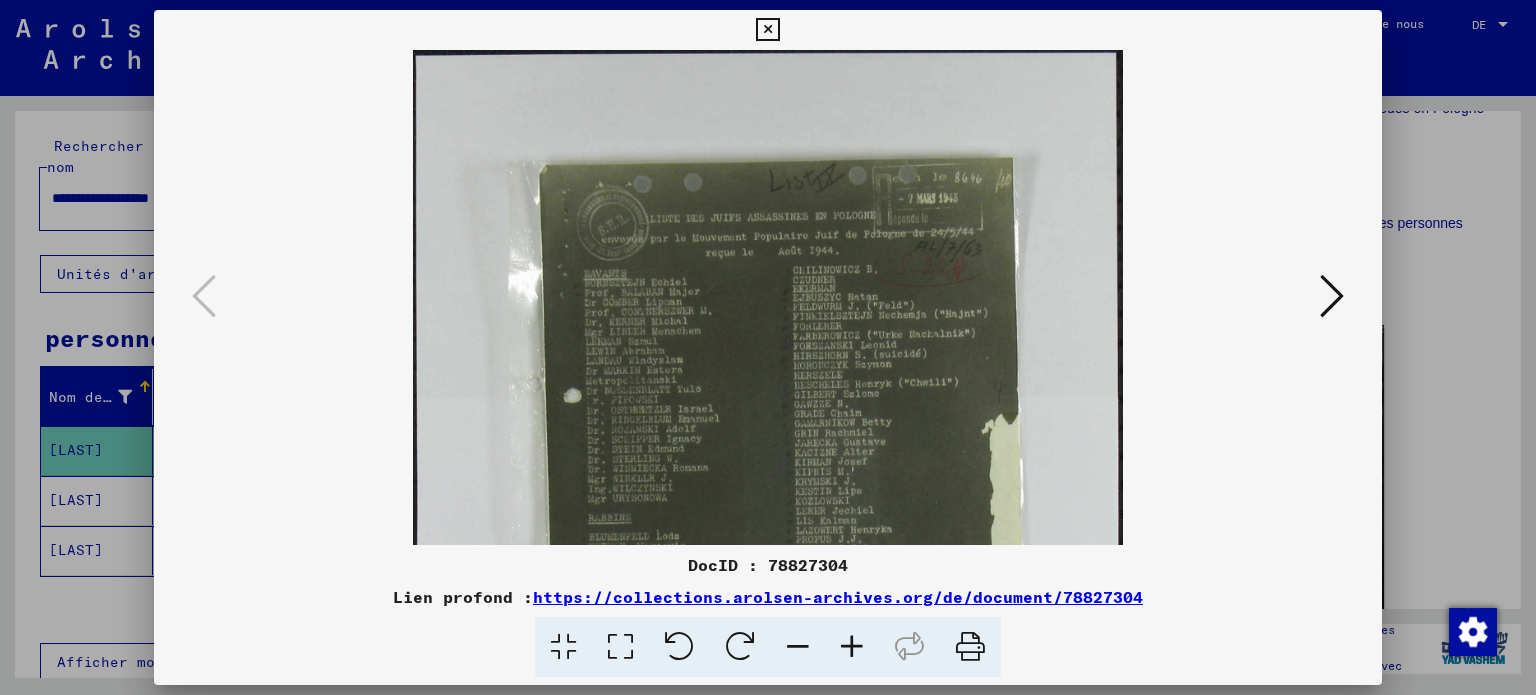click at bounding box center [852, 647] 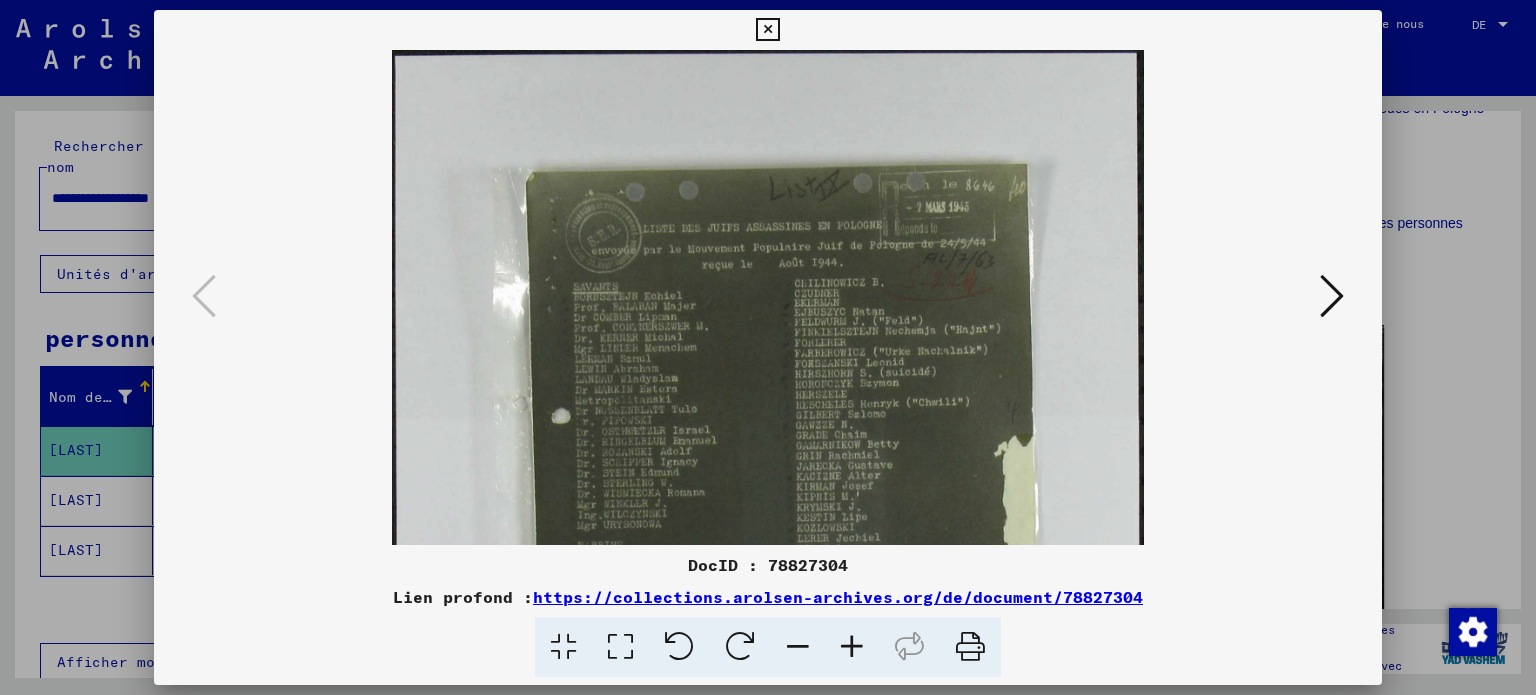 click at bounding box center (852, 647) 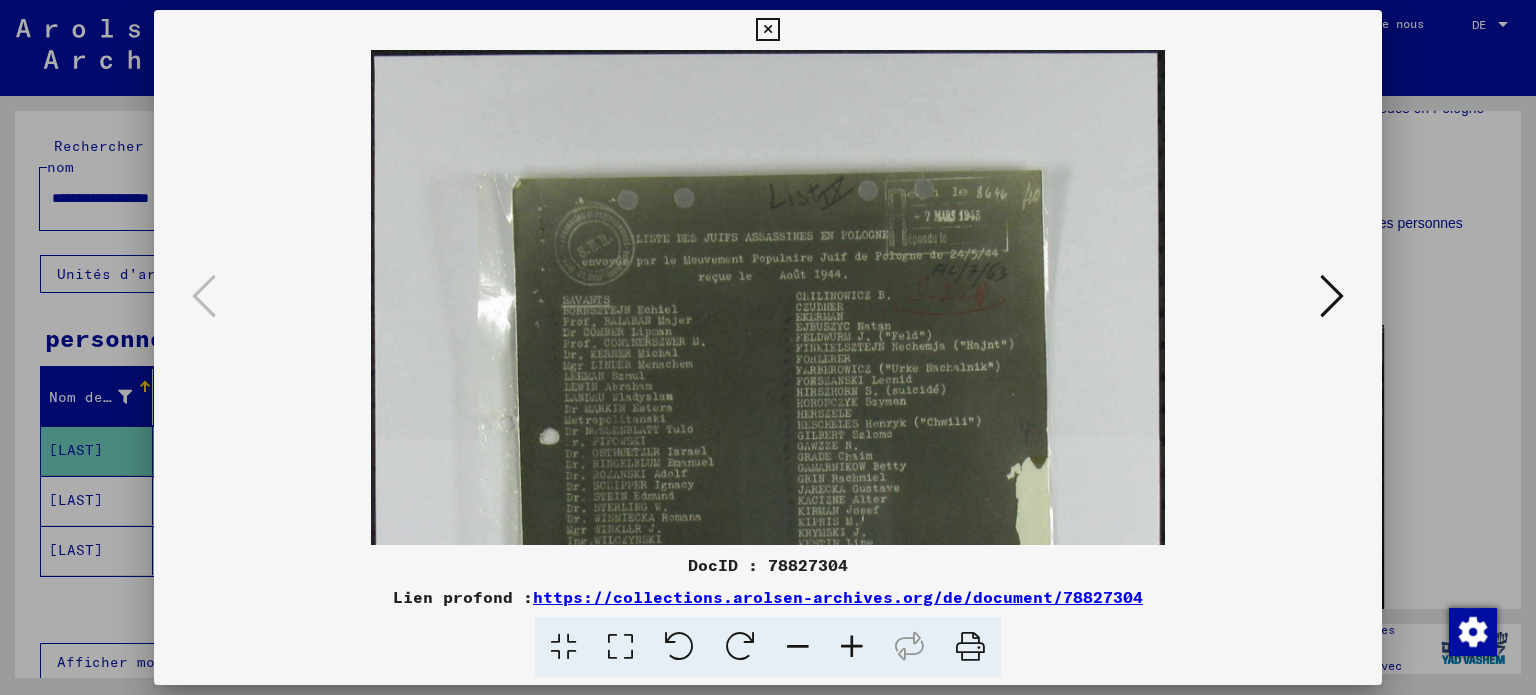 click at bounding box center (852, 647) 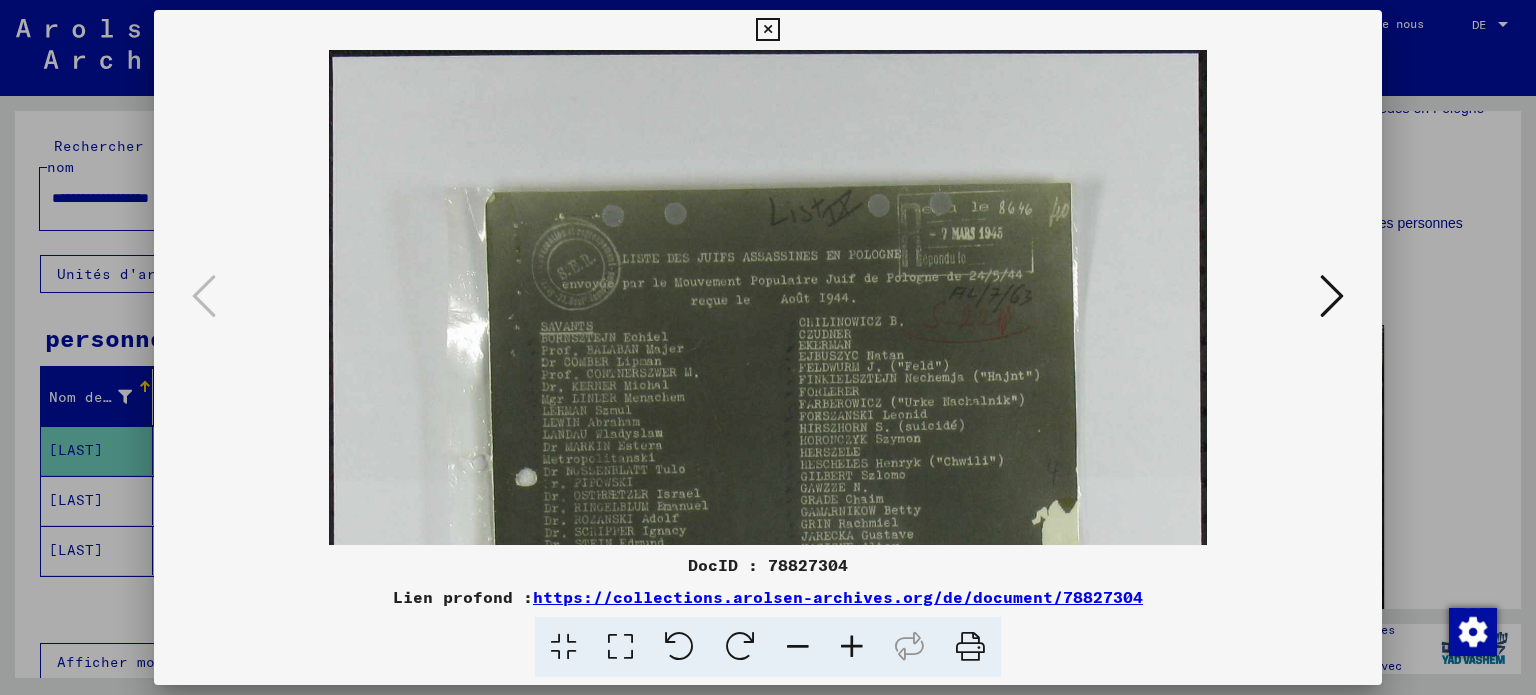 click at bounding box center [852, 647] 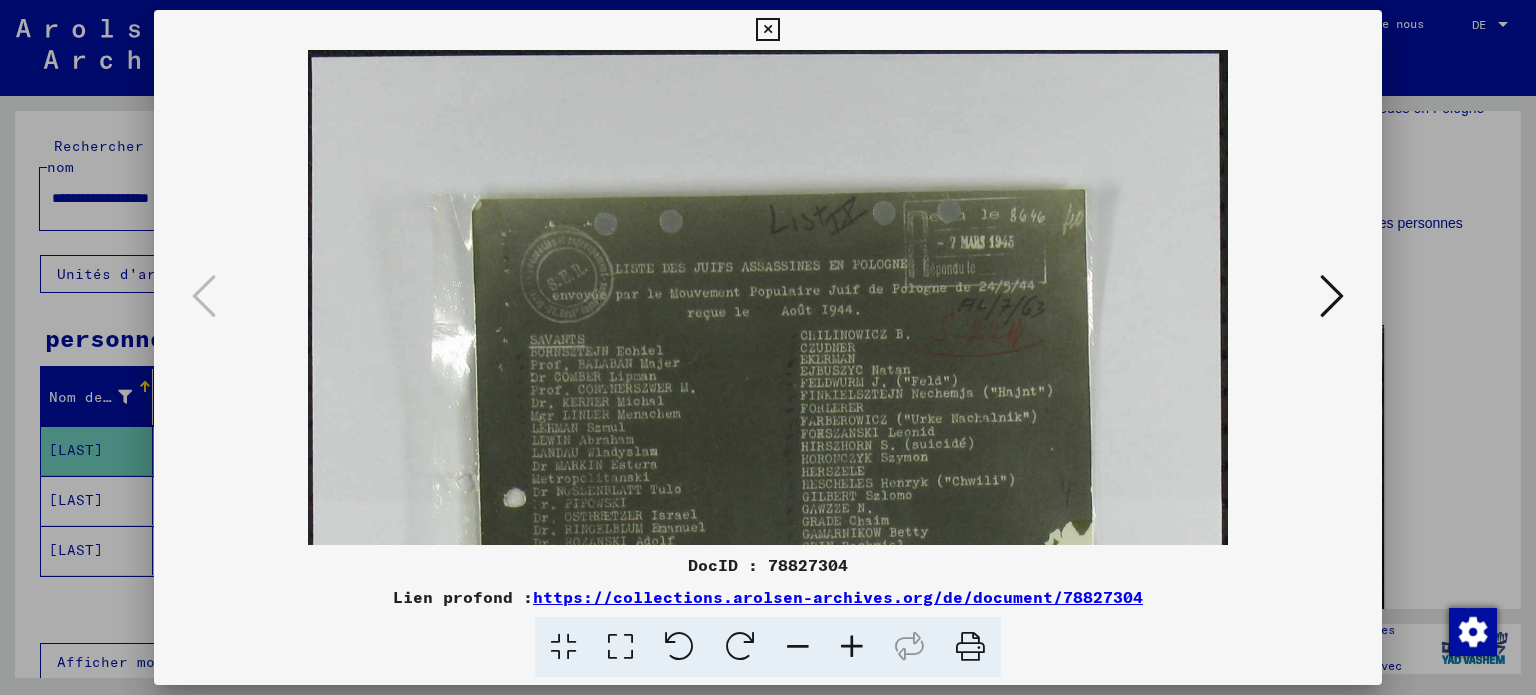 click at bounding box center [852, 647] 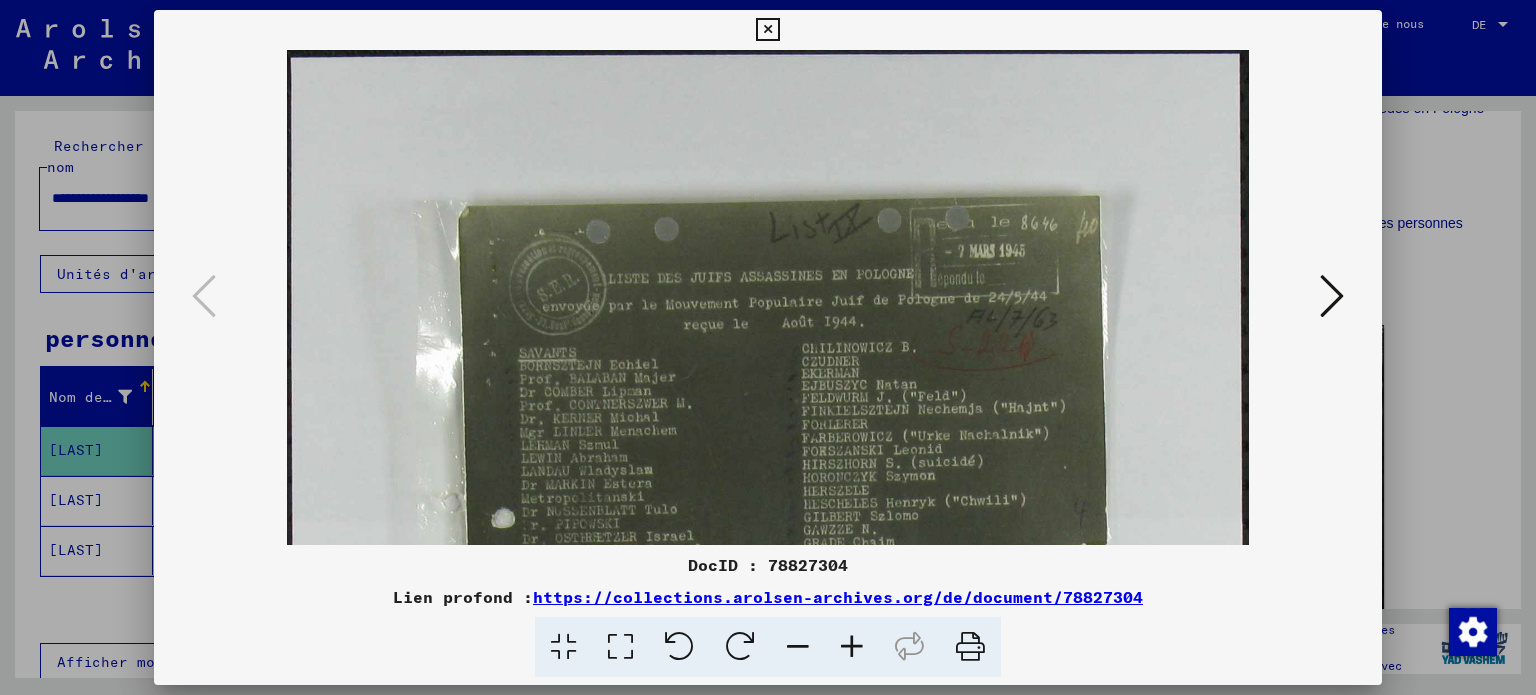 click at bounding box center [852, 647] 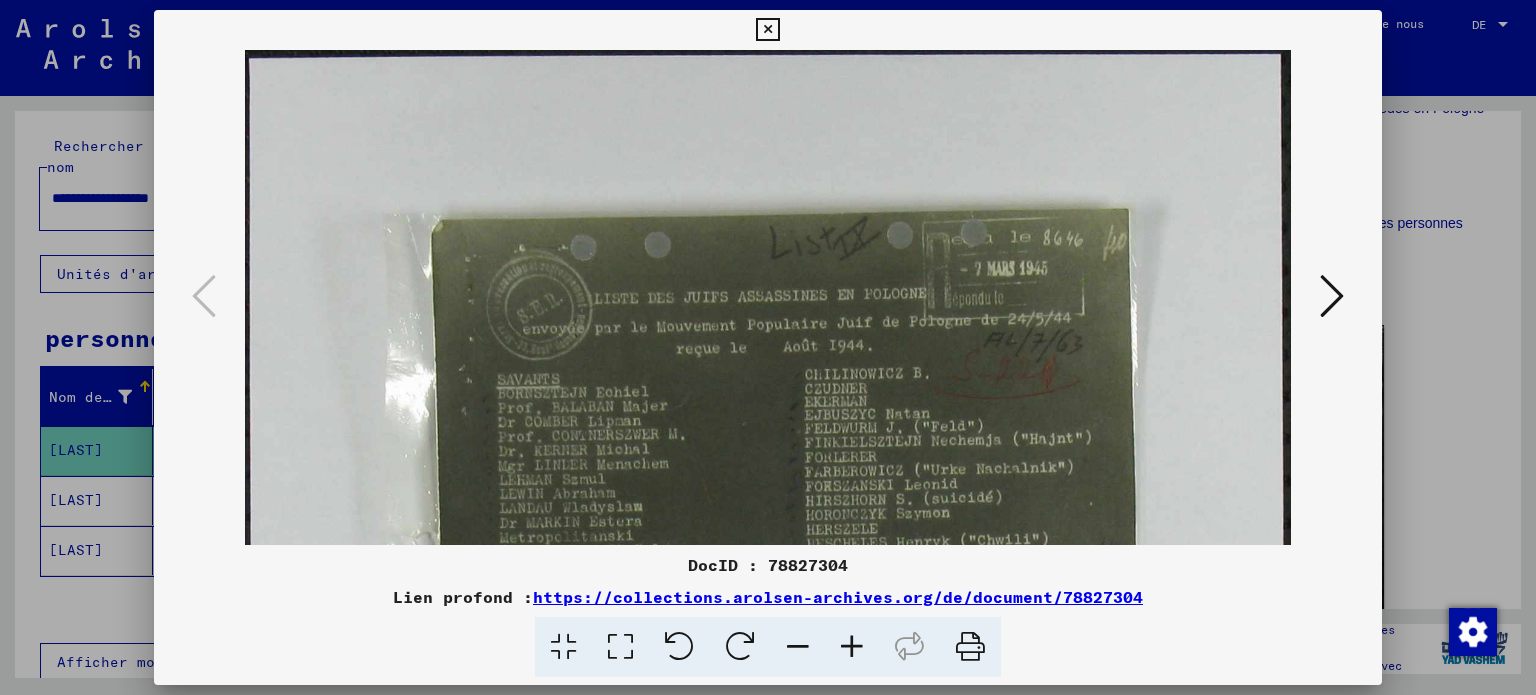 click at bounding box center [852, 647] 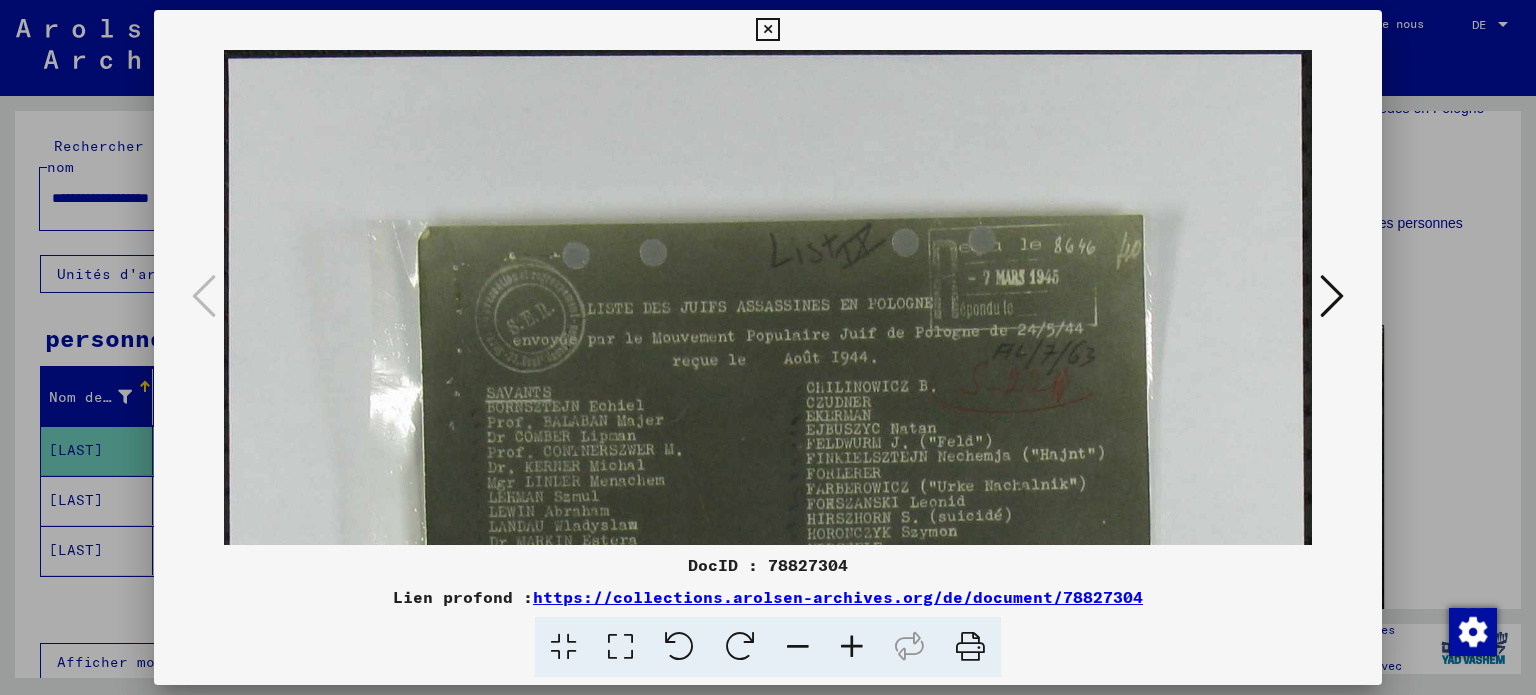 click at bounding box center (852, 647) 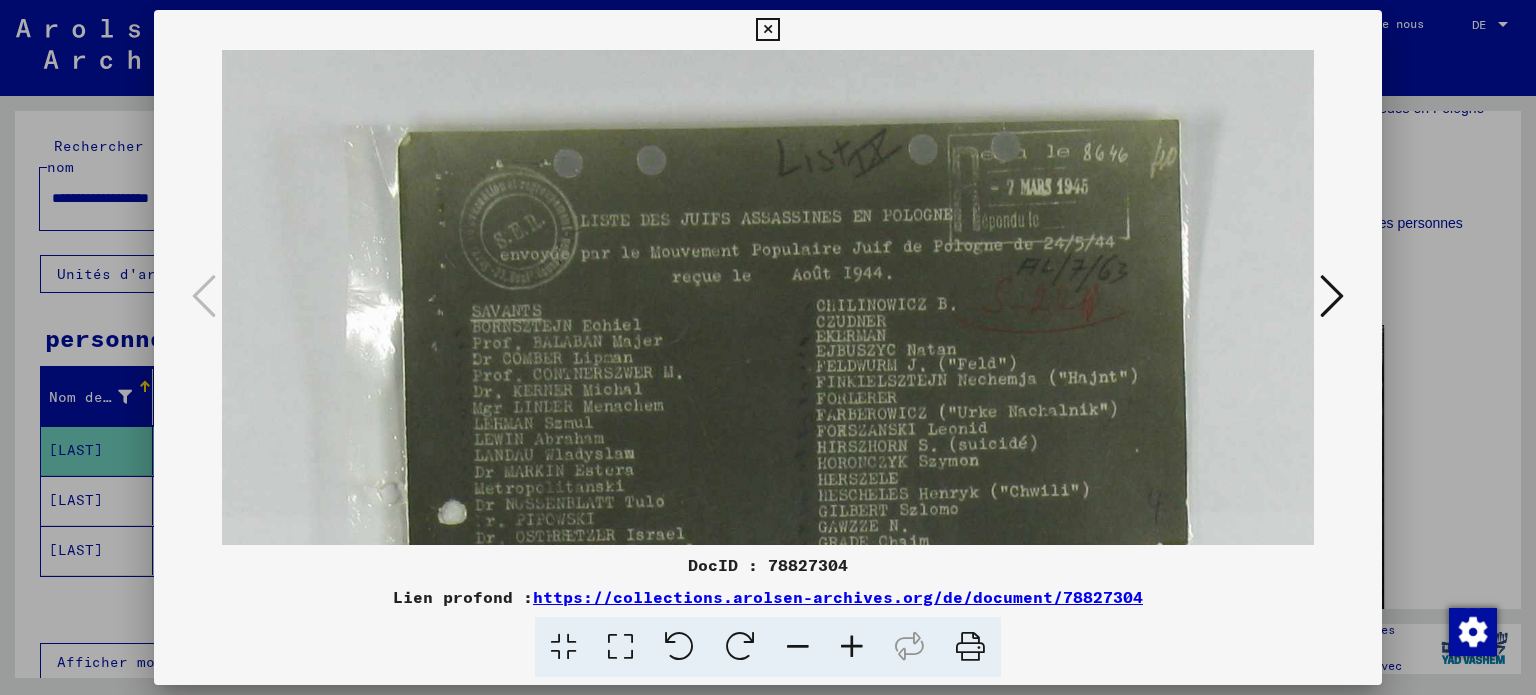 drag, startPoint x: 822, startPoint y: 407, endPoint x: 789, endPoint y: 301, distance: 111.01801 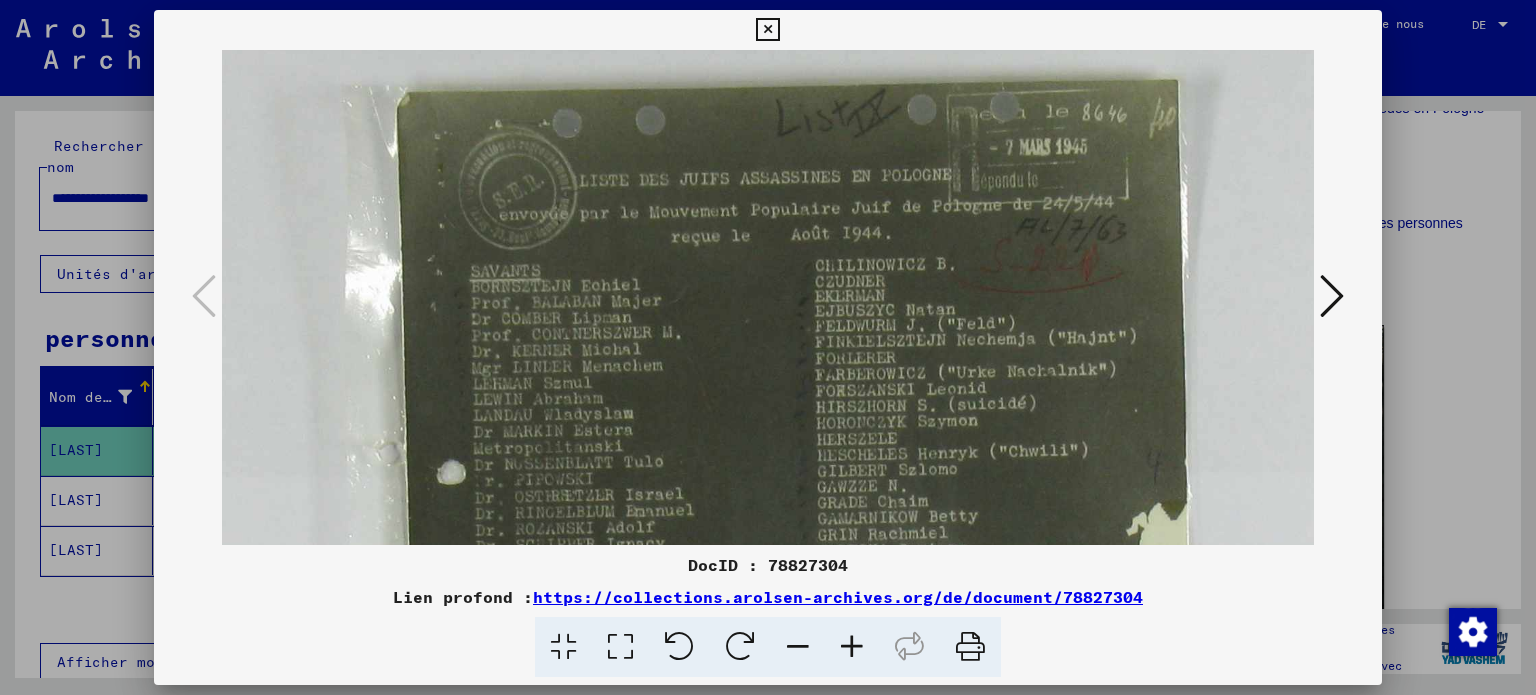 scroll, scrollTop: 156, scrollLeft: 34, axis: both 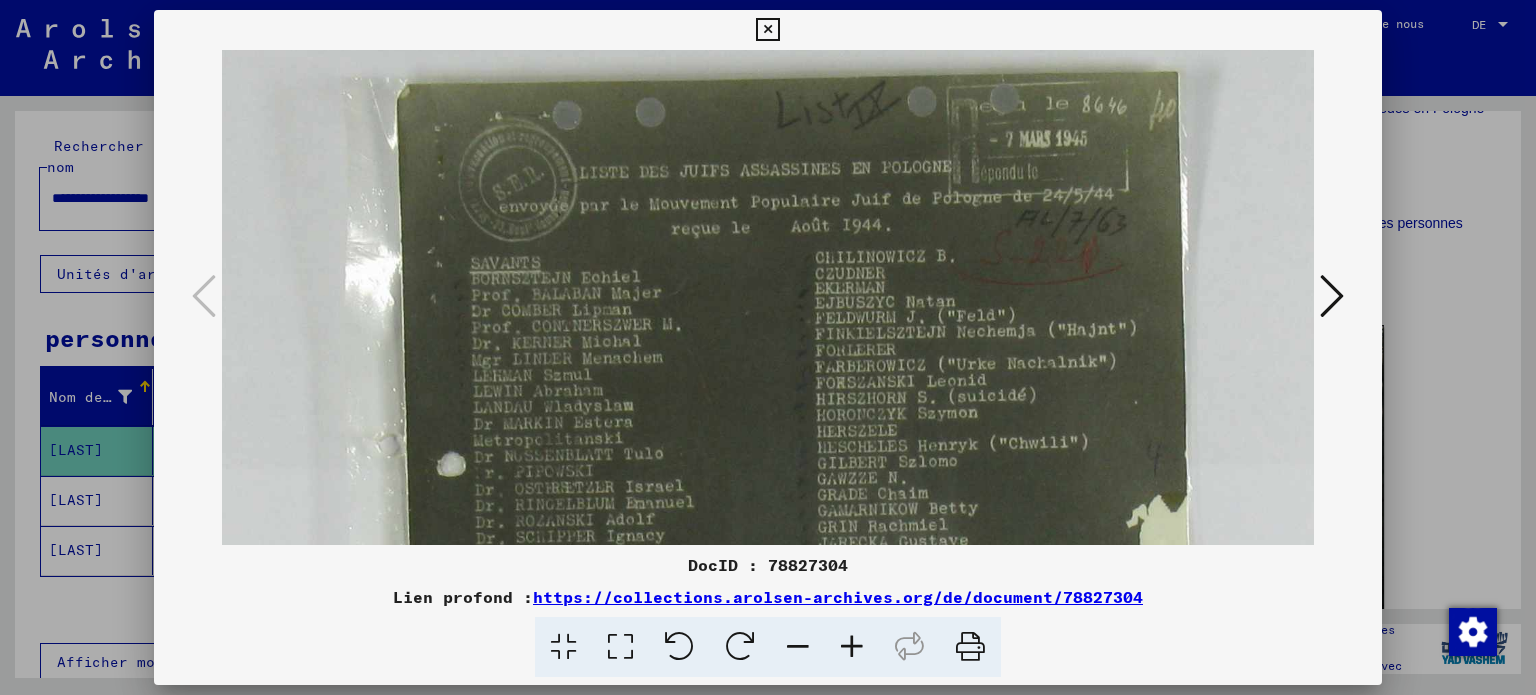 drag, startPoint x: 744, startPoint y: 387, endPoint x: 743, endPoint y: 339, distance: 48.010414 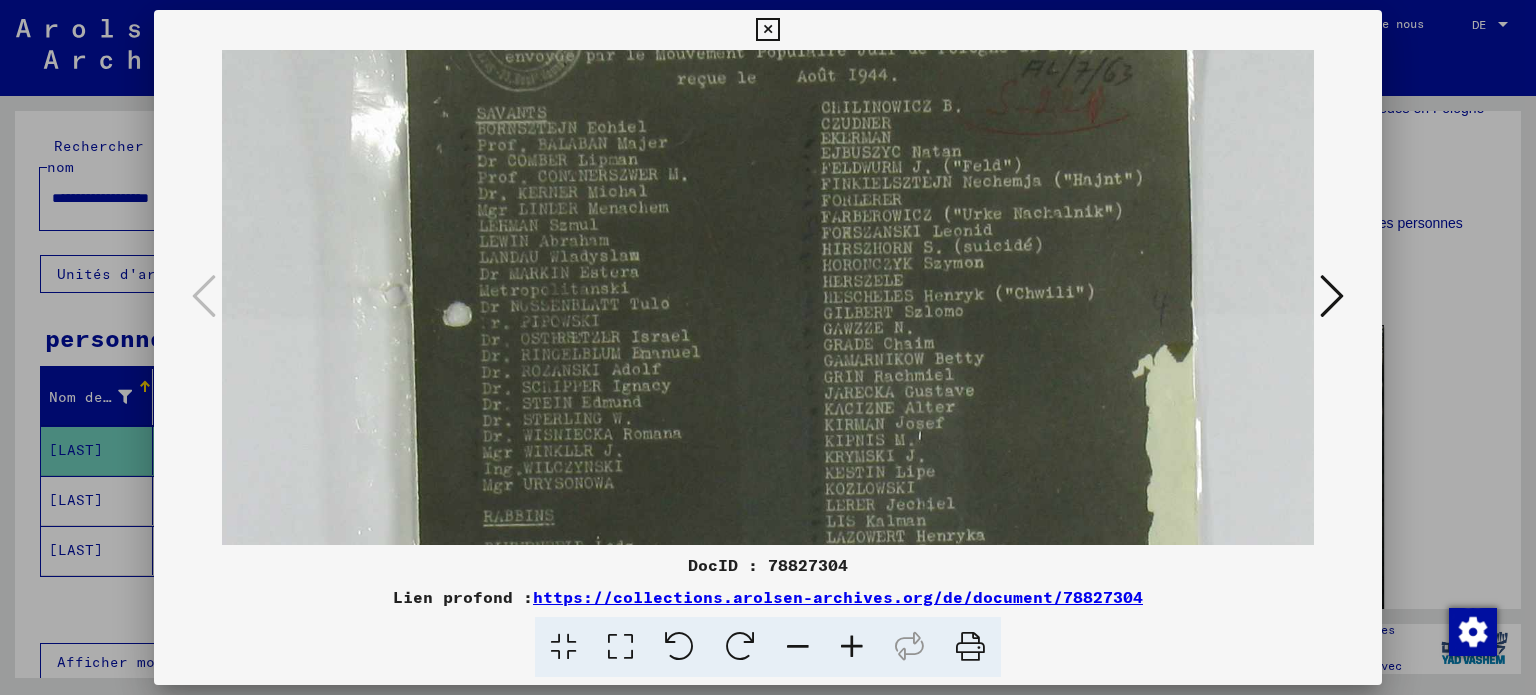drag, startPoint x: 546, startPoint y: 451, endPoint x: 552, endPoint y: 305, distance: 146.12323 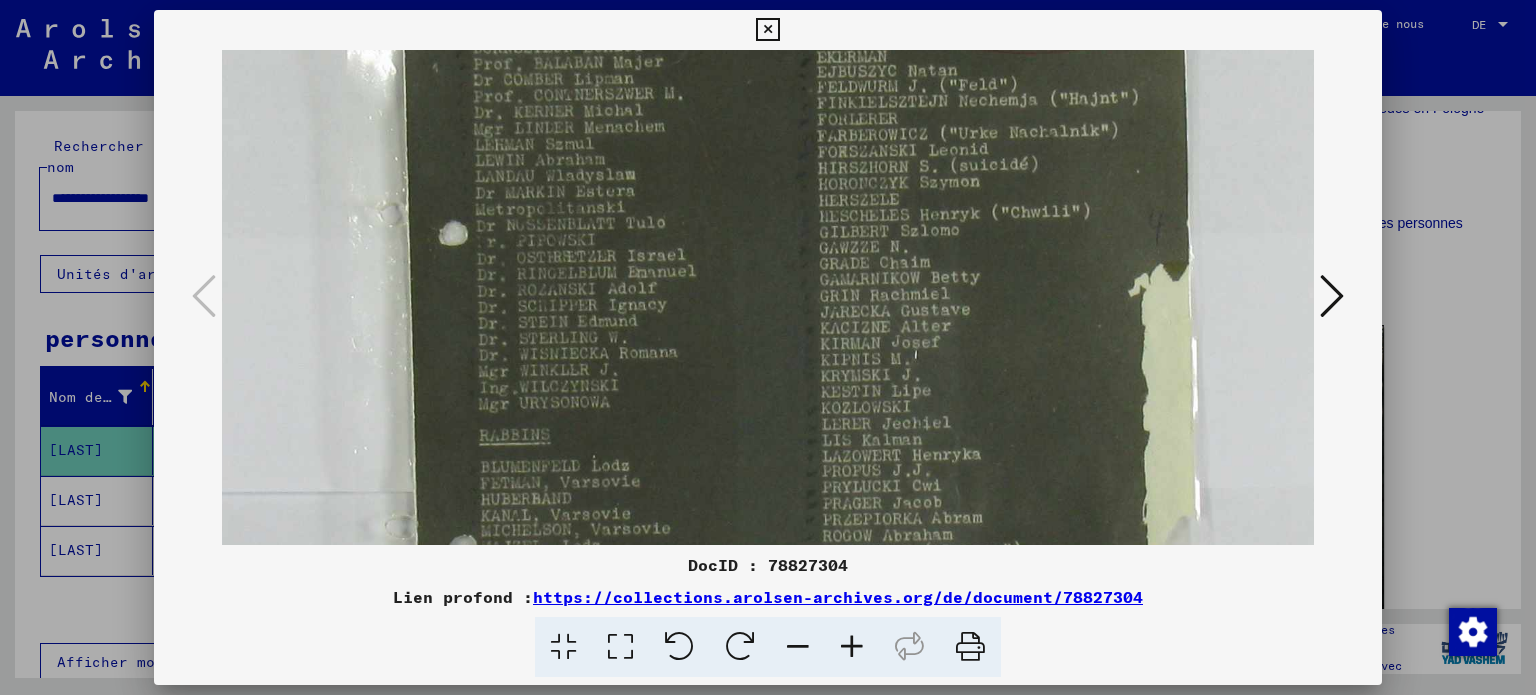 scroll, scrollTop: 495, scrollLeft: 34, axis: both 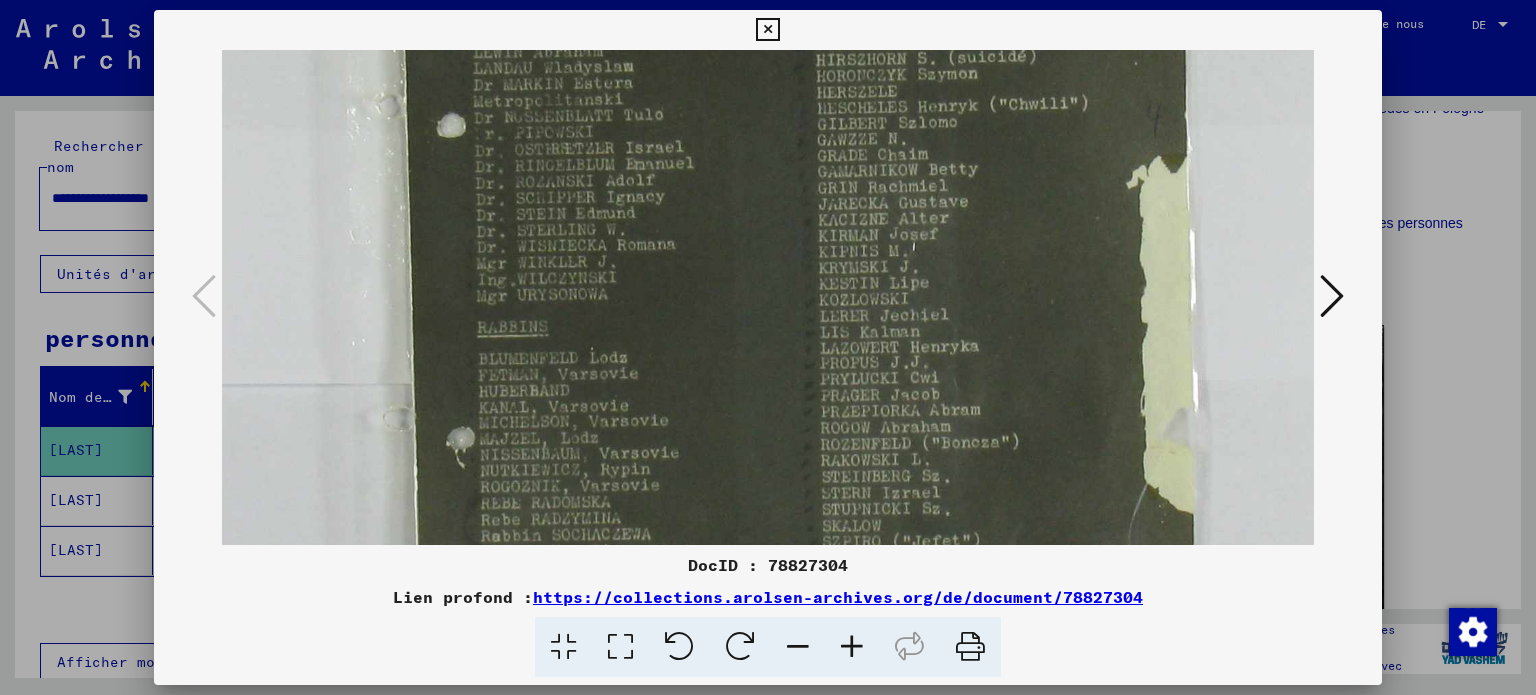 drag, startPoint x: 554, startPoint y: 426, endPoint x: 549, endPoint y: 246, distance: 180.06943 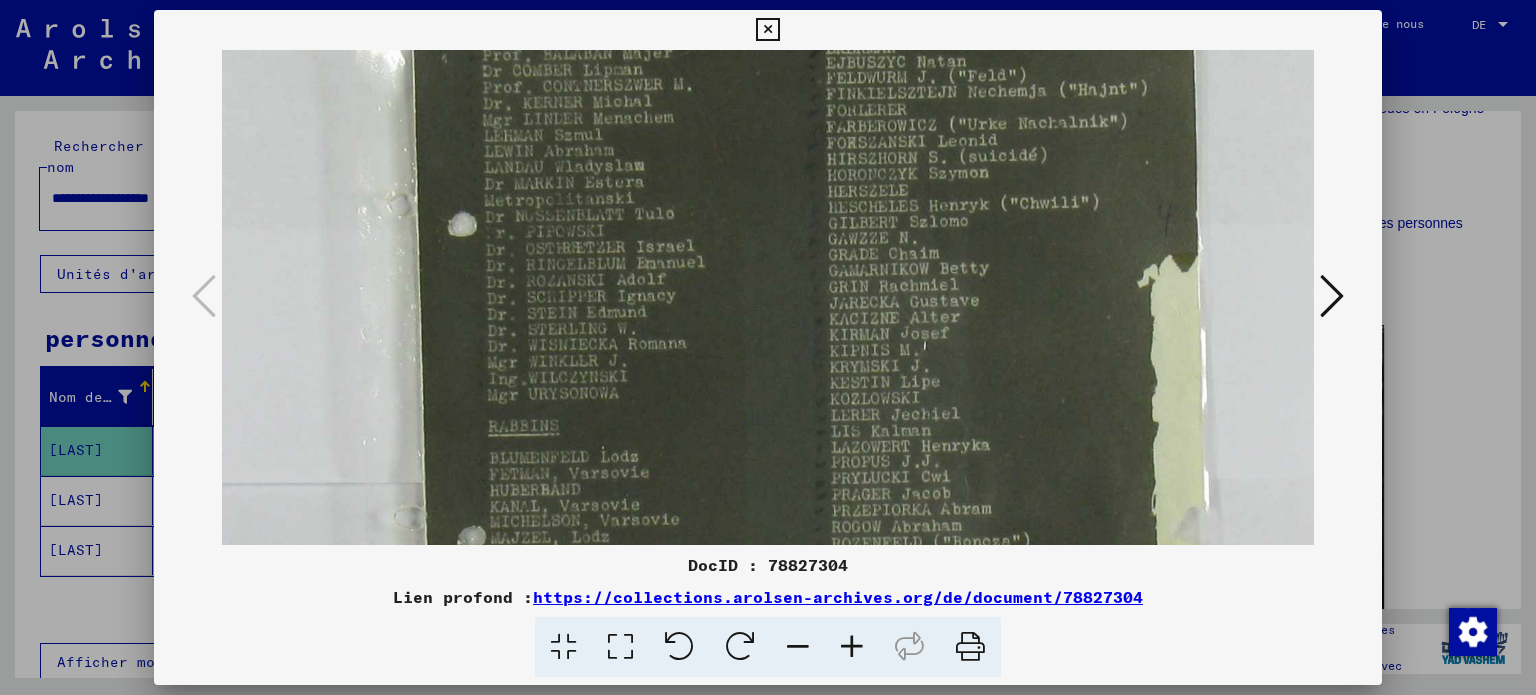 scroll, scrollTop: 359, scrollLeft: 21, axis: both 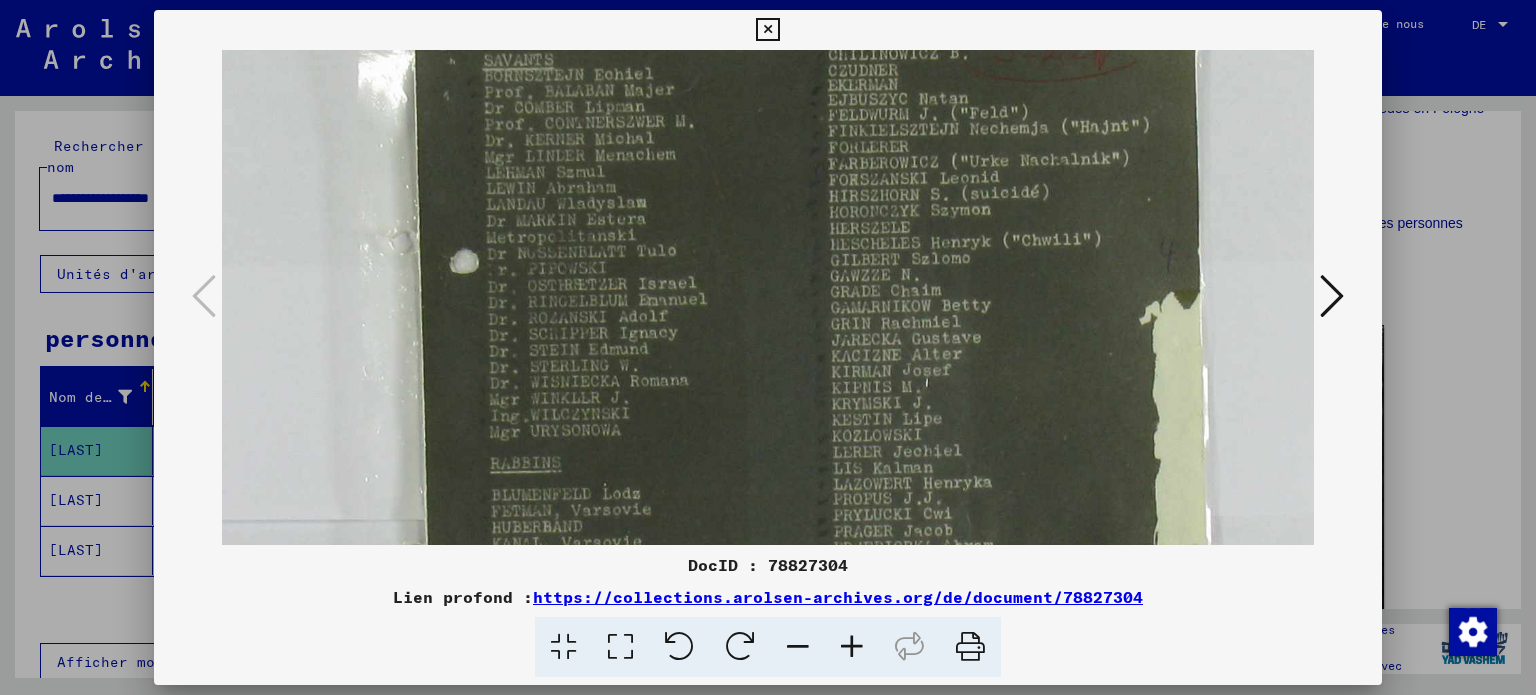 drag, startPoint x: 537, startPoint y: 355, endPoint x: 551, endPoint y: 492, distance: 137.71347 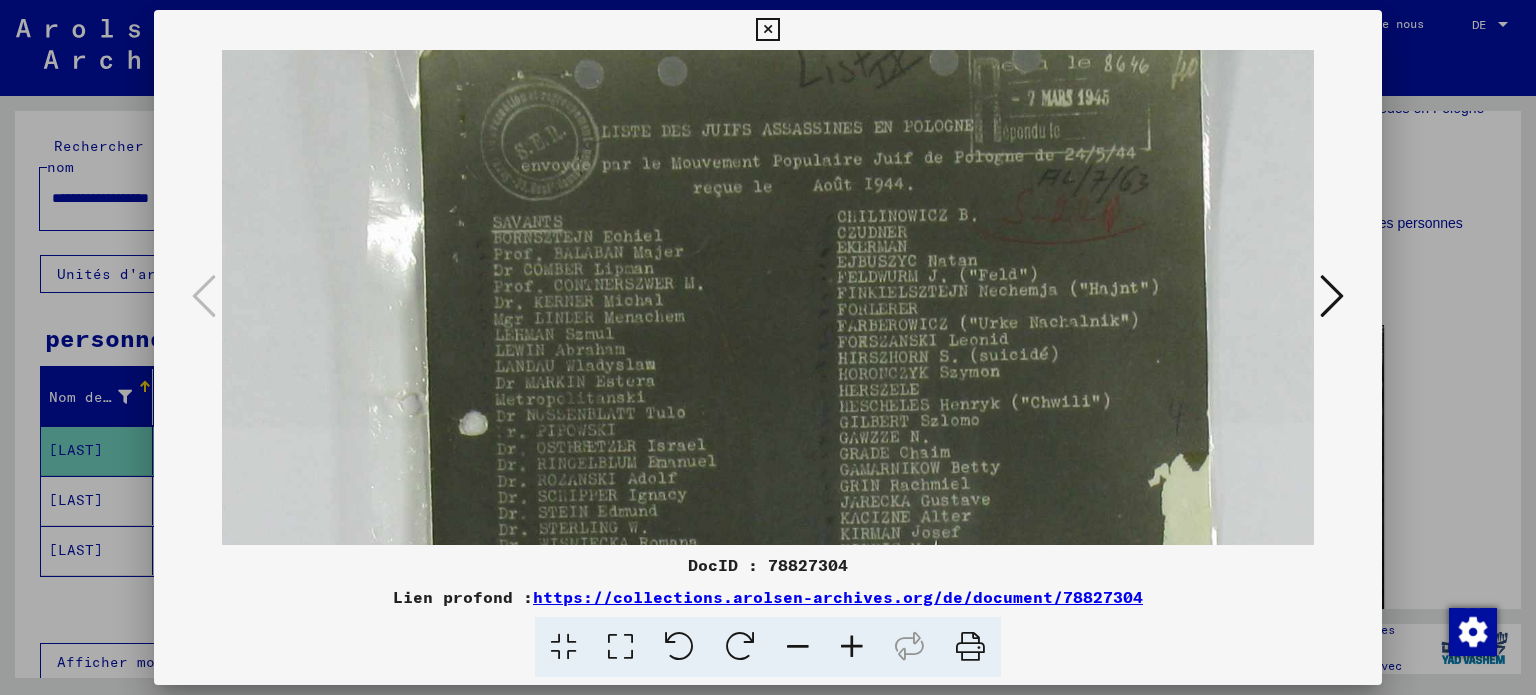 scroll, scrollTop: 148, scrollLeft: 10, axis: both 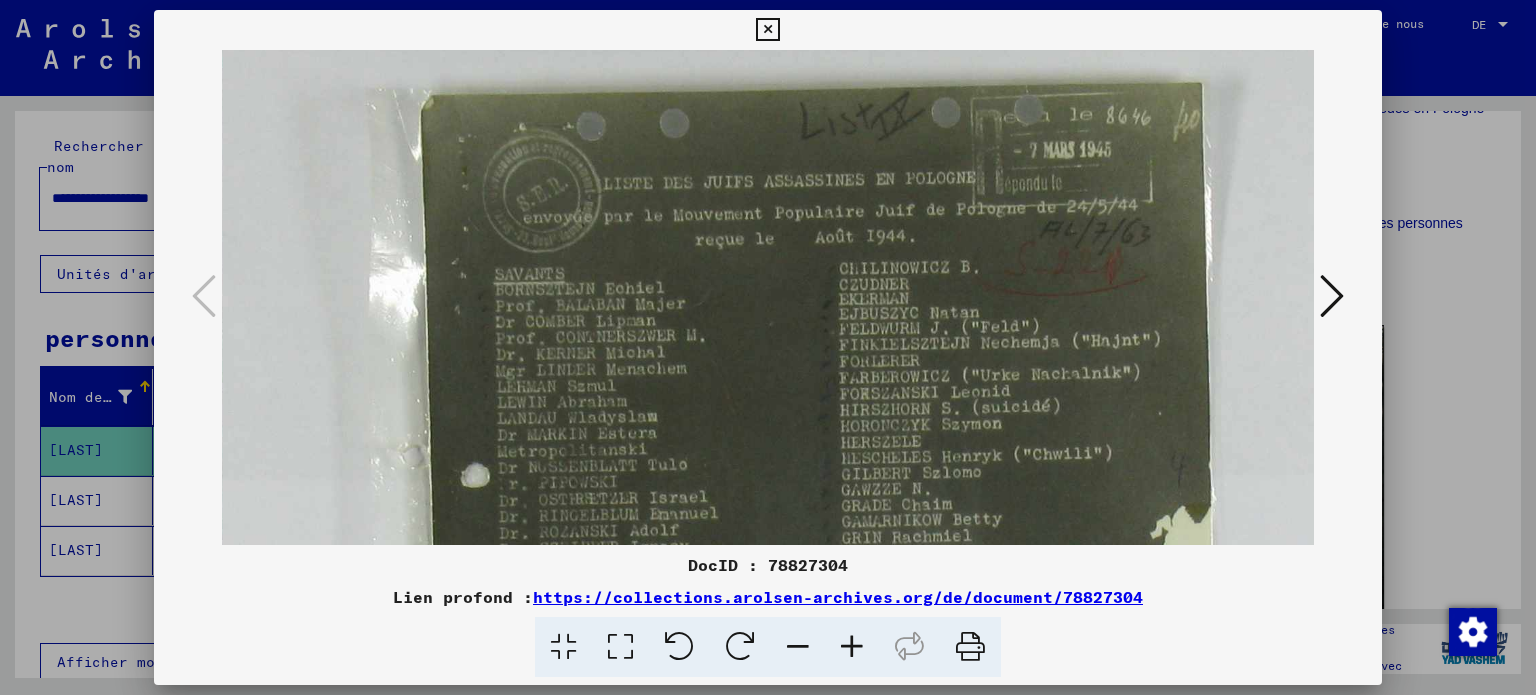 drag, startPoint x: 788, startPoint y: 338, endPoint x: 806, endPoint y: 442, distance: 105.546196 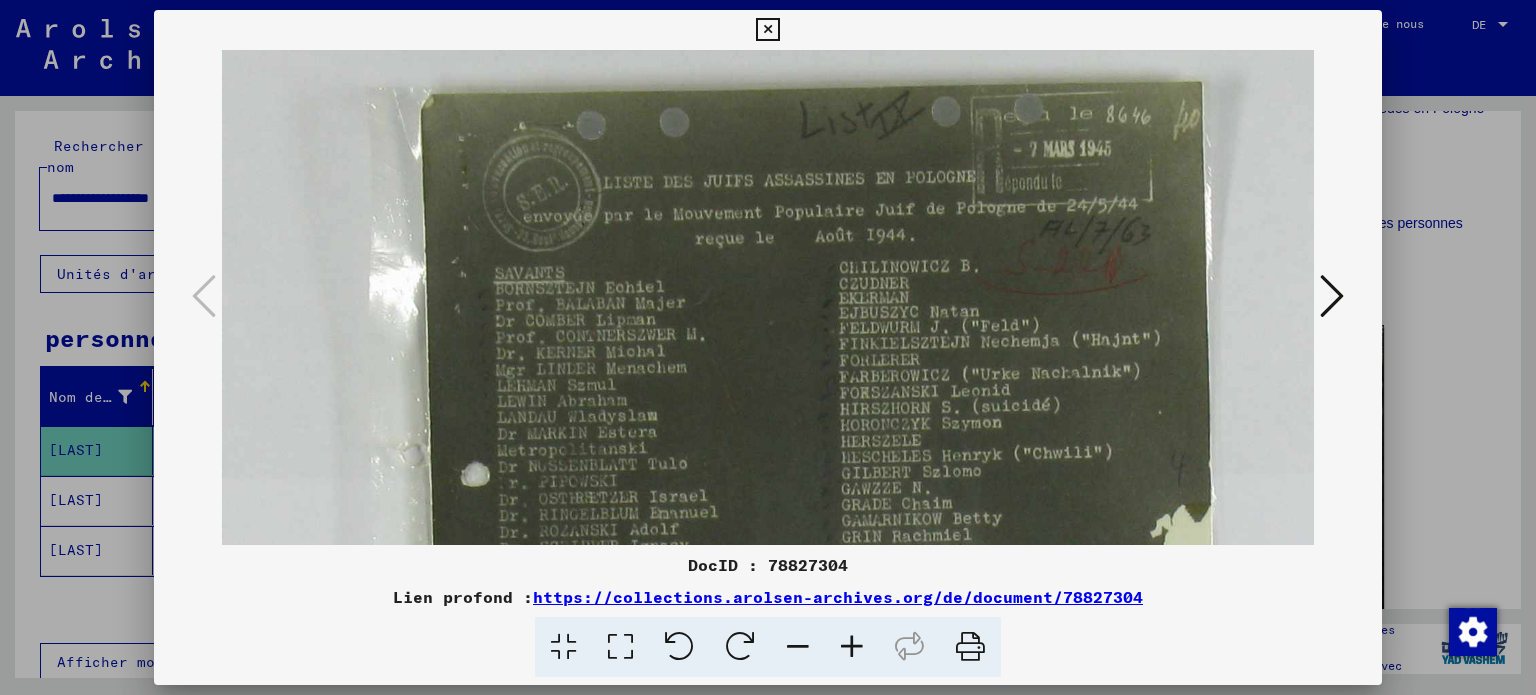click at bounding box center (798, 601) 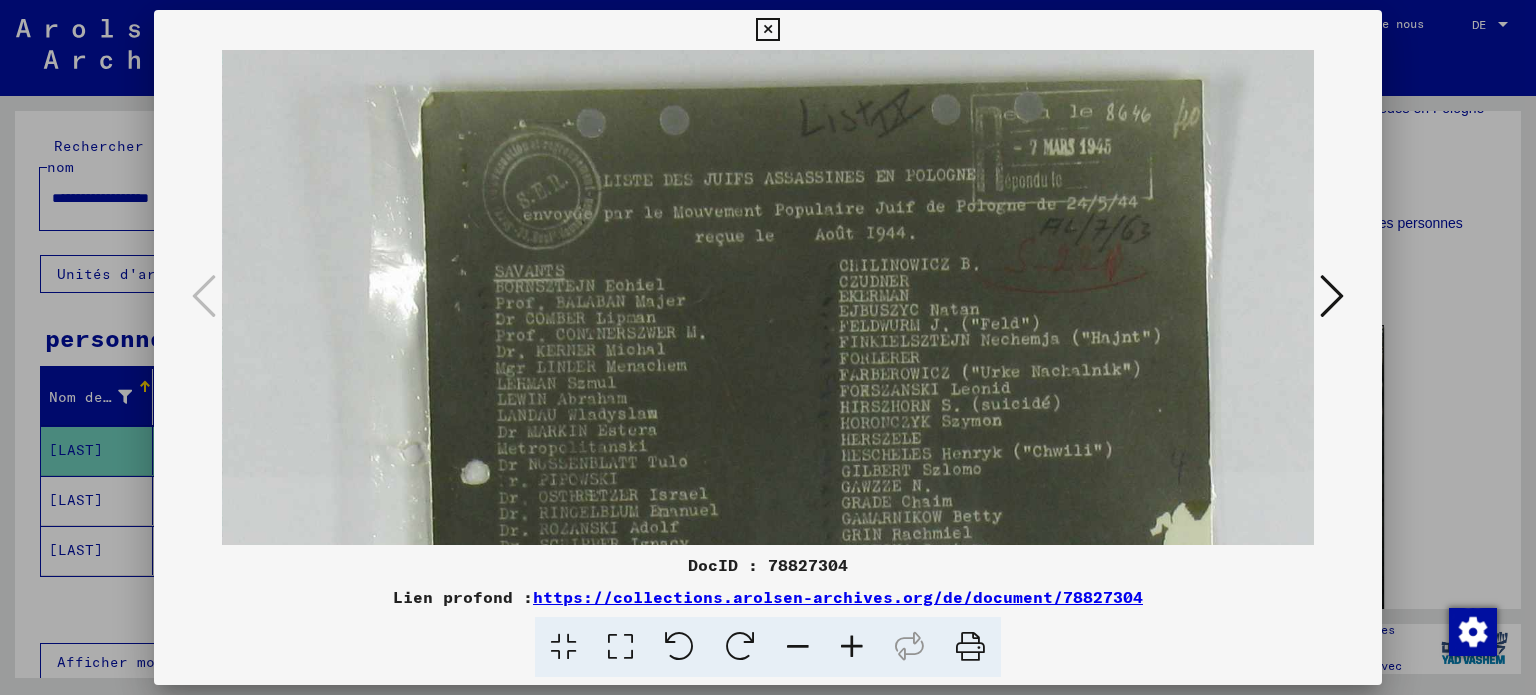 click at bounding box center [767, 30] 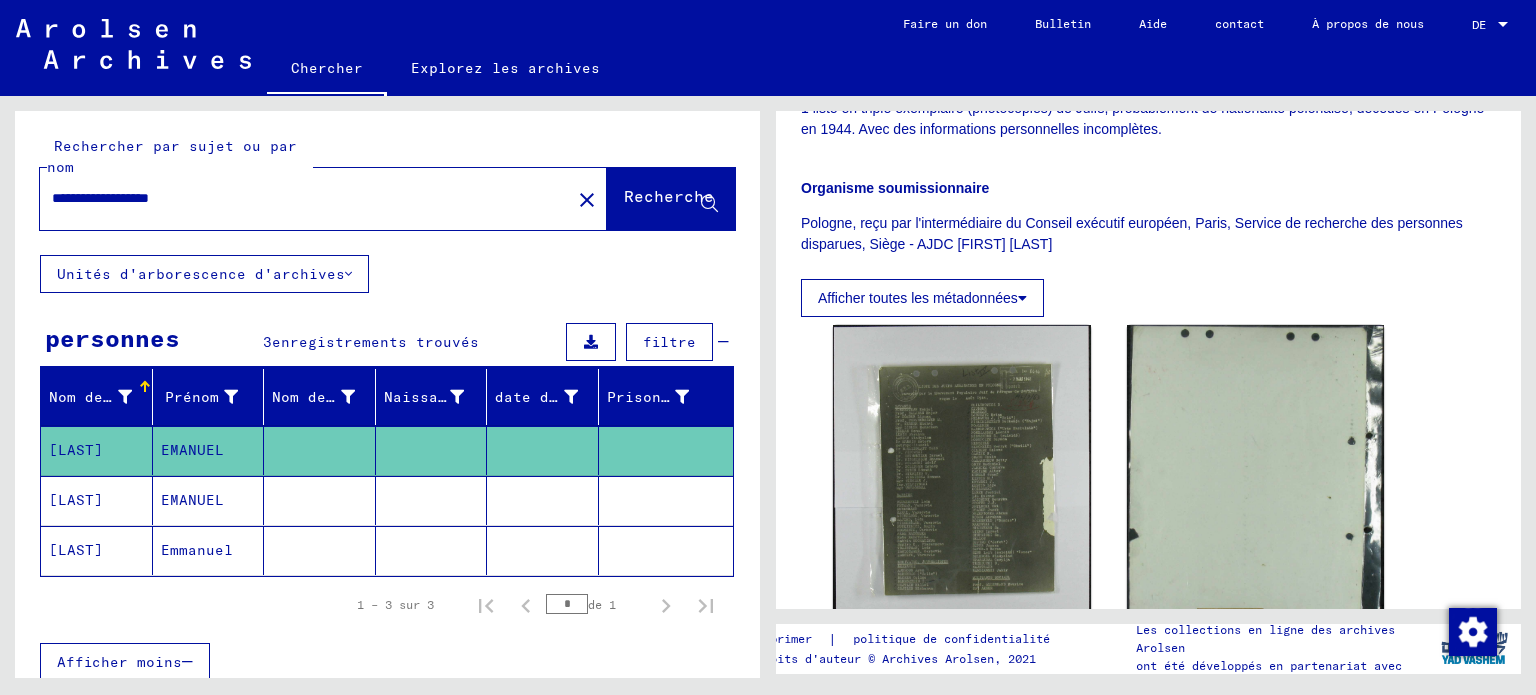 click on "EMANUEL" at bounding box center [197, 550] 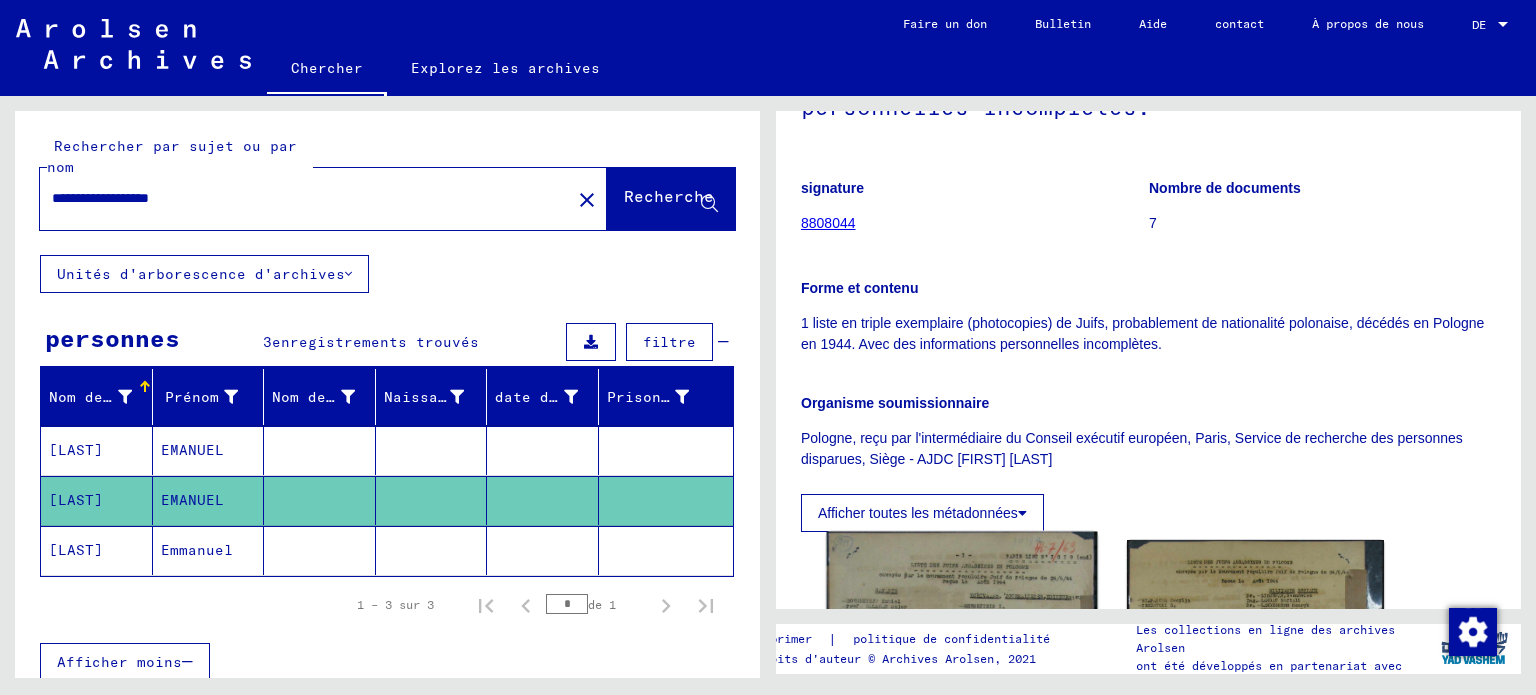 scroll, scrollTop: 500, scrollLeft: 0, axis: vertical 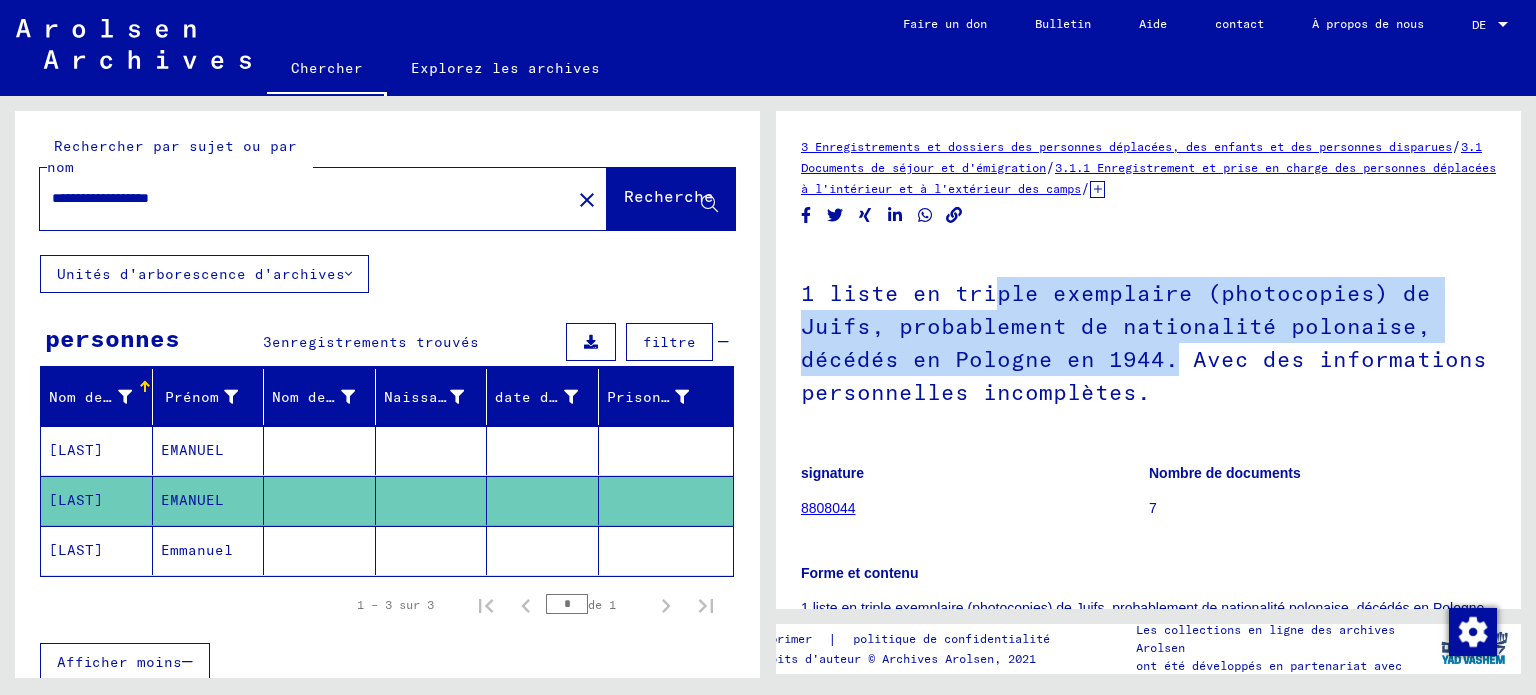 drag, startPoint x: 986, startPoint y: 304, endPoint x: 1163, endPoint y: 359, distance: 185.34833 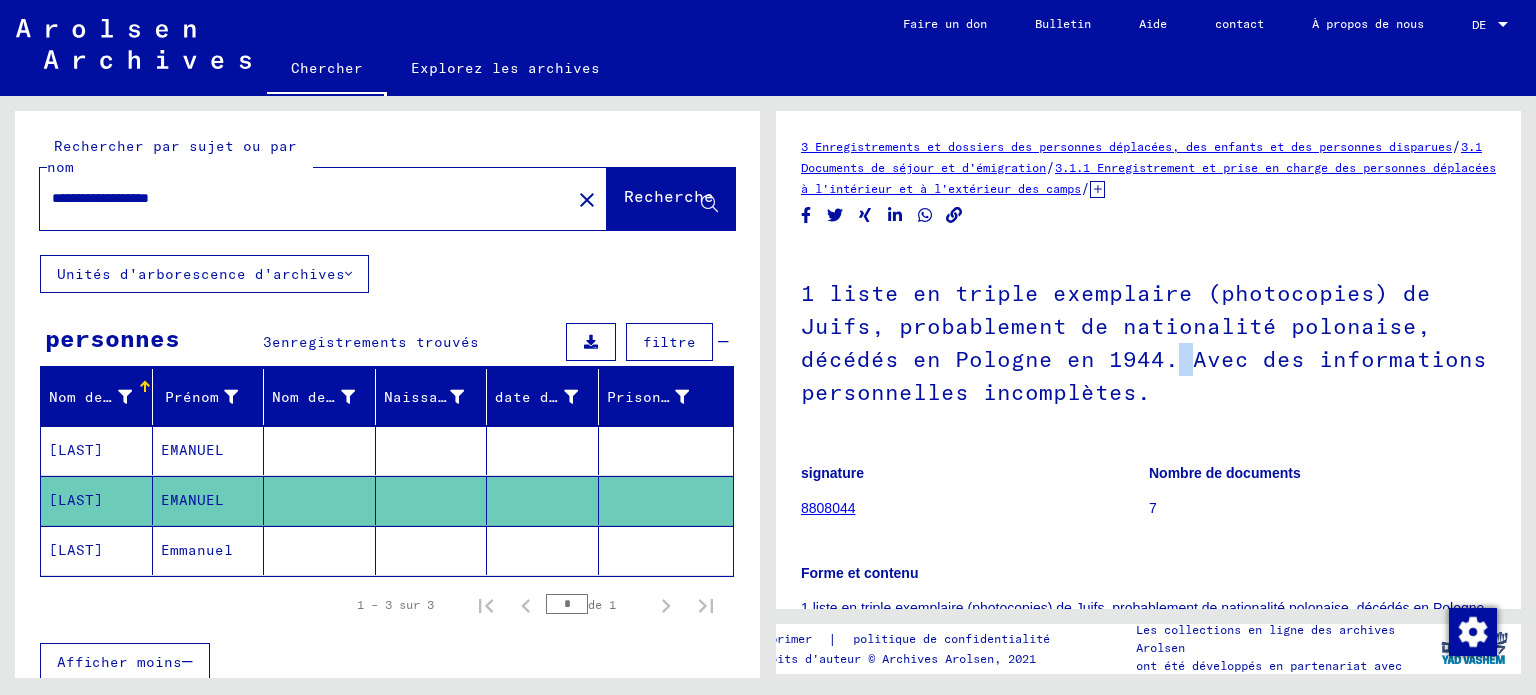 click on "1 liste en triple exemplaire (photocopies) de Juifs, probablement de nationalité polonaise, décédés en Pologne en 1944. Avec des informations personnelles incomplètes." 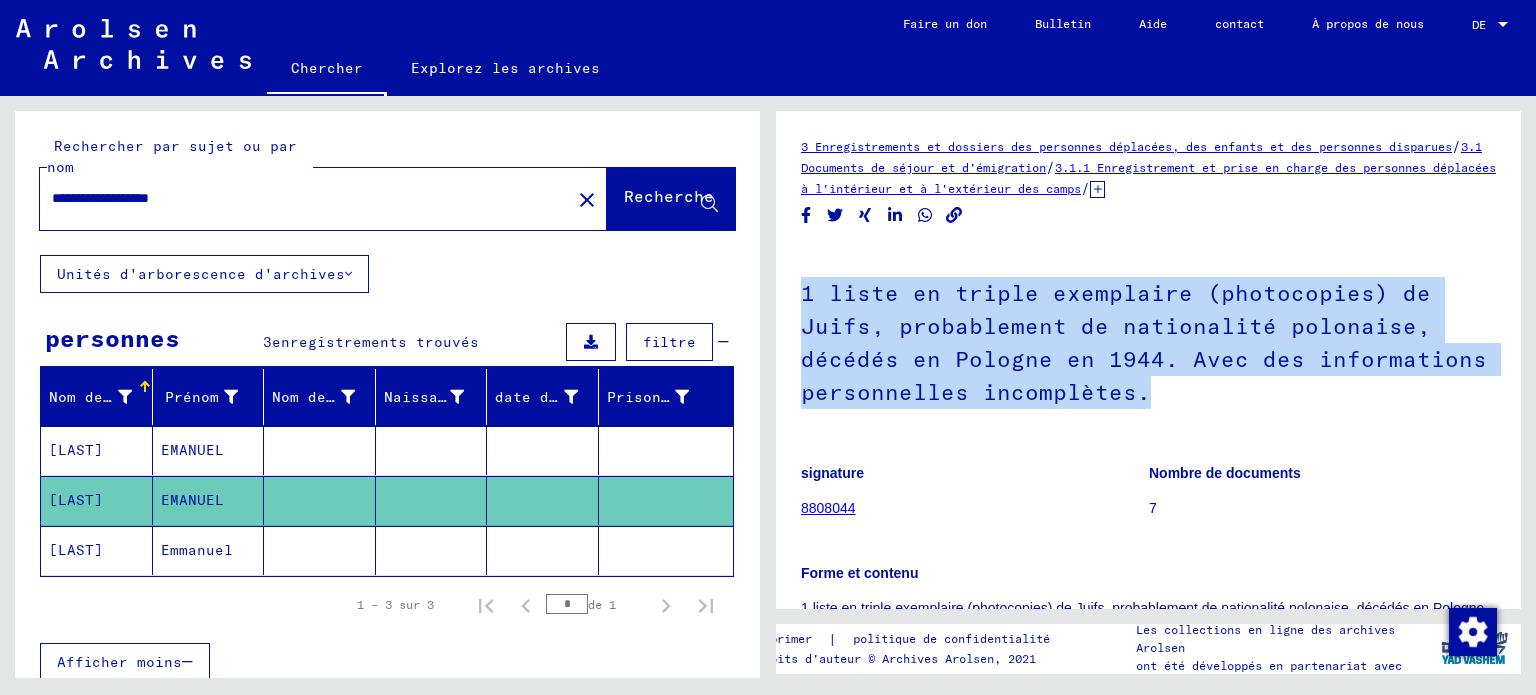 click on "1 liste en triple exemplaire (photocopies) de Juifs, probablement de nationalité polonaise, décédés en Pologne en 1944. Avec des informations personnelles incomplètes." 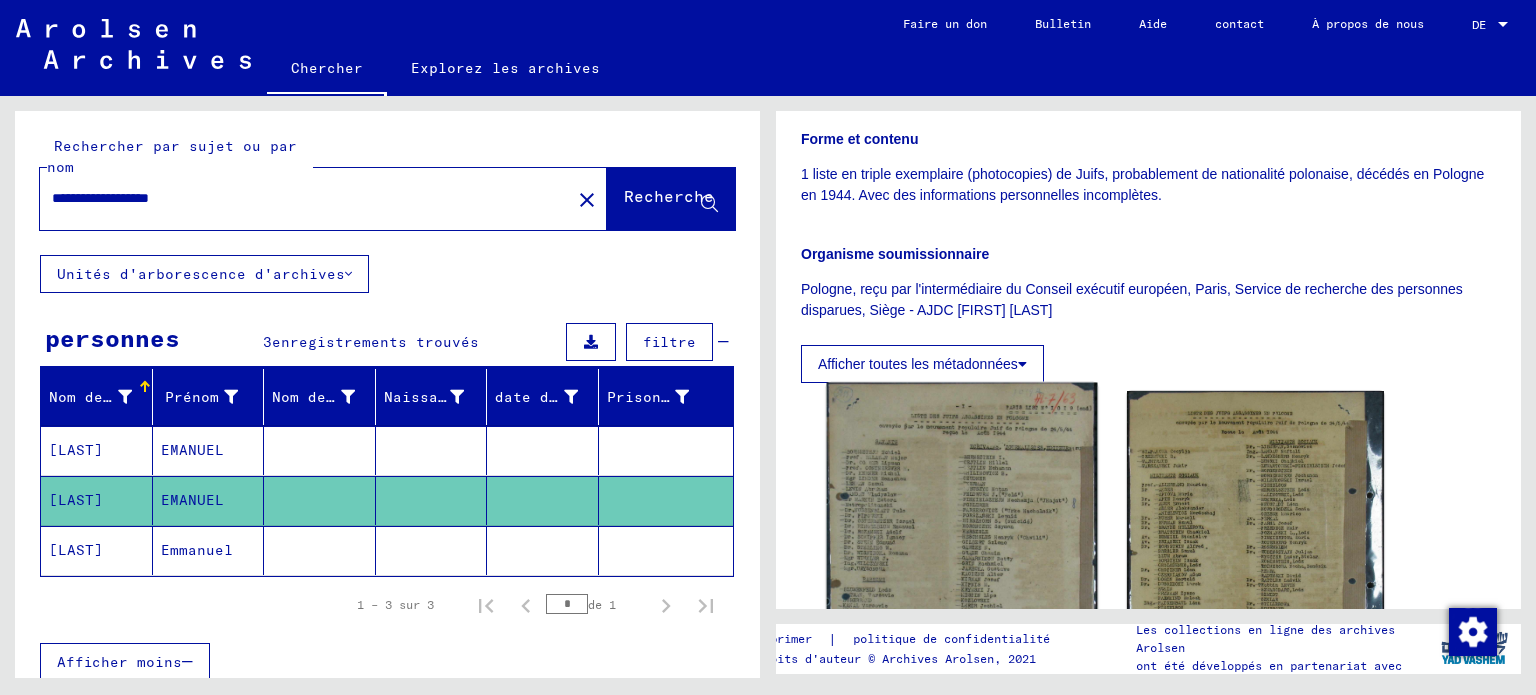 scroll, scrollTop: 600, scrollLeft: 0, axis: vertical 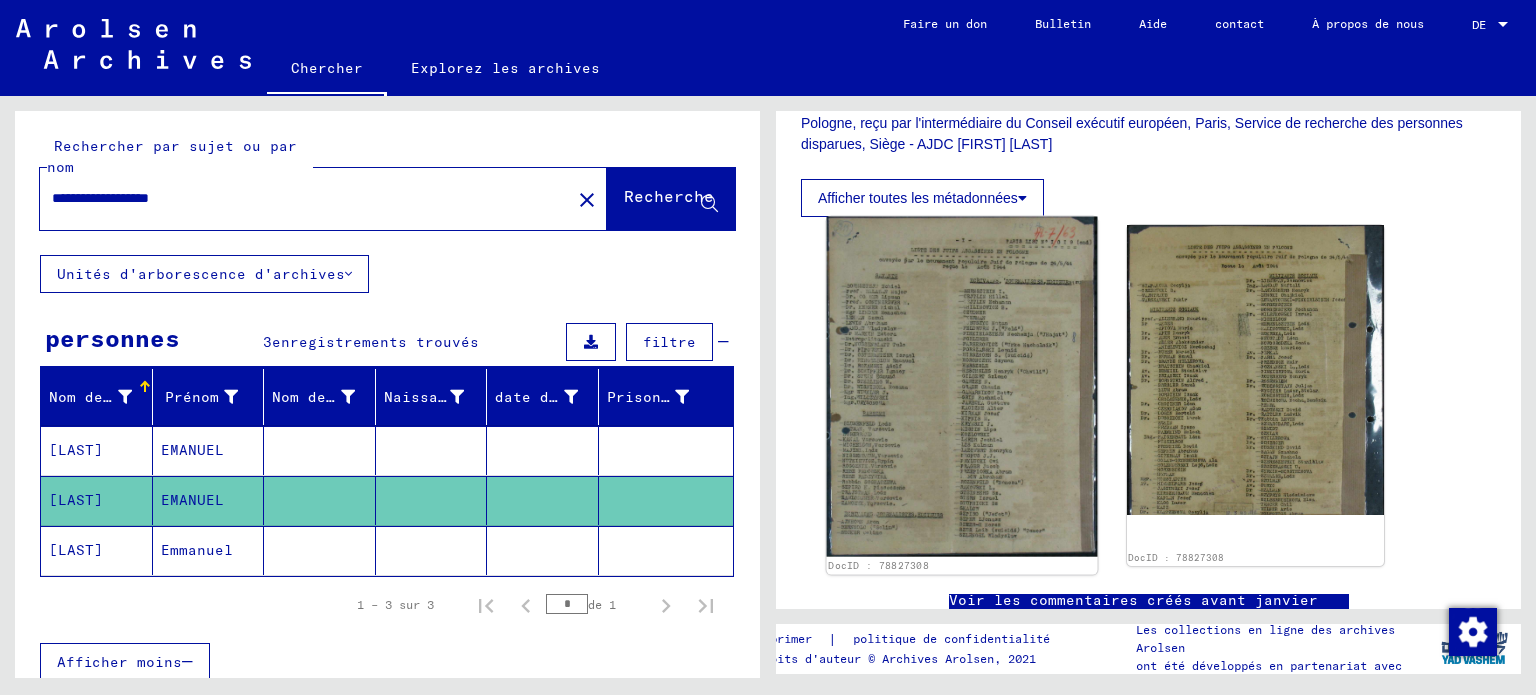 click 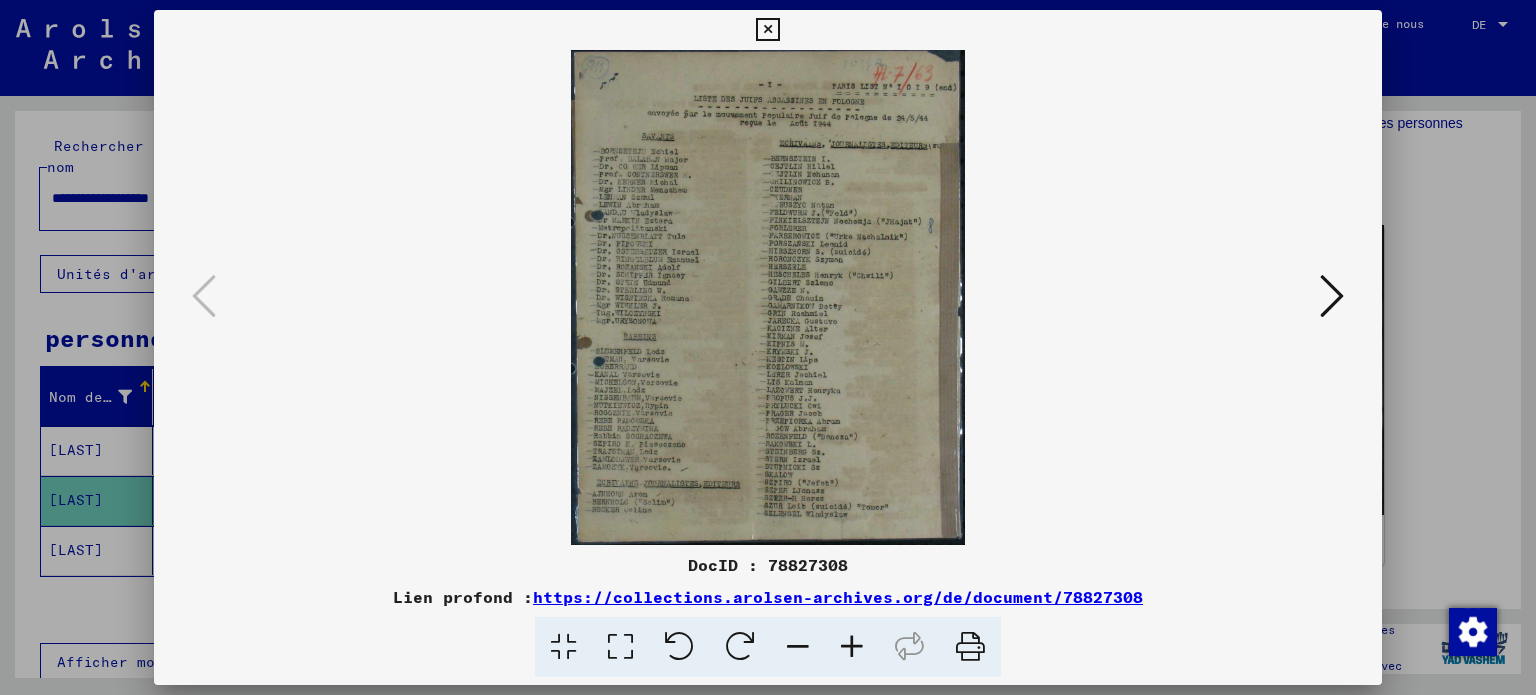 click at bounding box center [852, 647] 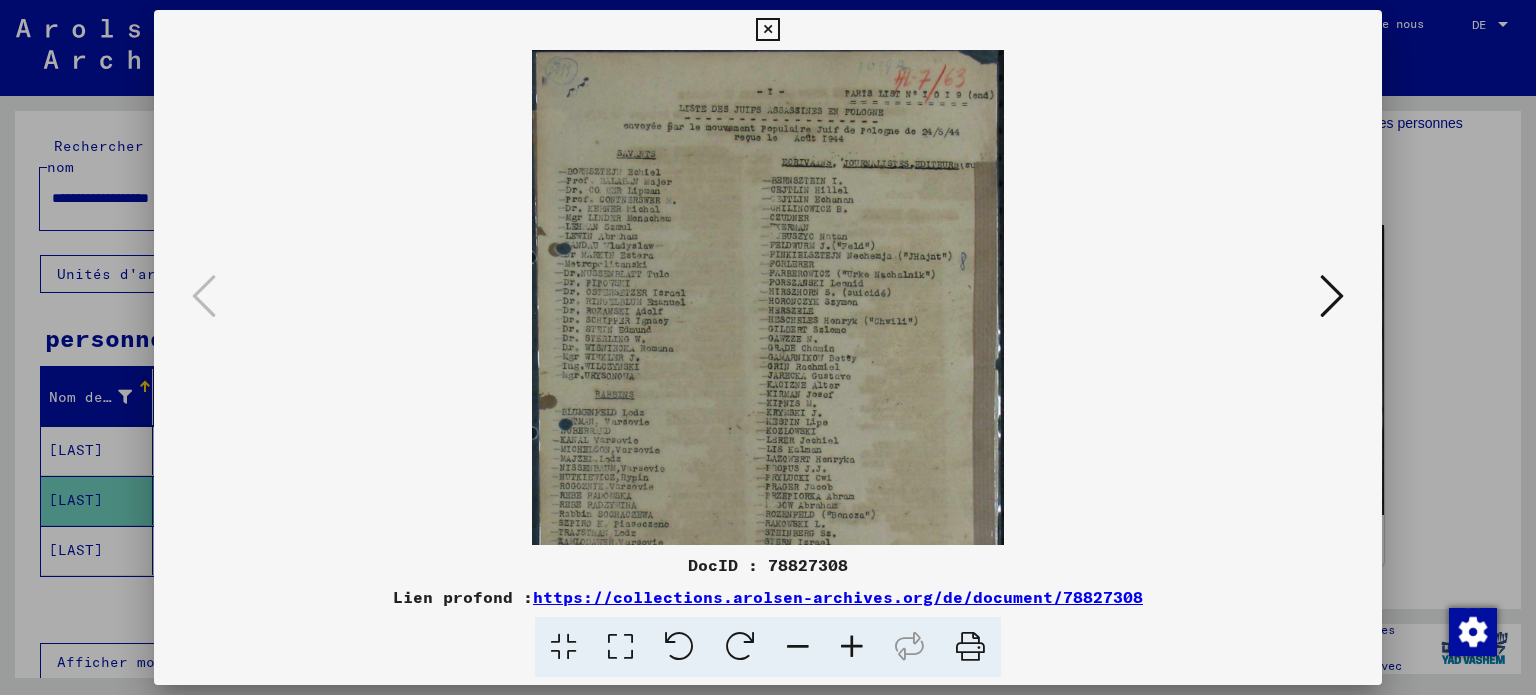 click at bounding box center (852, 647) 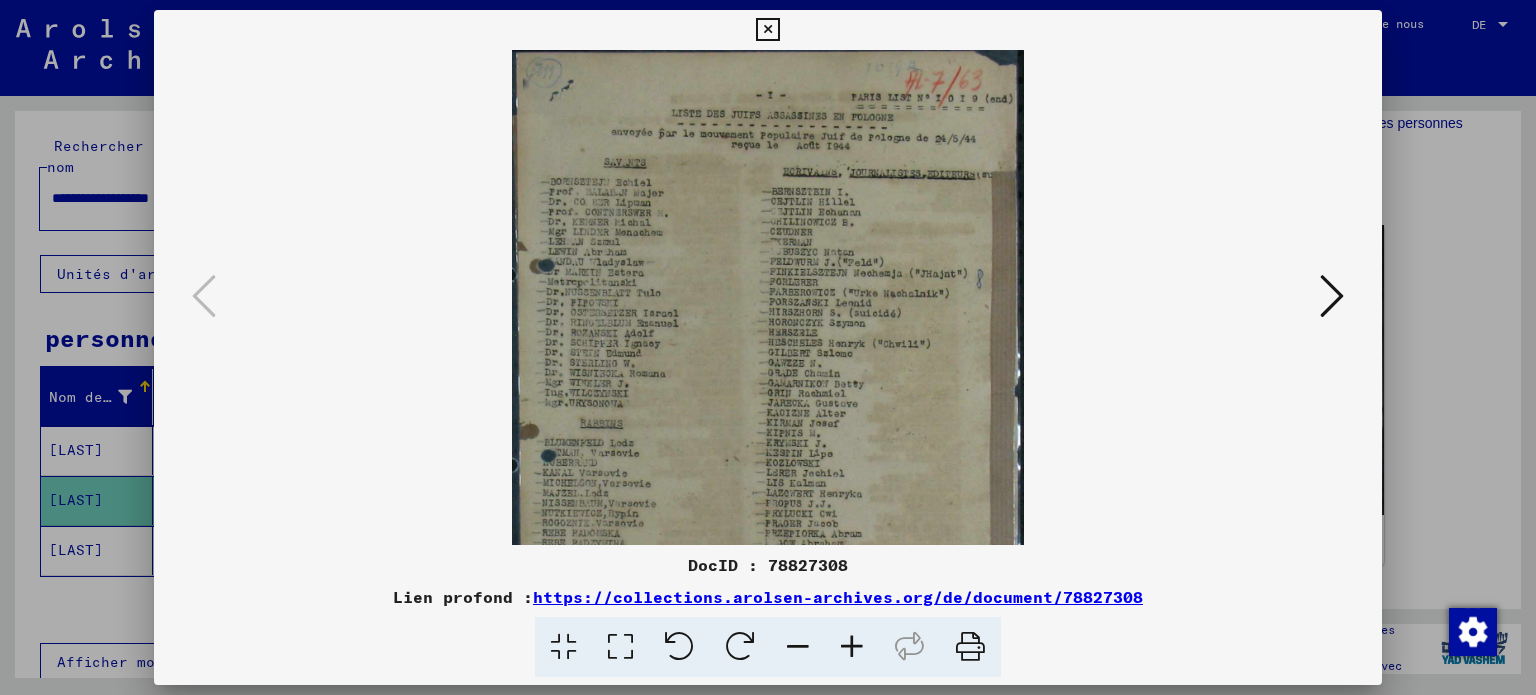 click at bounding box center (852, 647) 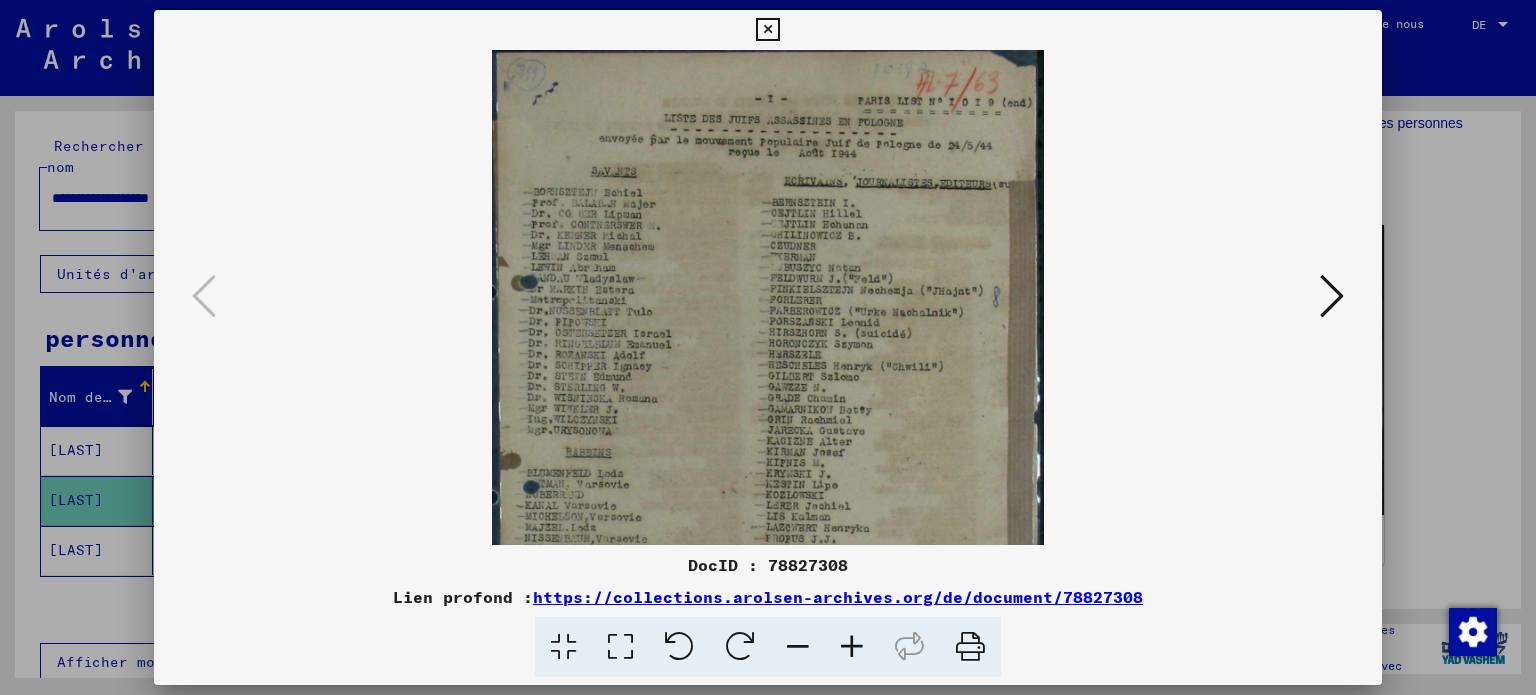 click at bounding box center [852, 647] 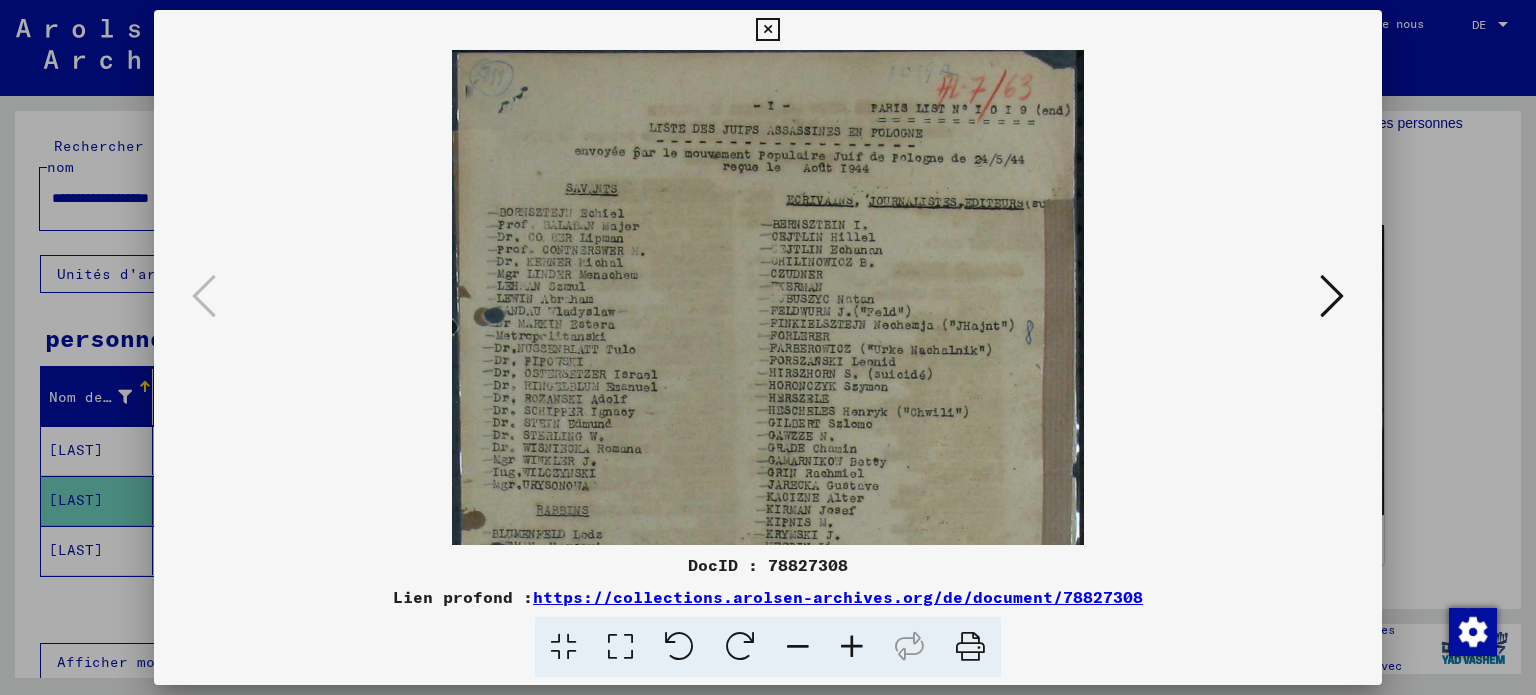 click at bounding box center [852, 647] 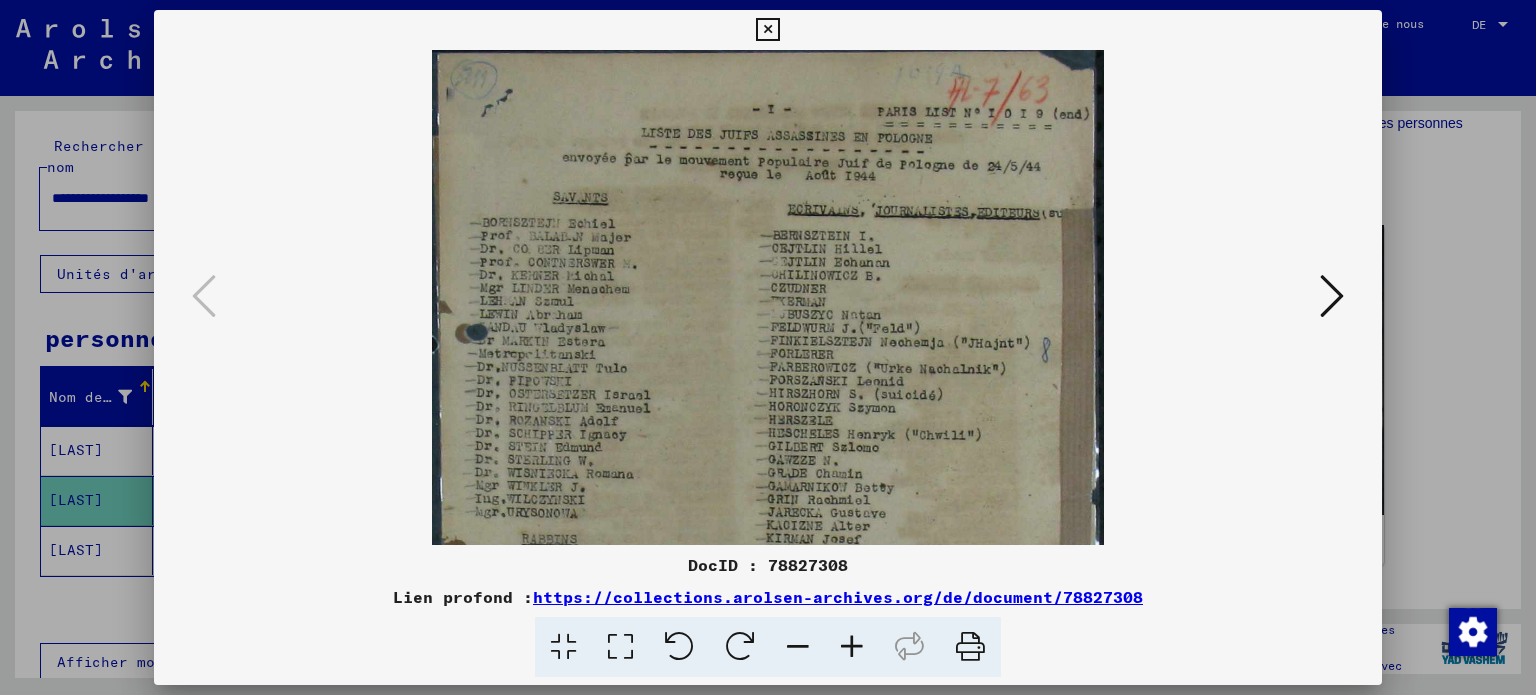 click at bounding box center [852, 647] 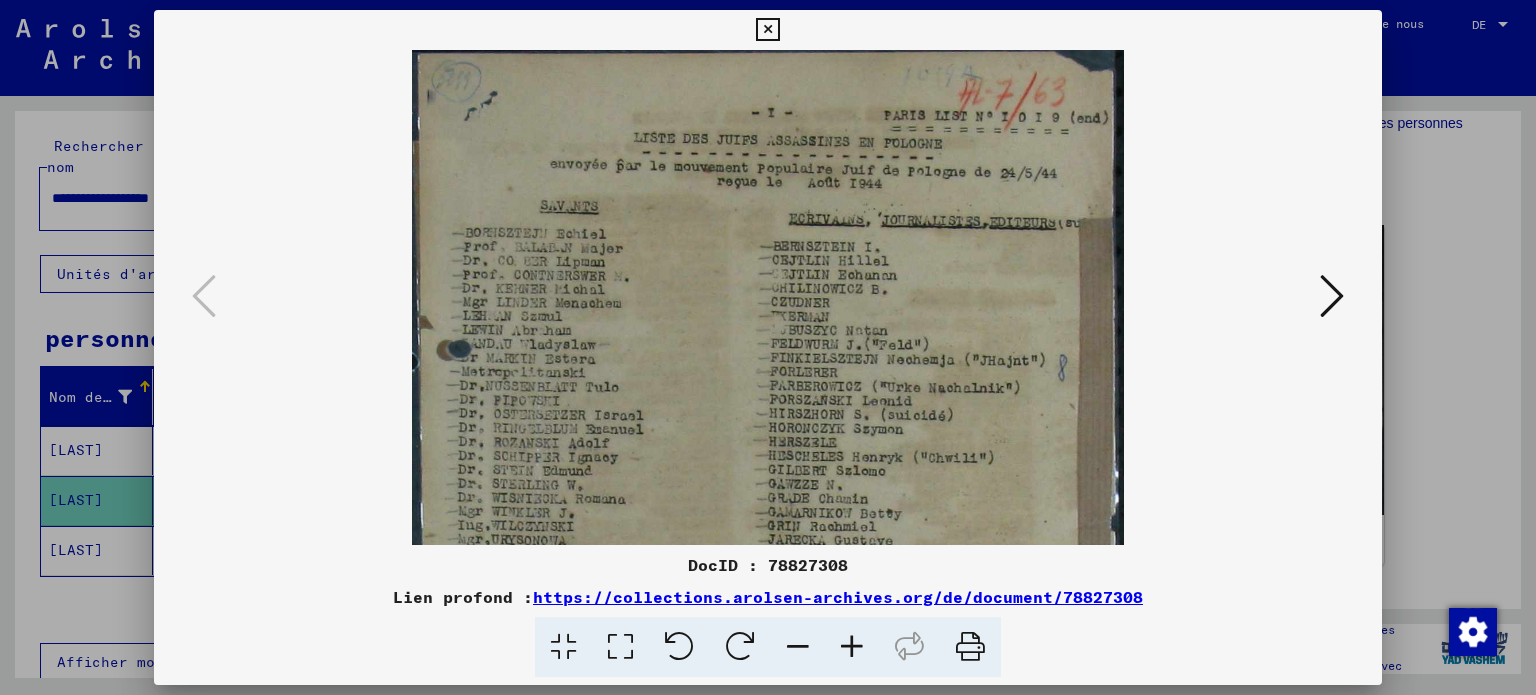 click at bounding box center (767, 30) 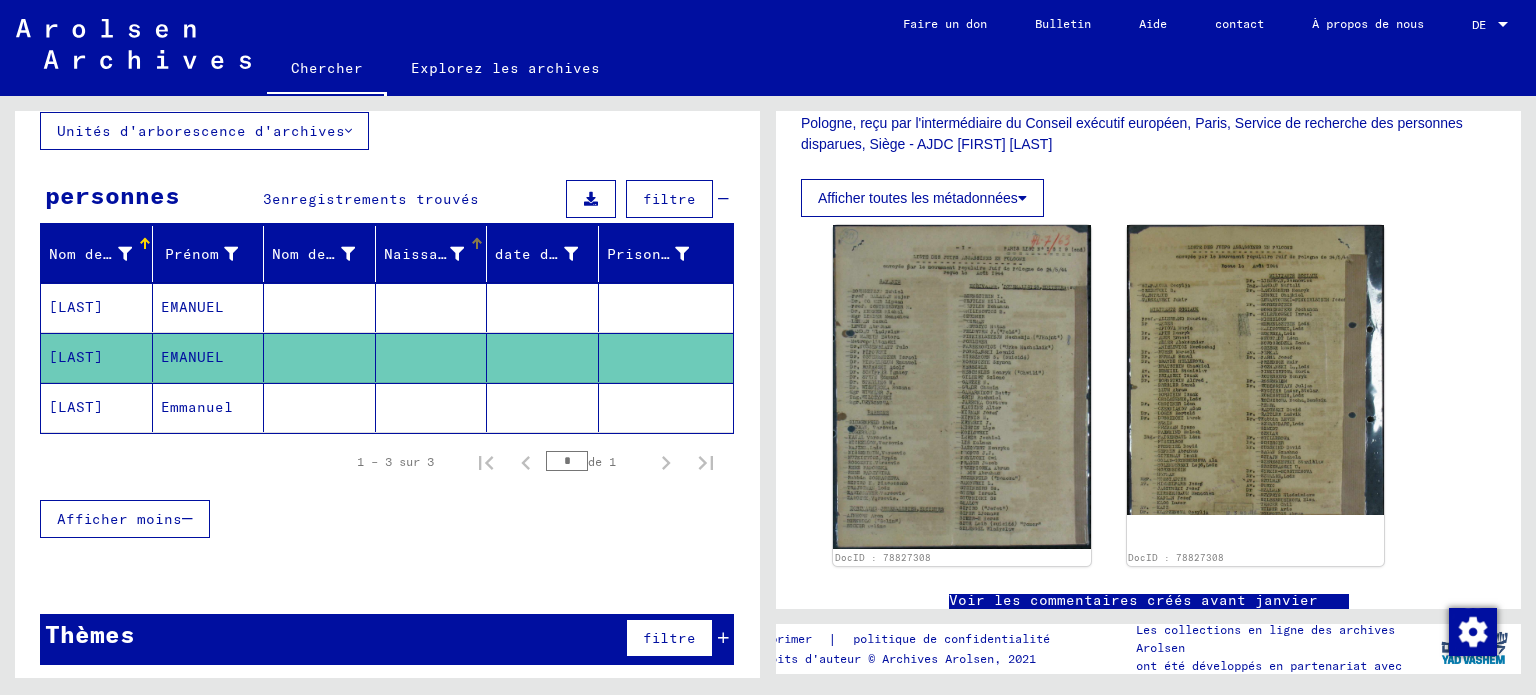 scroll, scrollTop: 146, scrollLeft: 0, axis: vertical 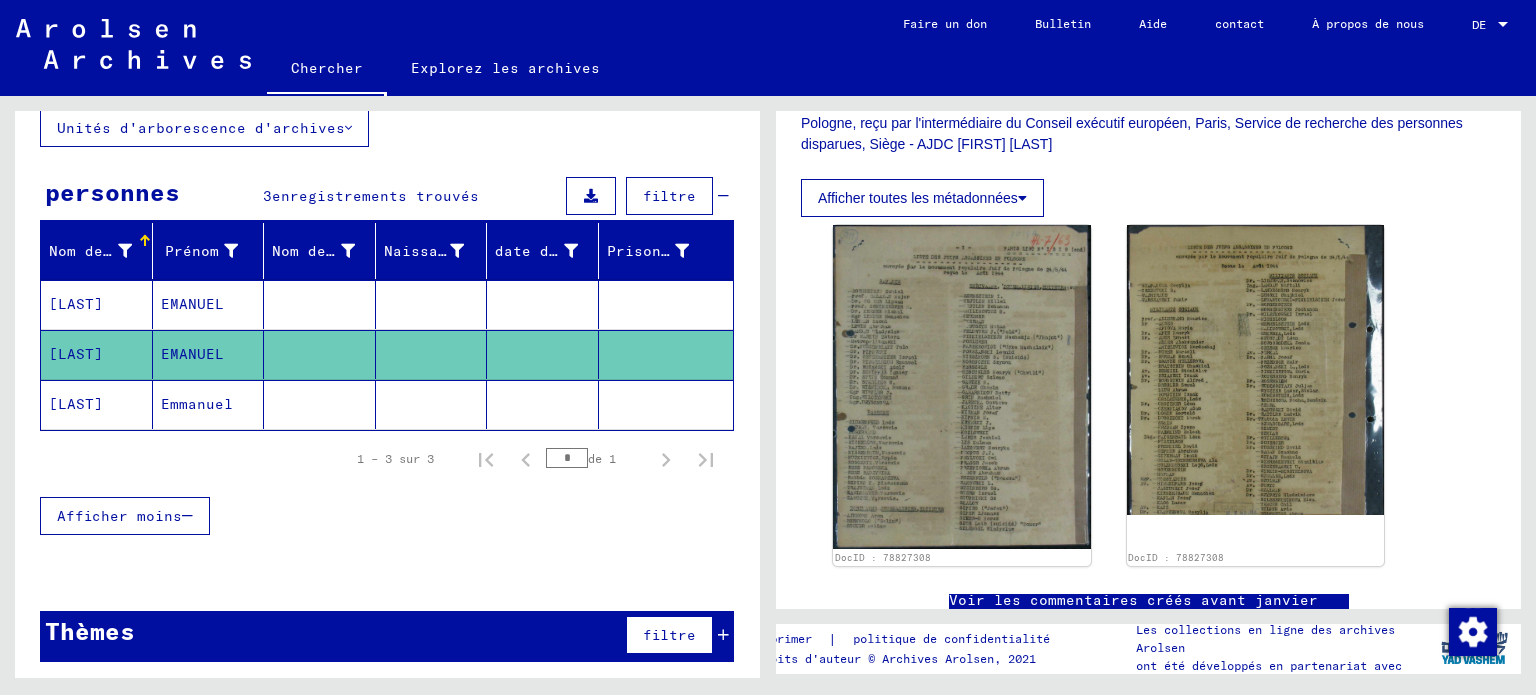 click on "Emmanuel" 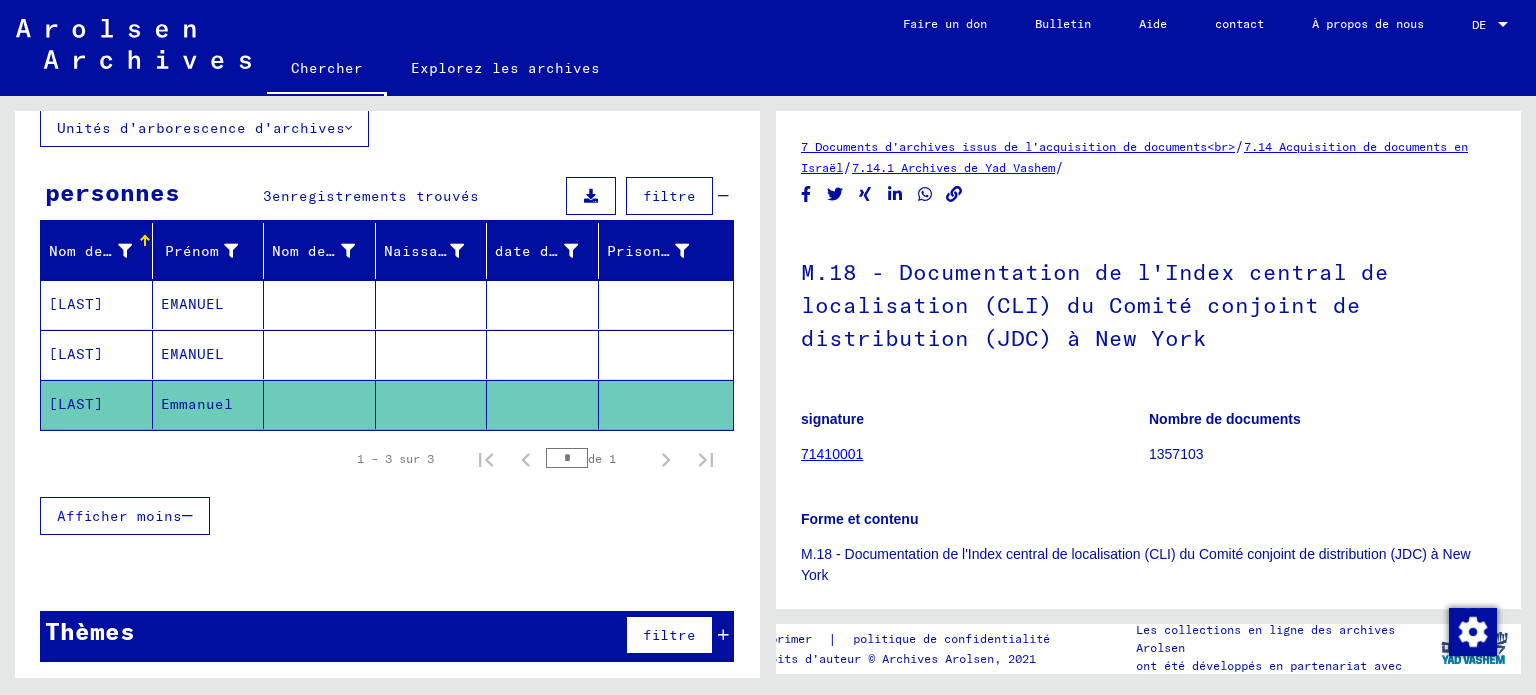 scroll, scrollTop: 254, scrollLeft: 0, axis: vertical 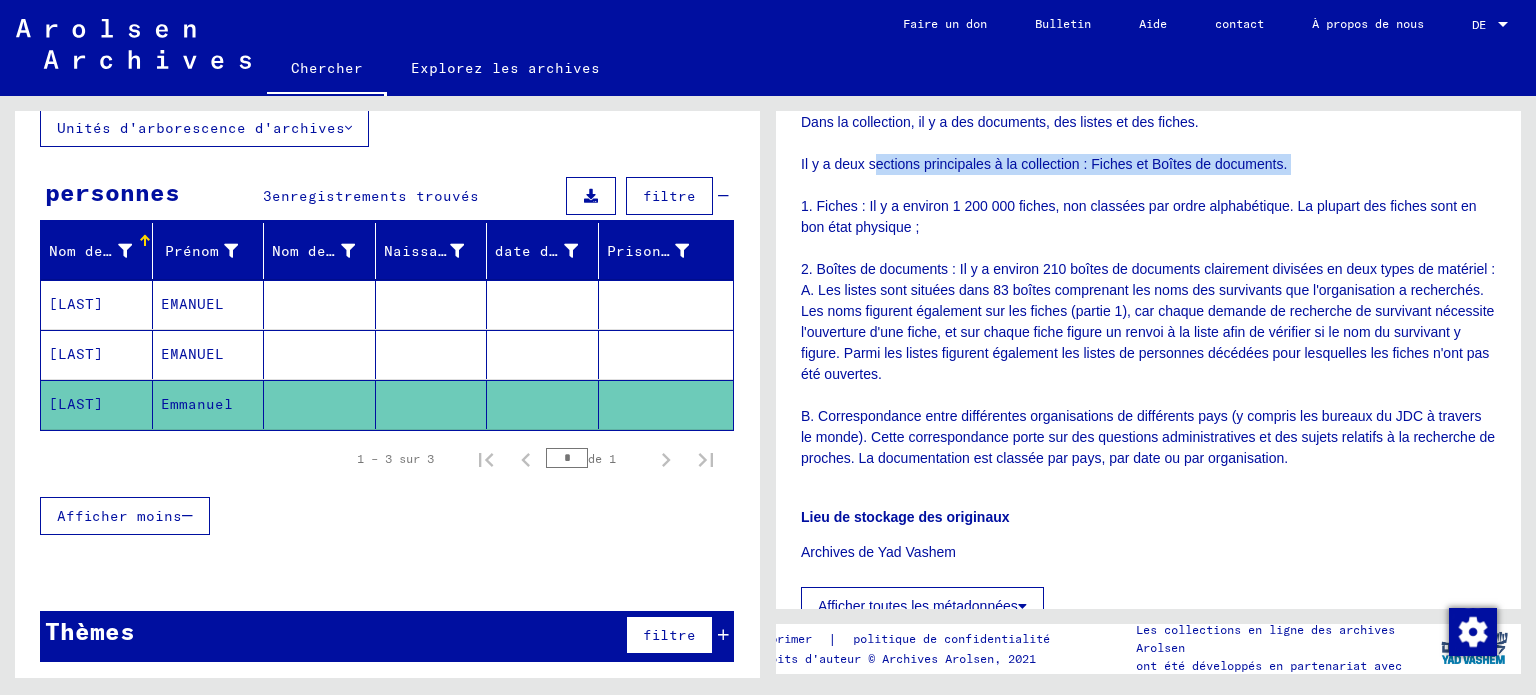 drag, startPoint x: 876, startPoint y: 186, endPoint x: 1216, endPoint y: 207, distance: 340.64792 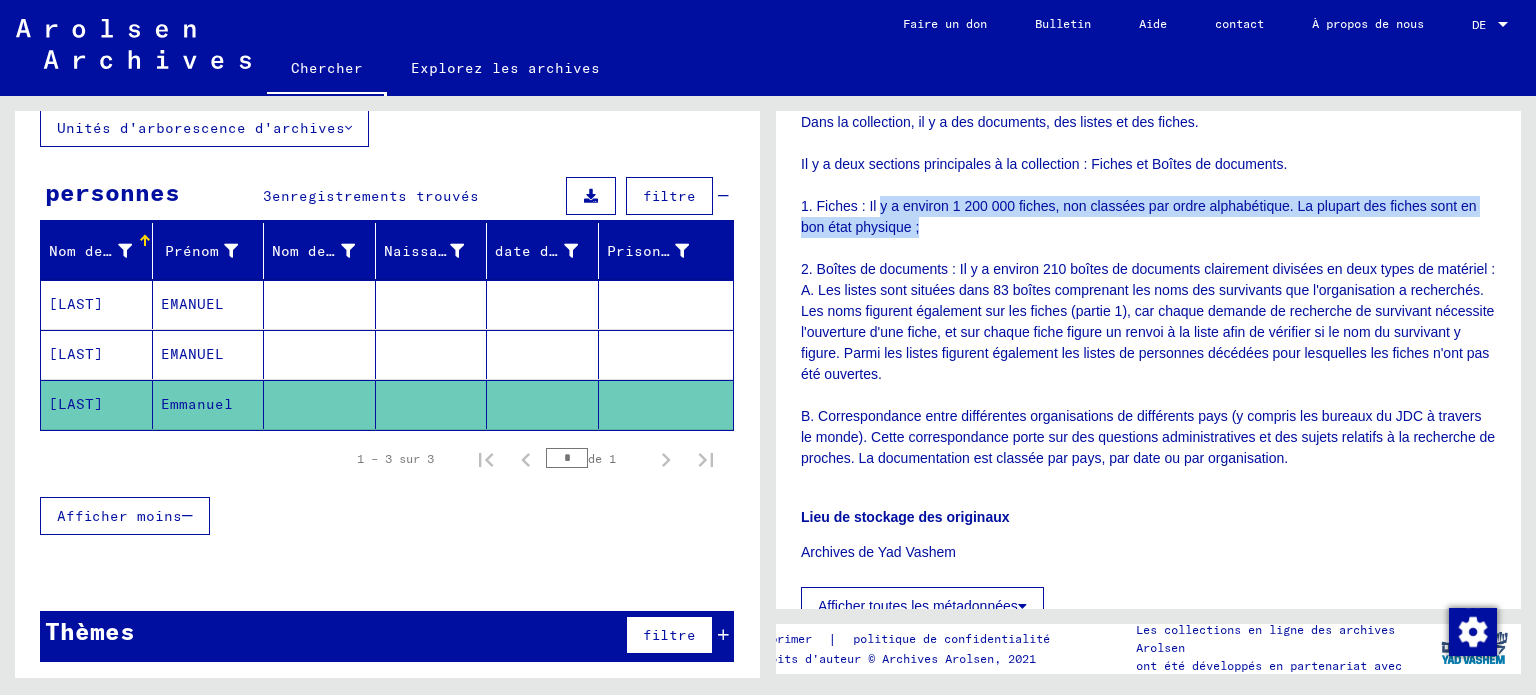 drag, startPoint x: 881, startPoint y: 227, endPoint x: 1100, endPoint y: 244, distance: 219.65883 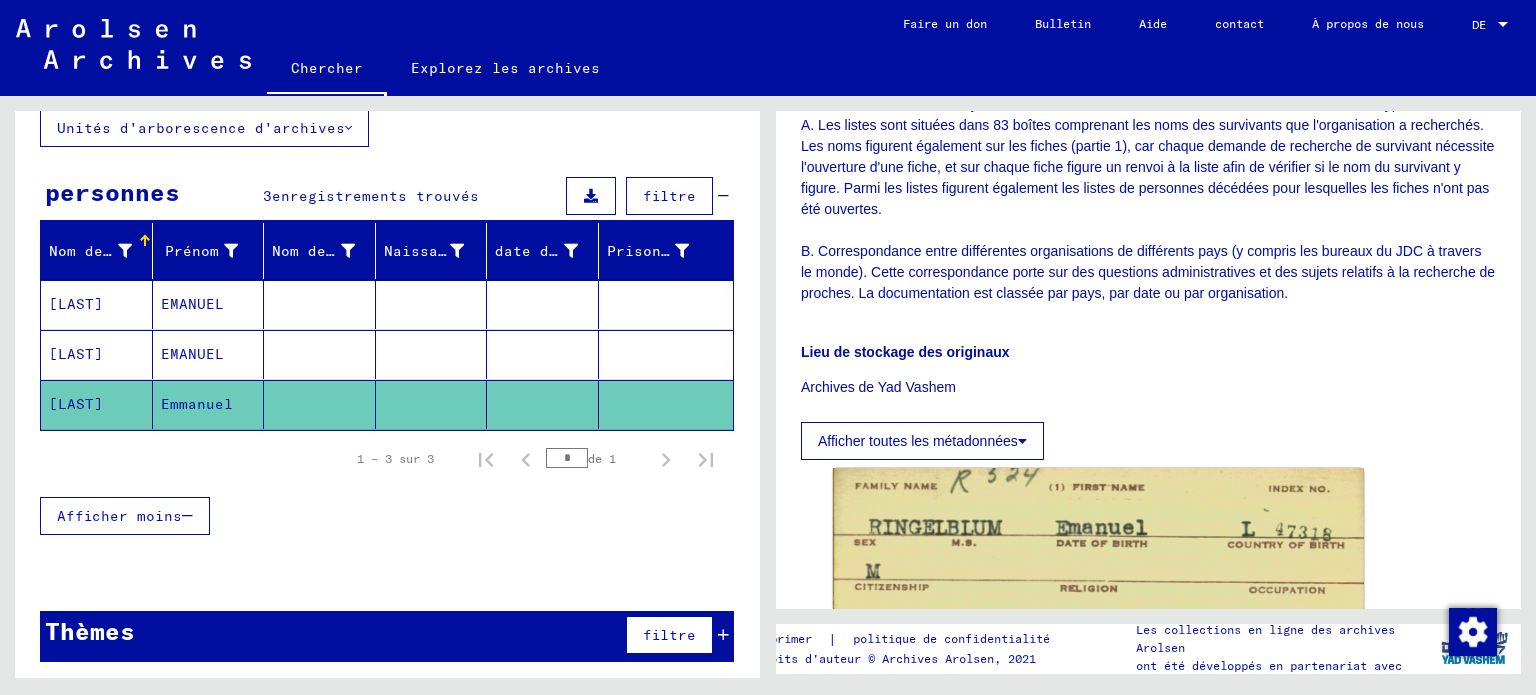 scroll, scrollTop: 800, scrollLeft: 0, axis: vertical 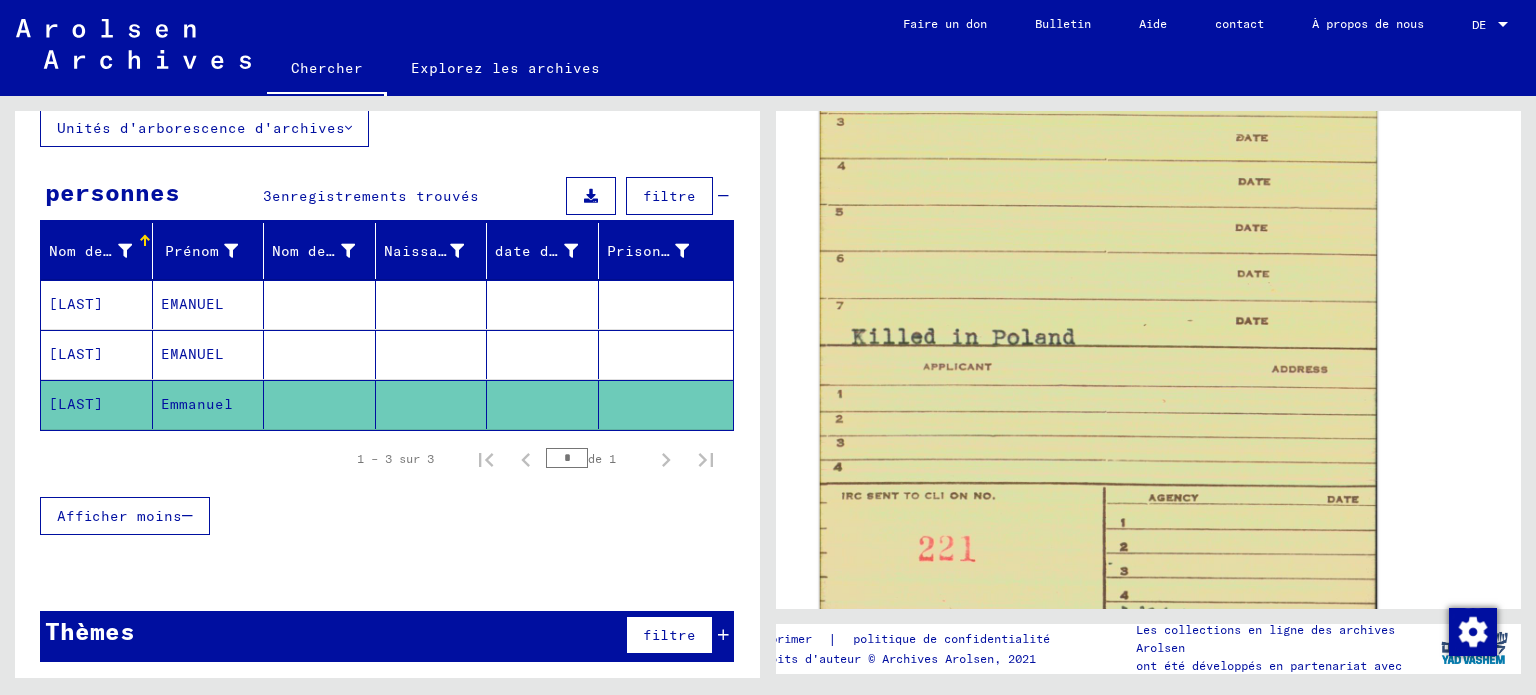 click 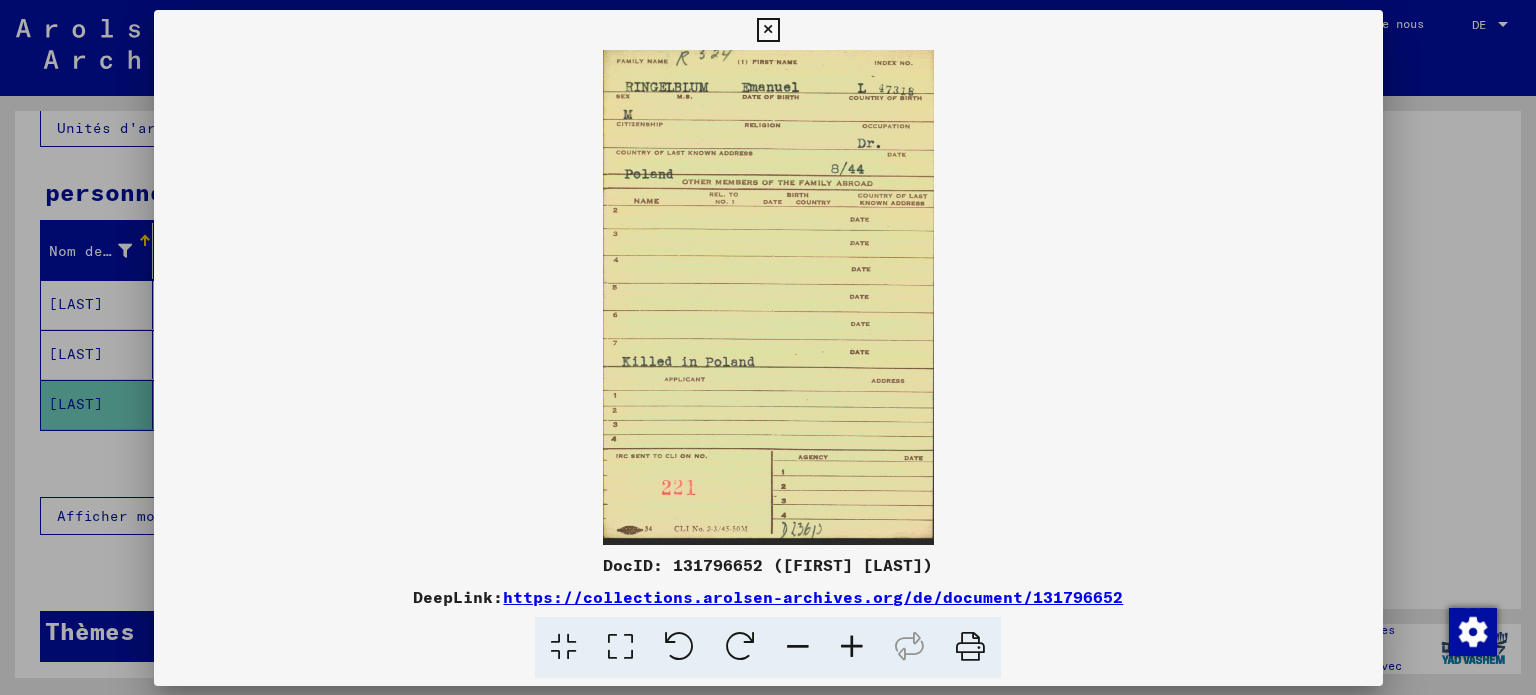 scroll, scrollTop: 1399, scrollLeft: 0, axis: vertical 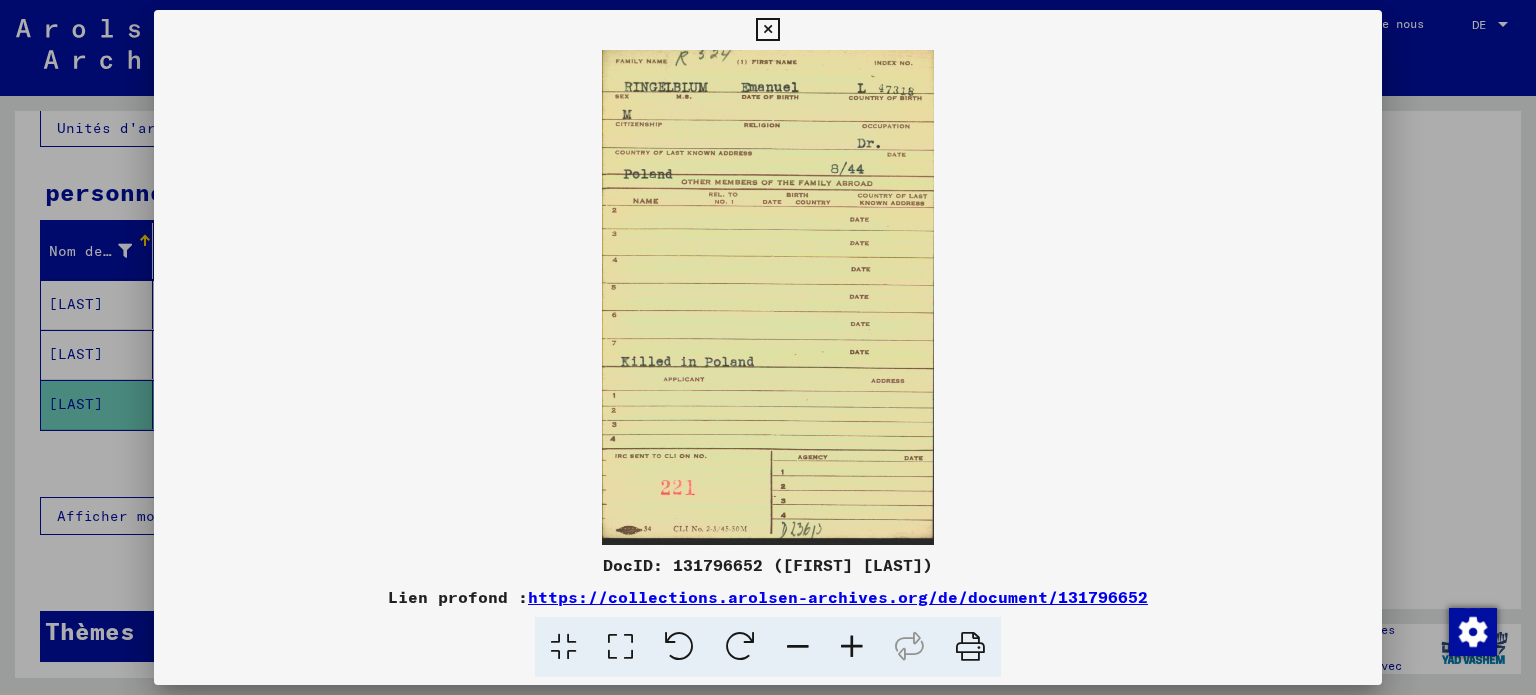 click at bounding box center (767, 30) 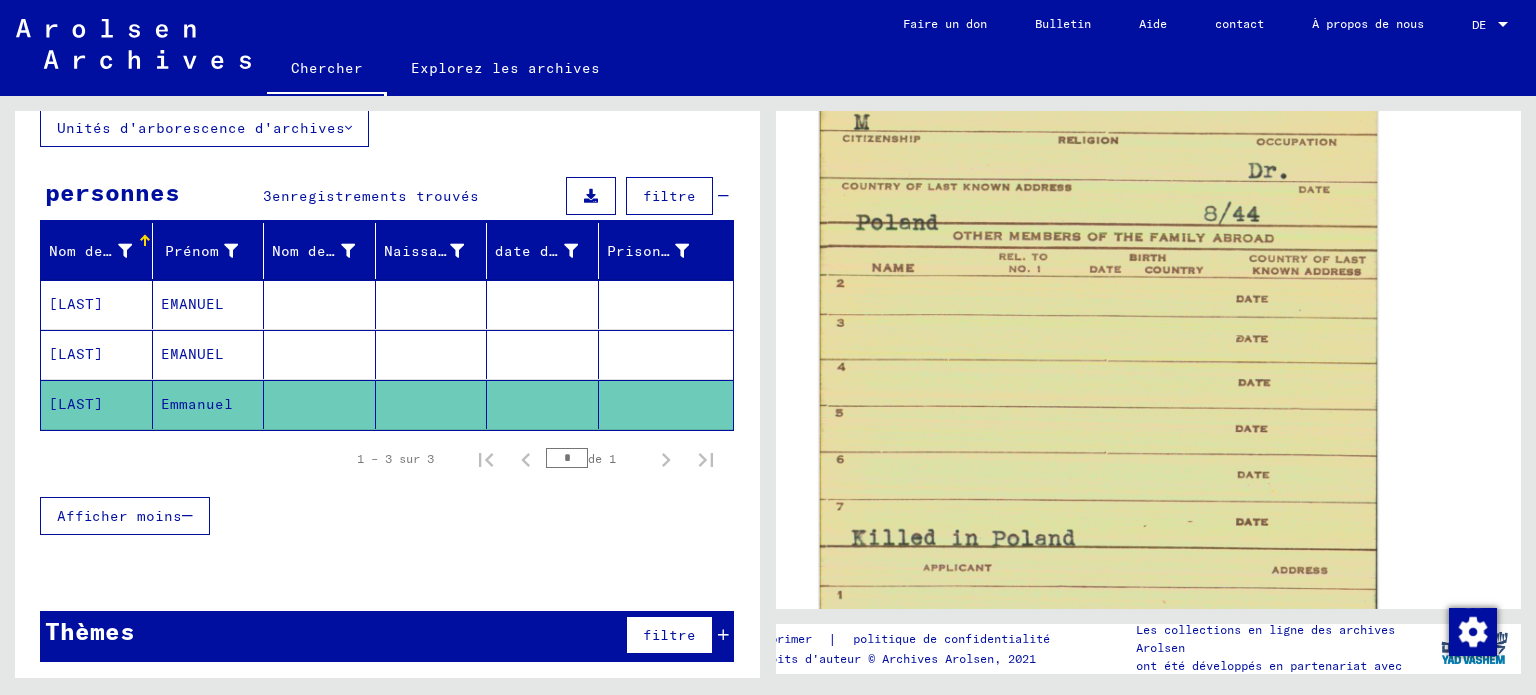 click 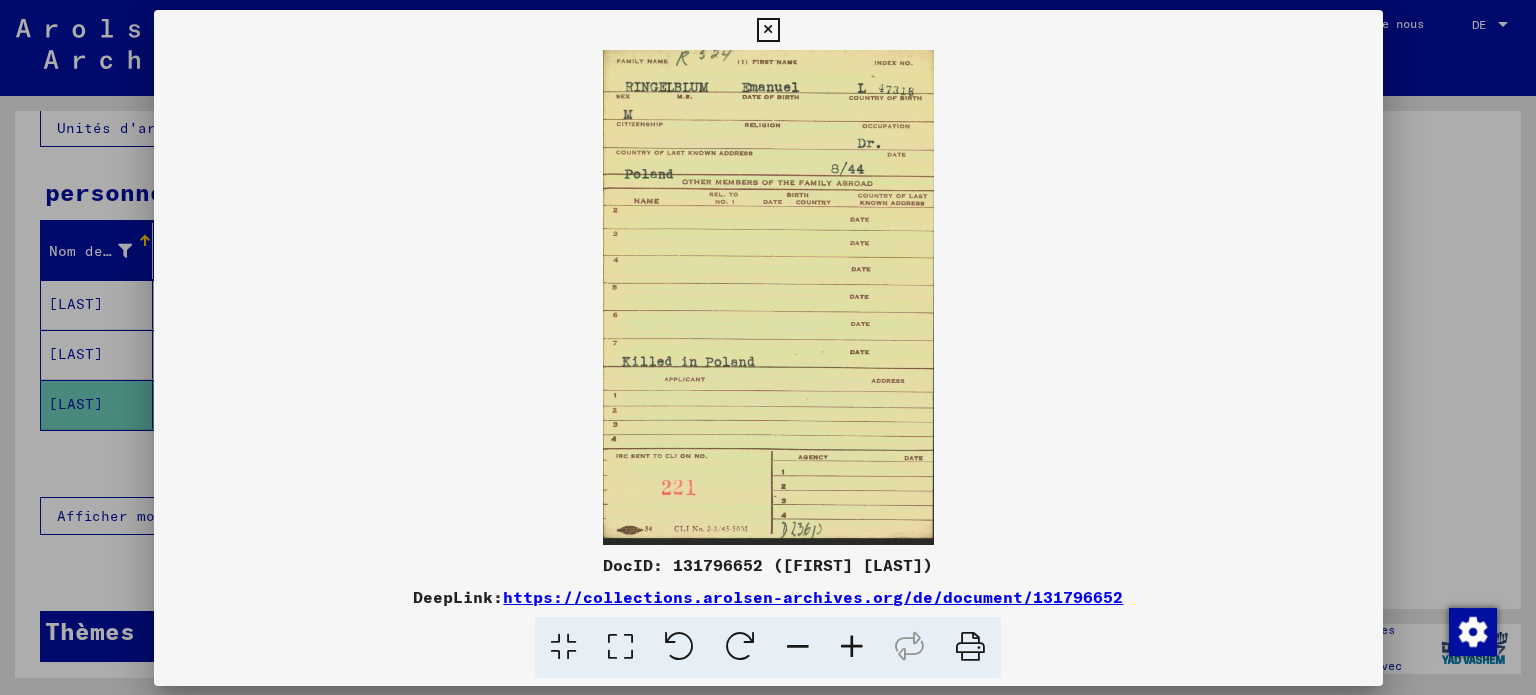 scroll, scrollTop: 1198, scrollLeft: 0, axis: vertical 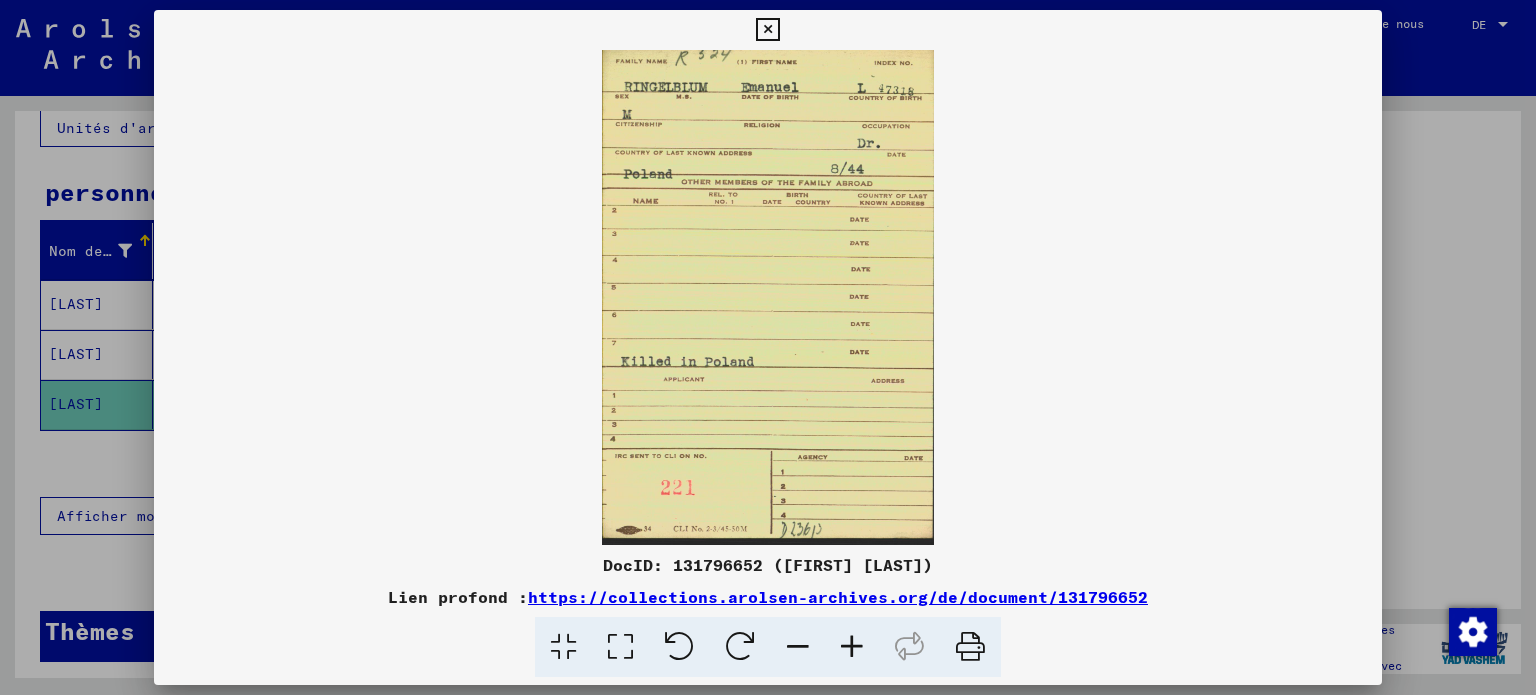 click at bounding box center (970, 647) 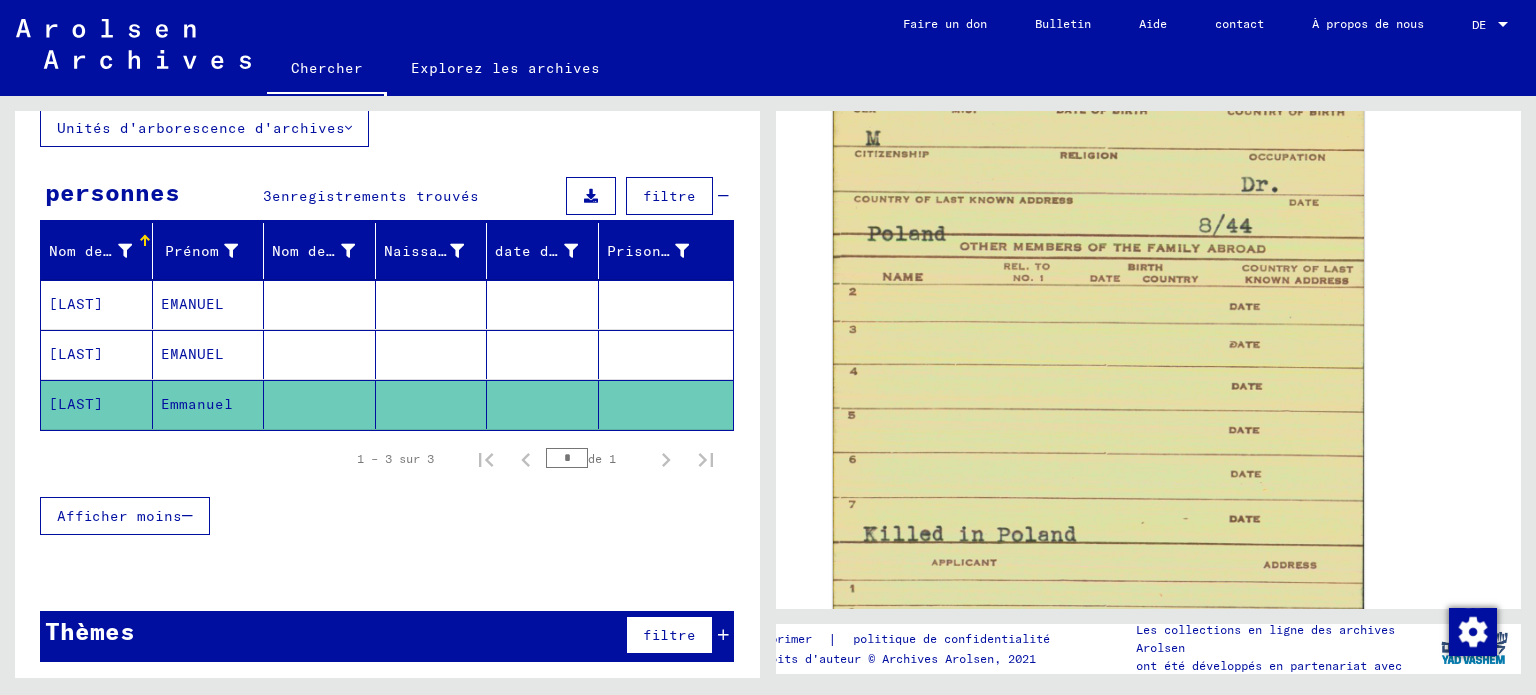 click at bounding box center (432, 354) 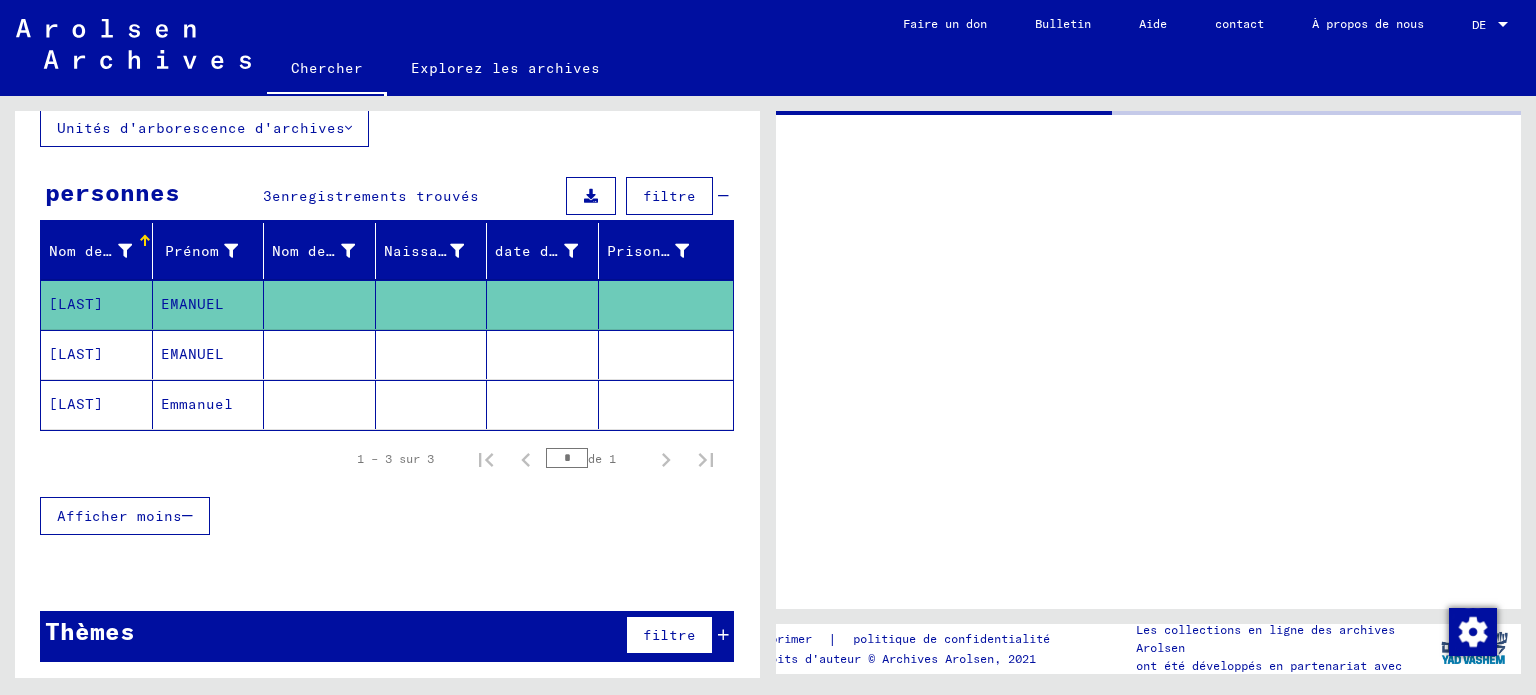 scroll, scrollTop: 0, scrollLeft: 0, axis: both 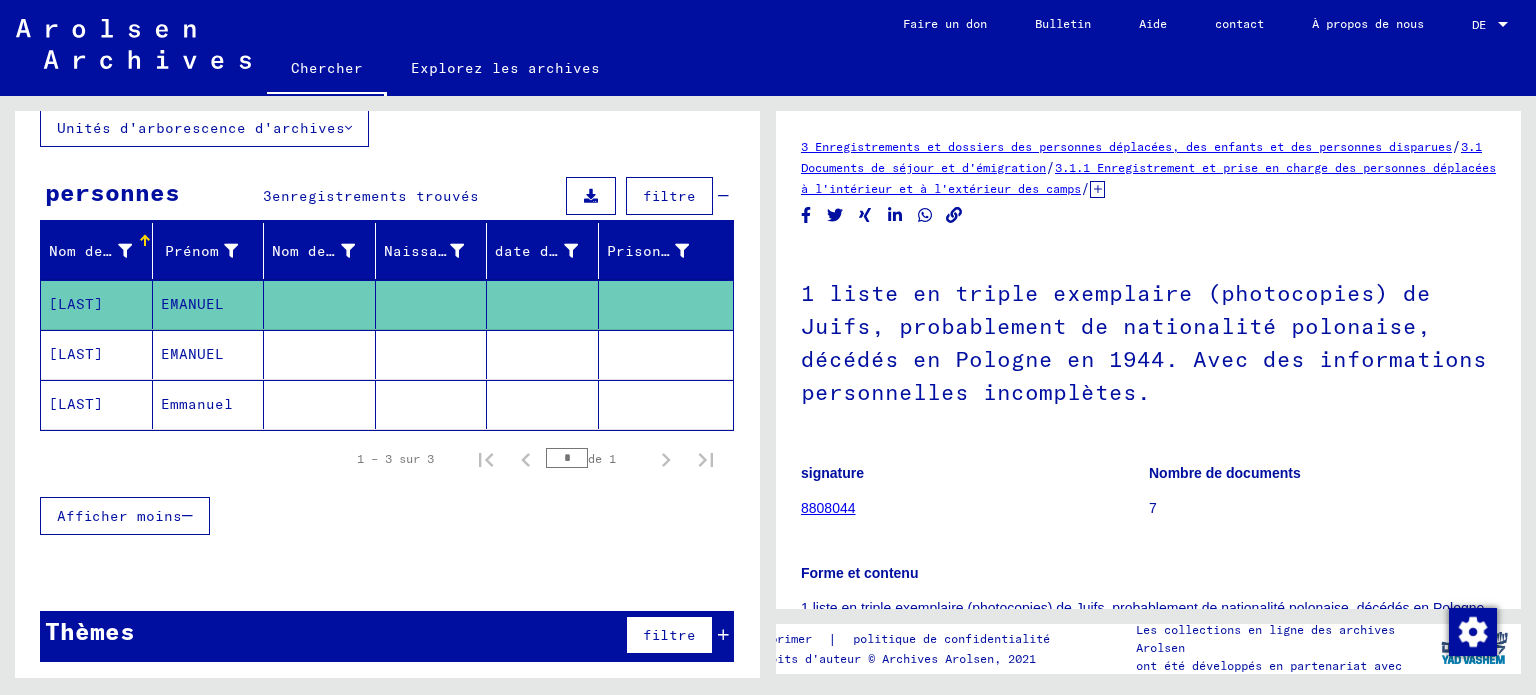 click at bounding box center (432, 404) 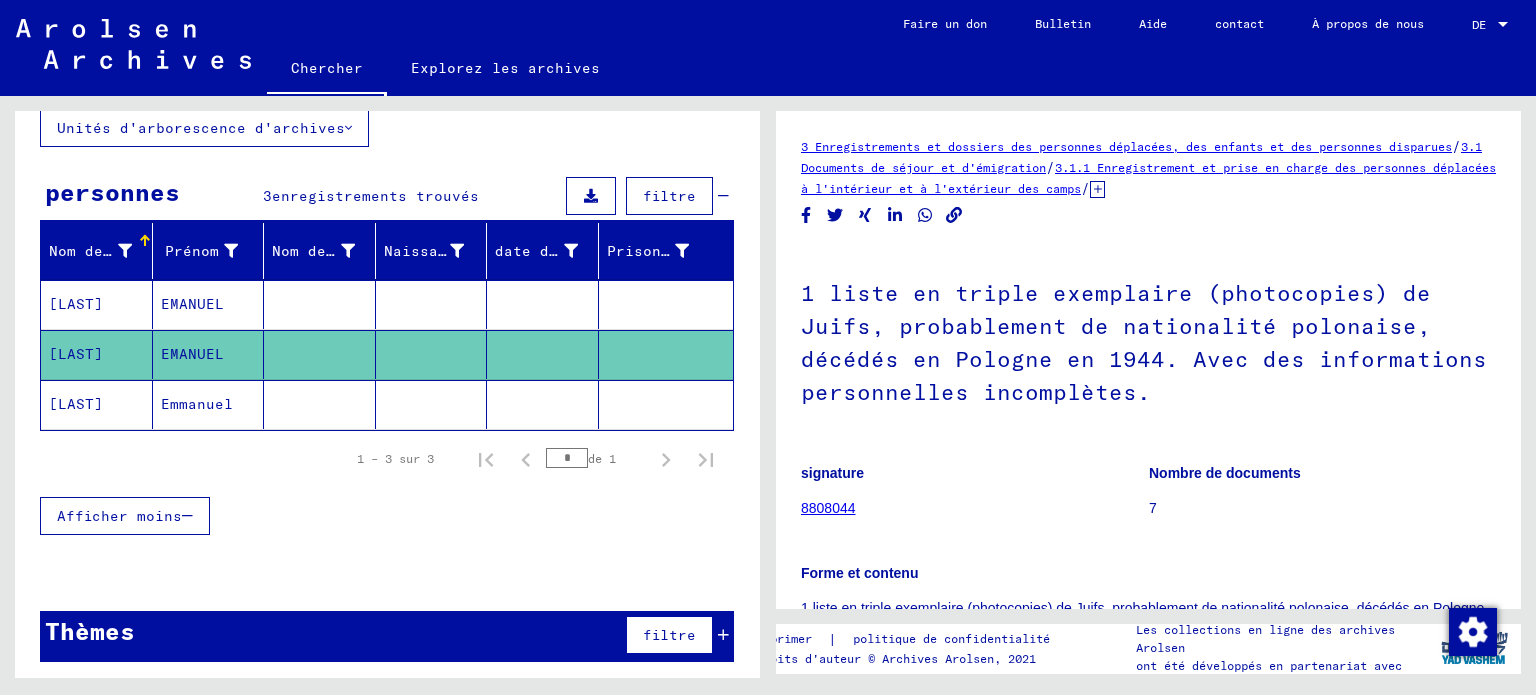 scroll, scrollTop: 0, scrollLeft: 0, axis: both 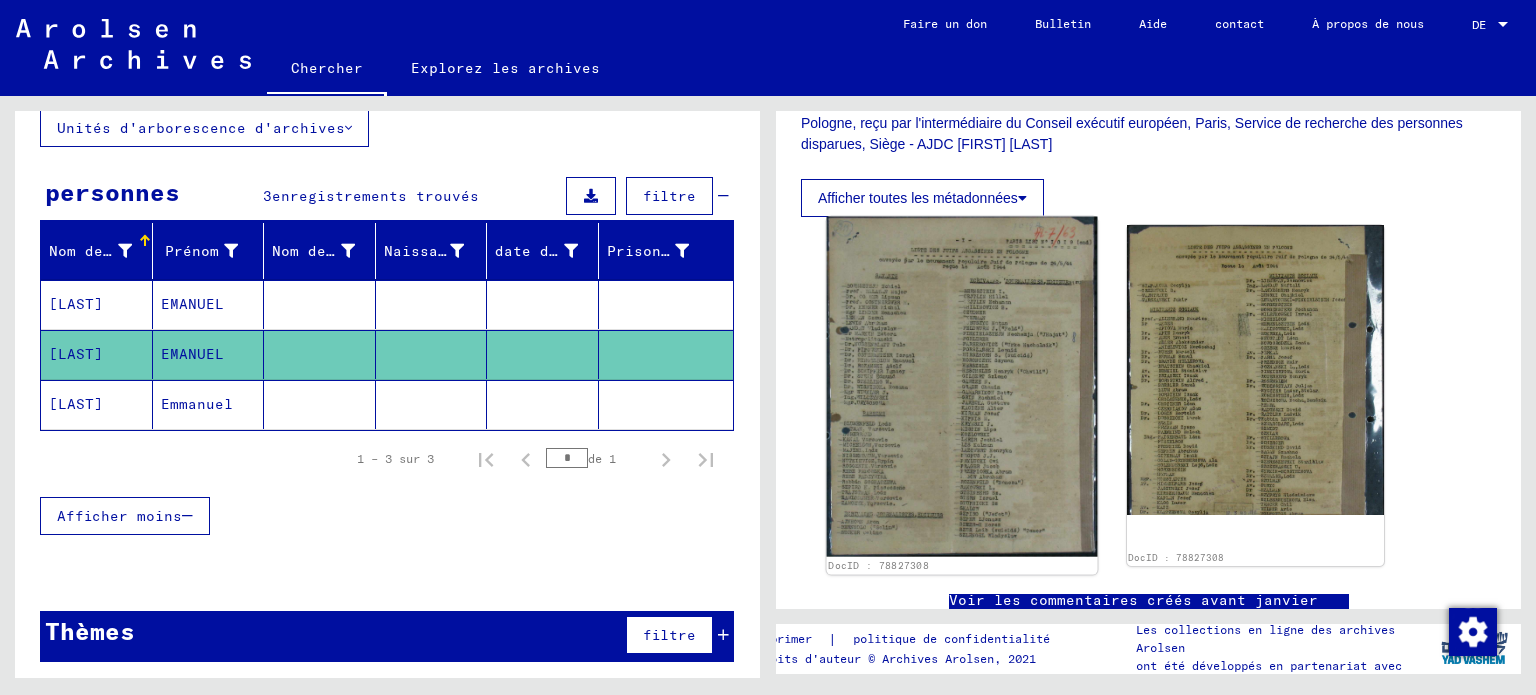 click 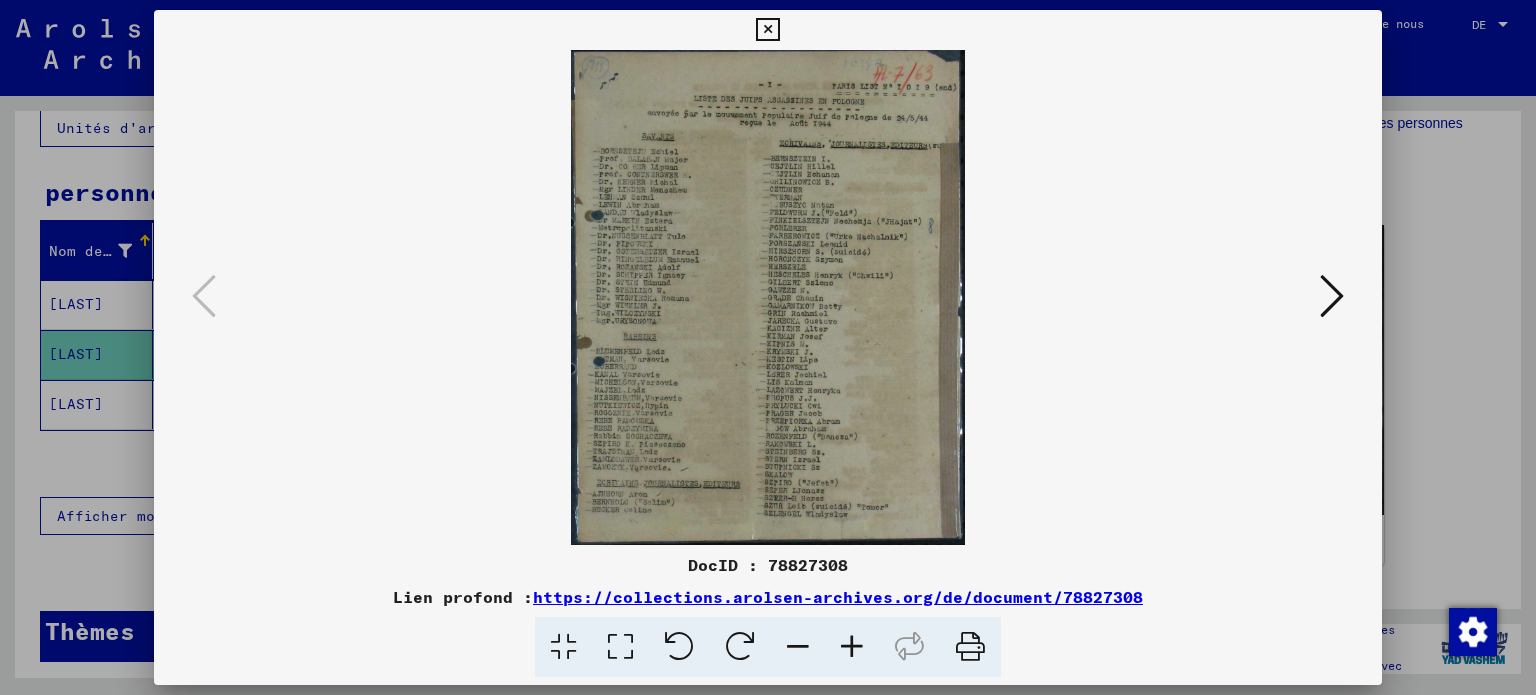 click at bounding box center [852, 647] 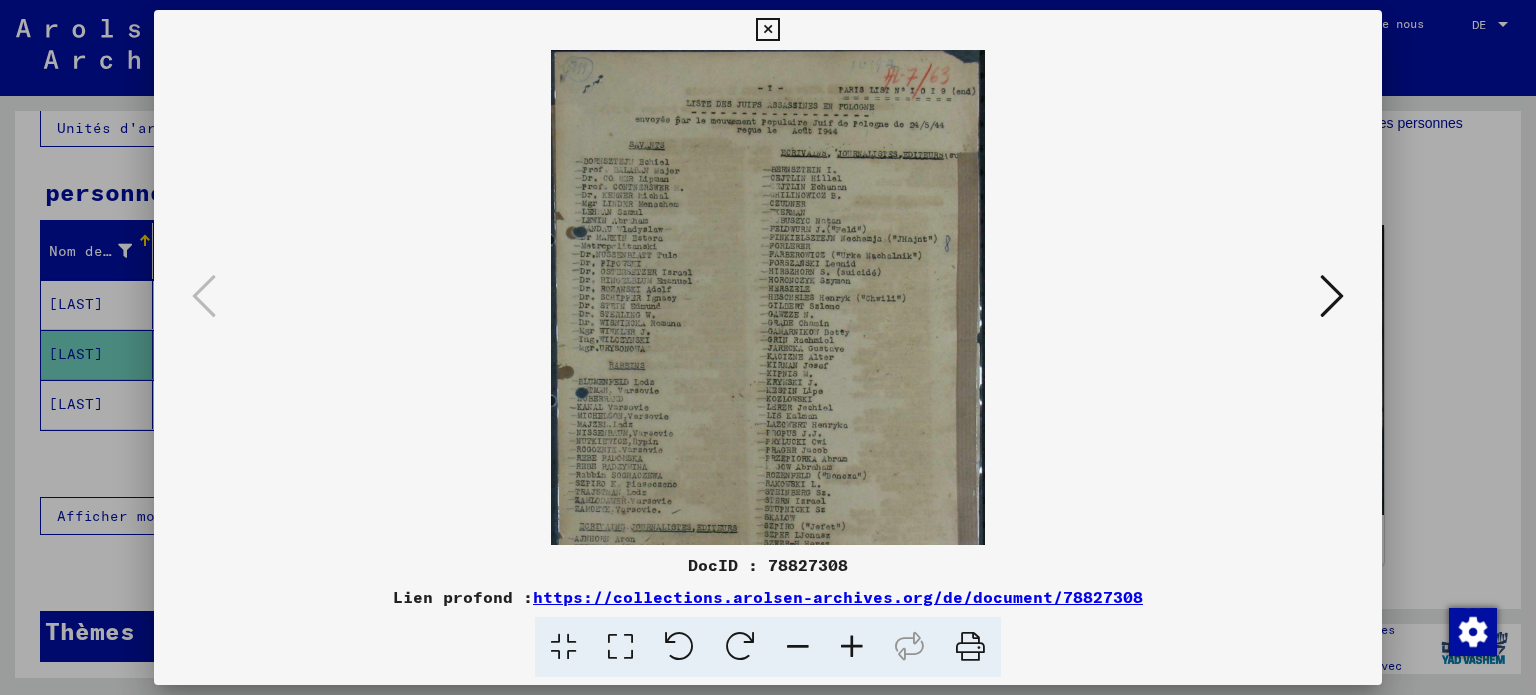 click at bounding box center [852, 647] 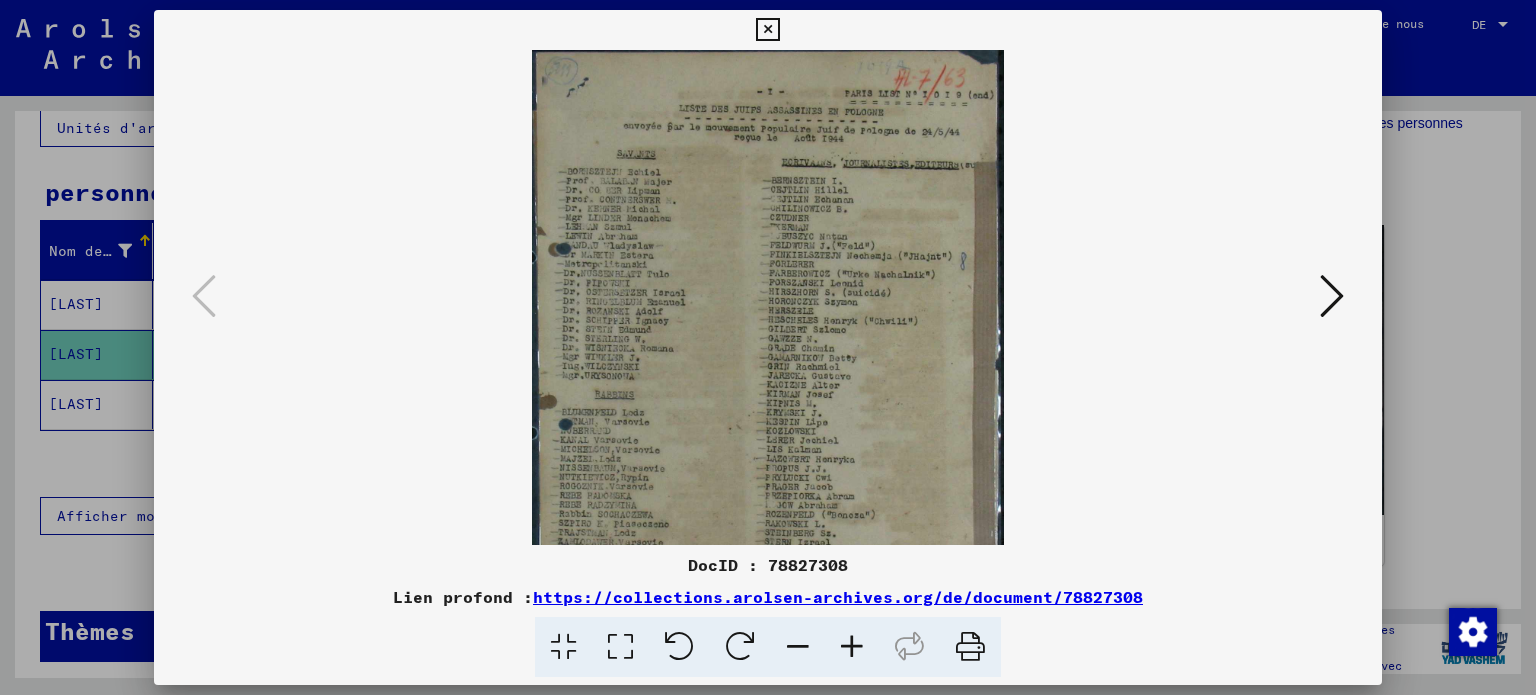 click at bounding box center (852, 647) 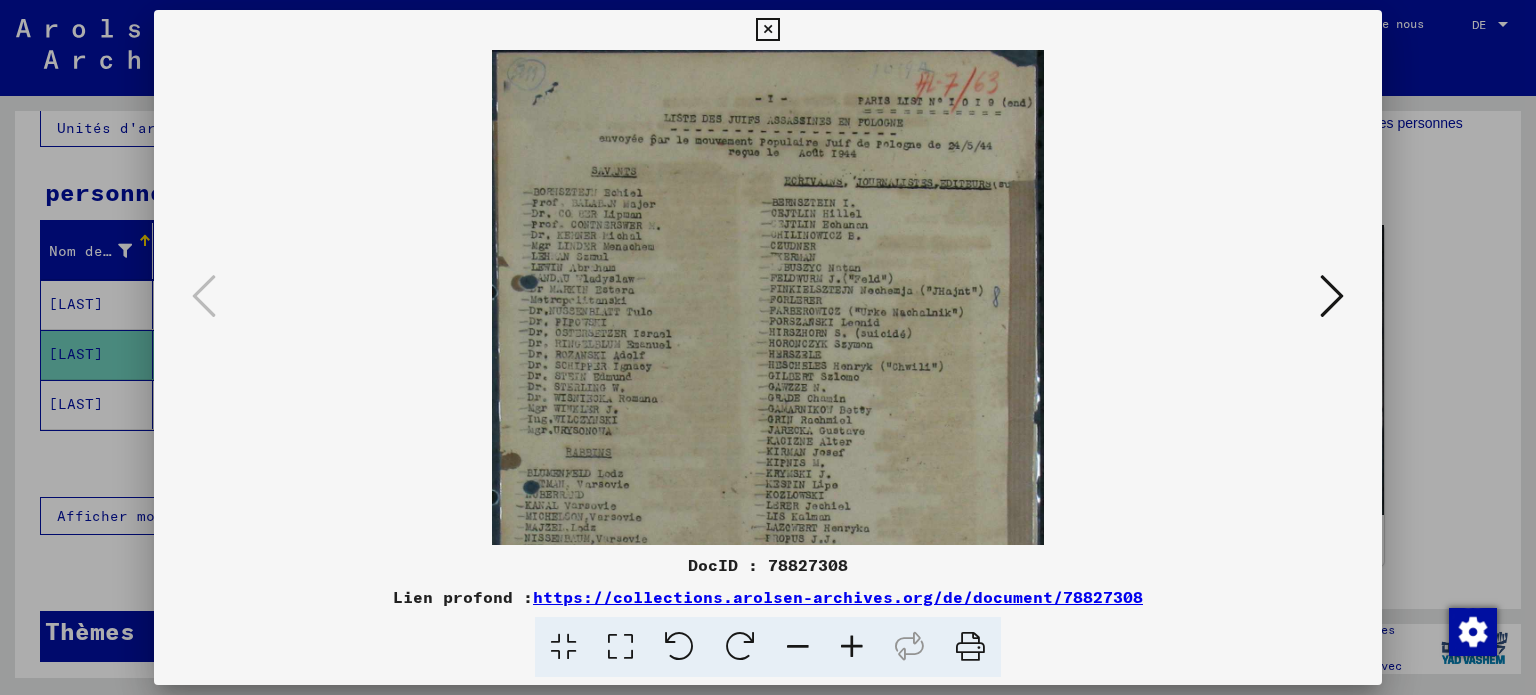 click at bounding box center (852, 647) 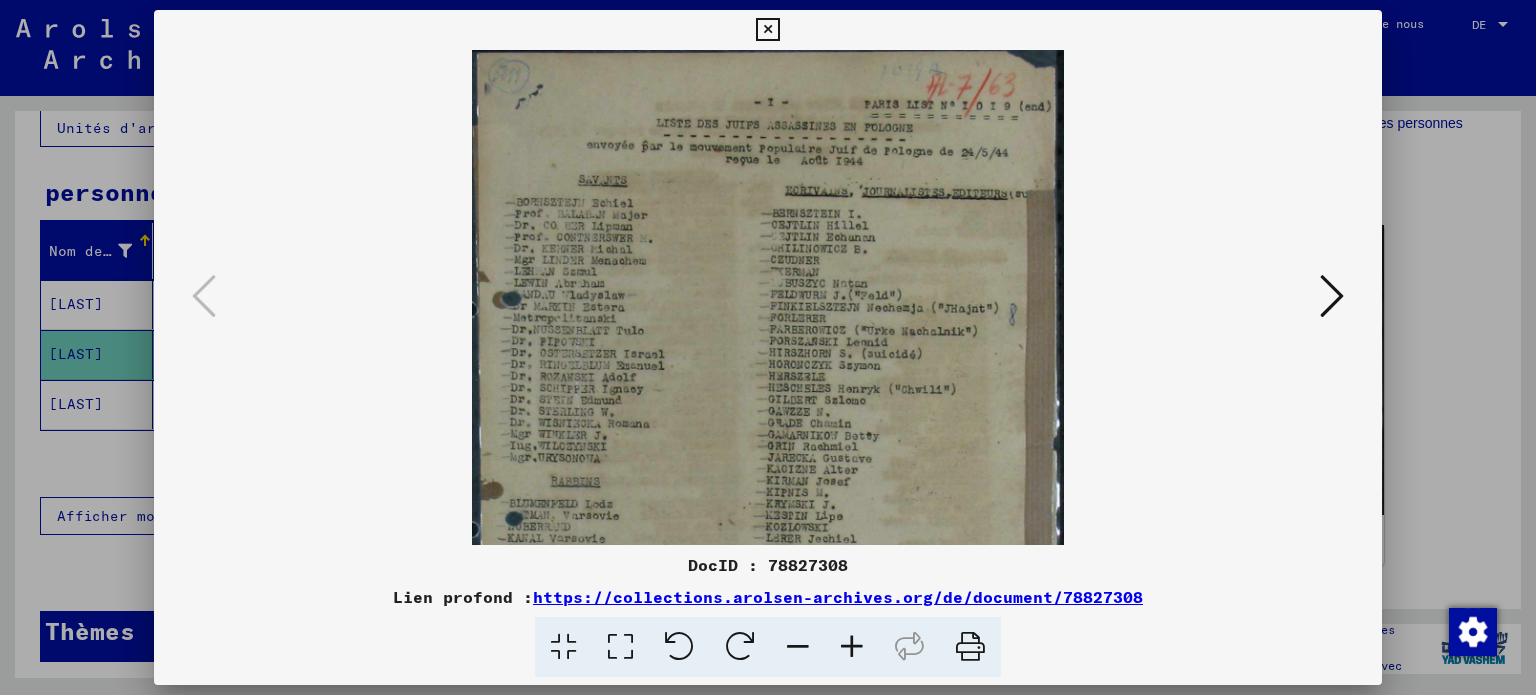 click at bounding box center (852, 647) 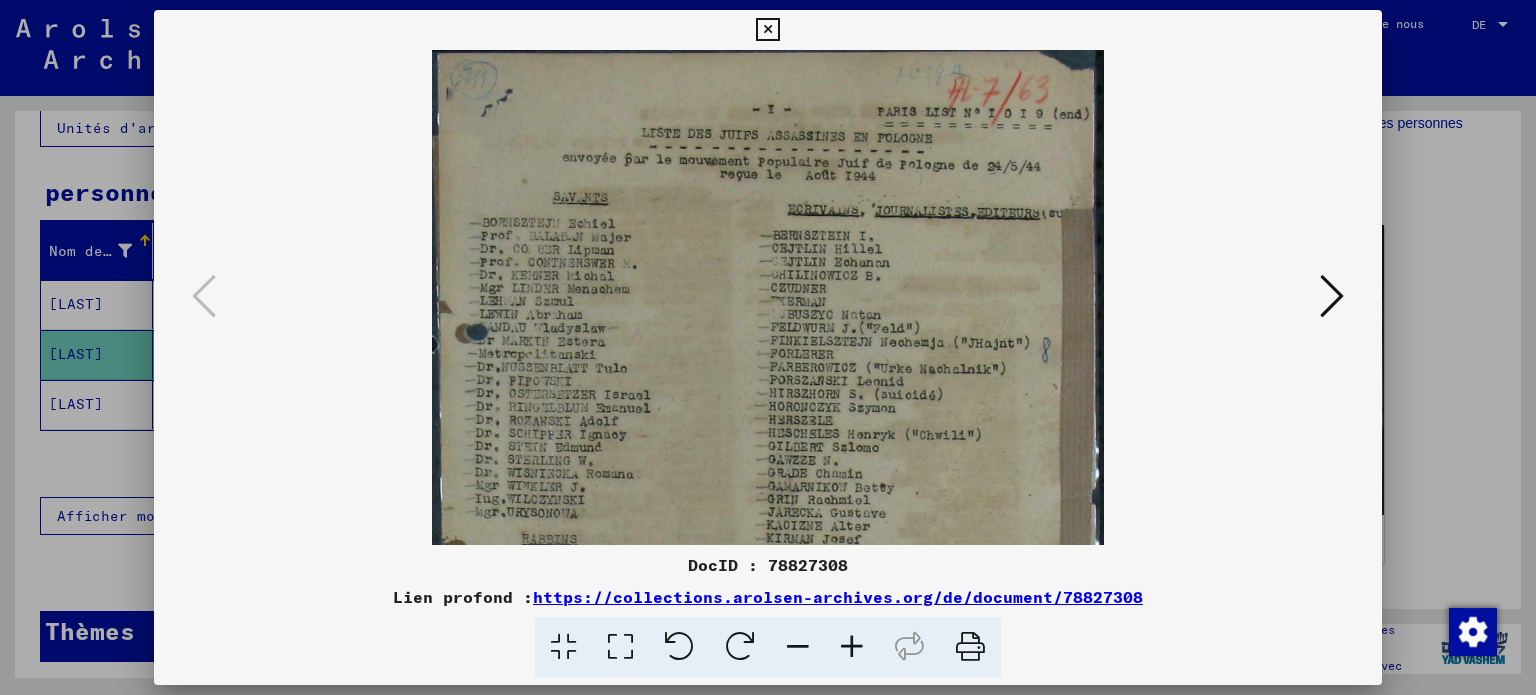 click at bounding box center (852, 647) 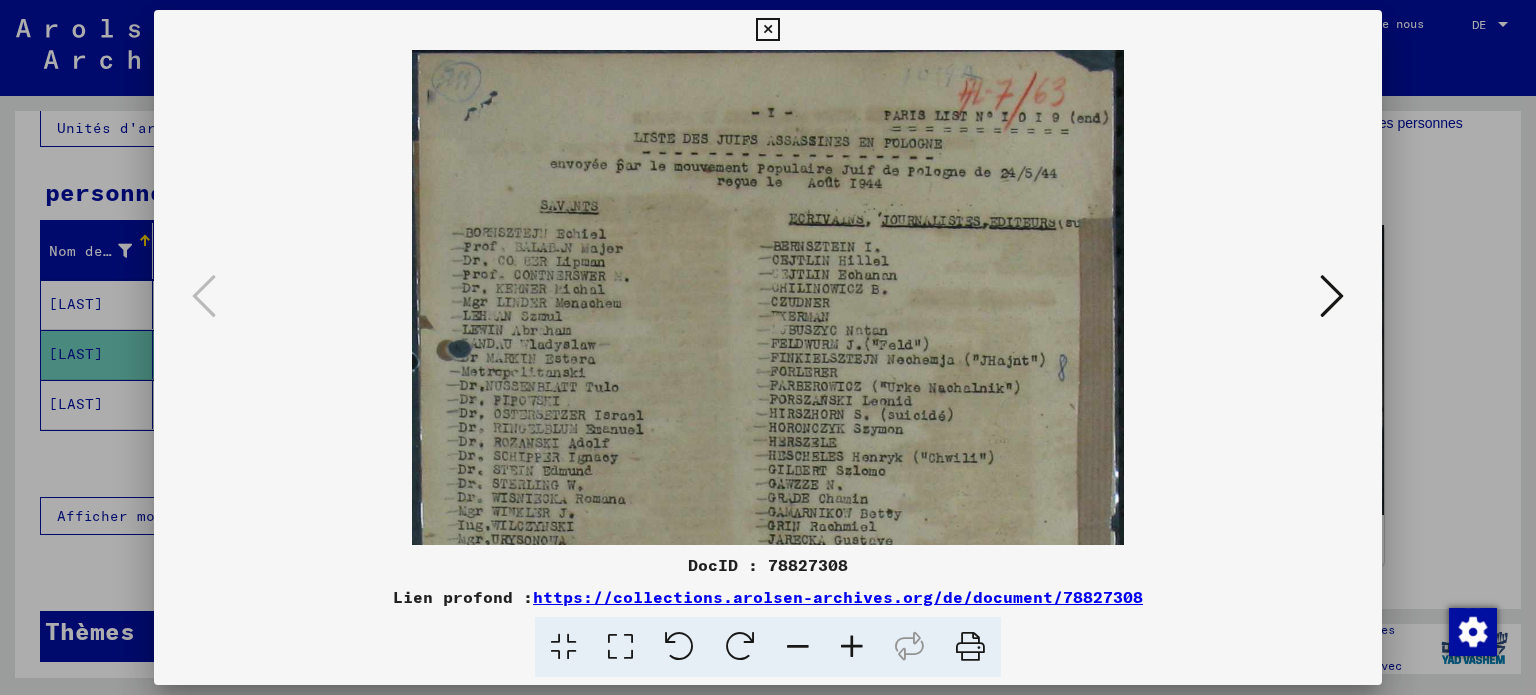 click at bounding box center (852, 647) 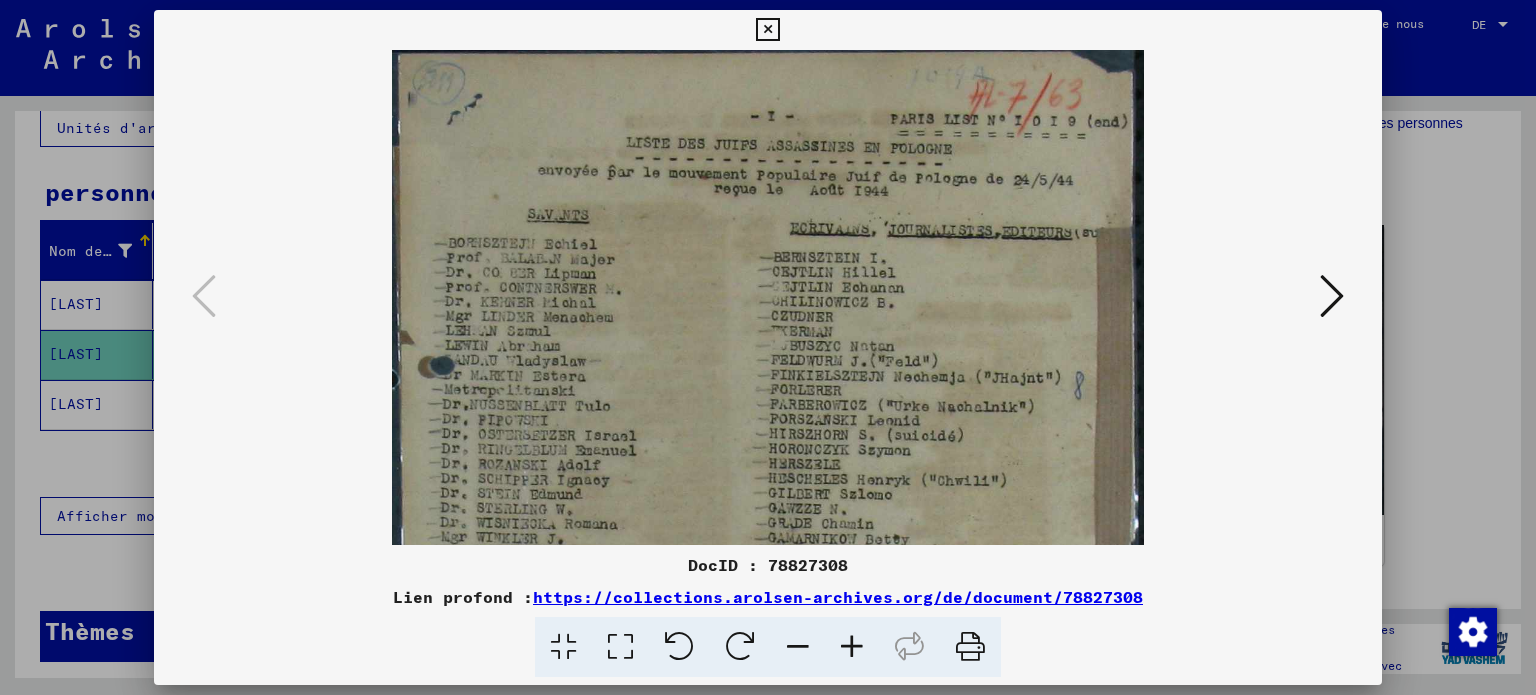 click at bounding box center (852, 647) 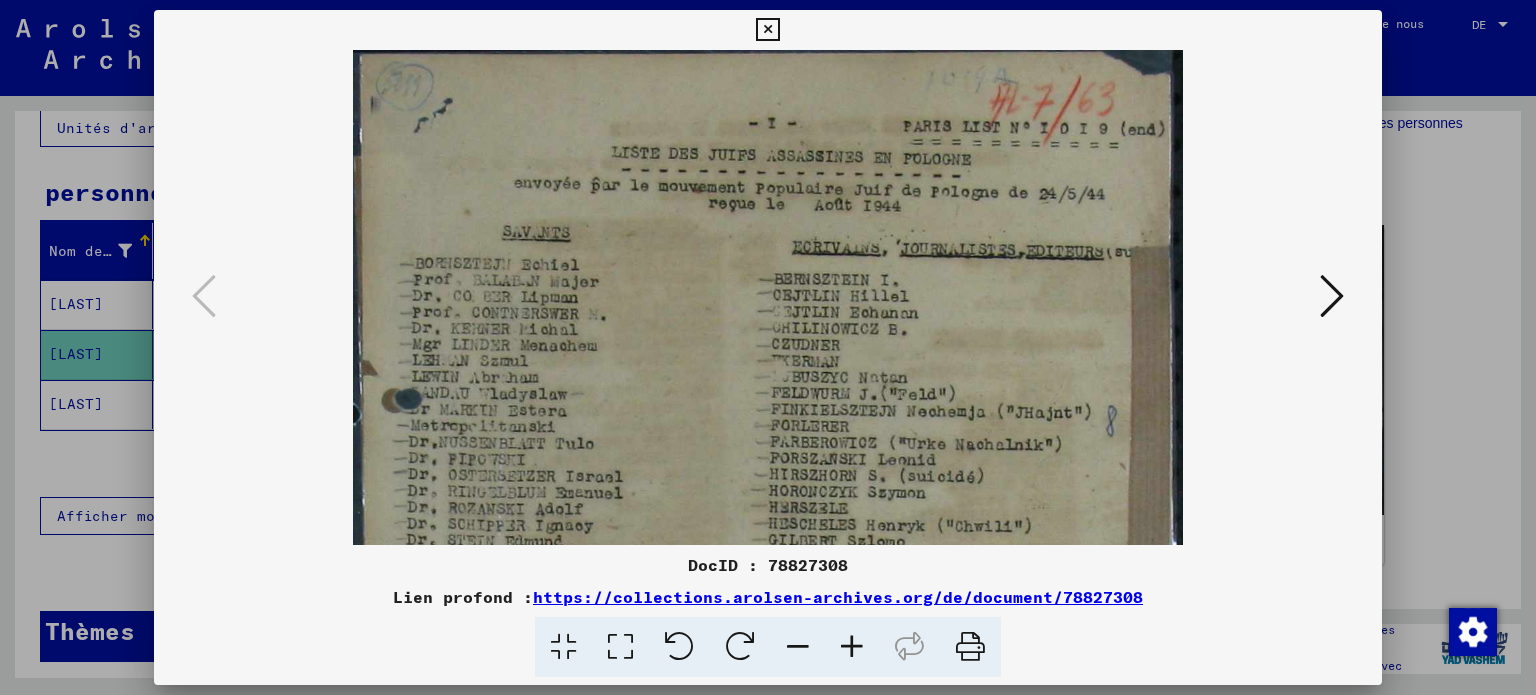 click at bounding box center [852, 647] 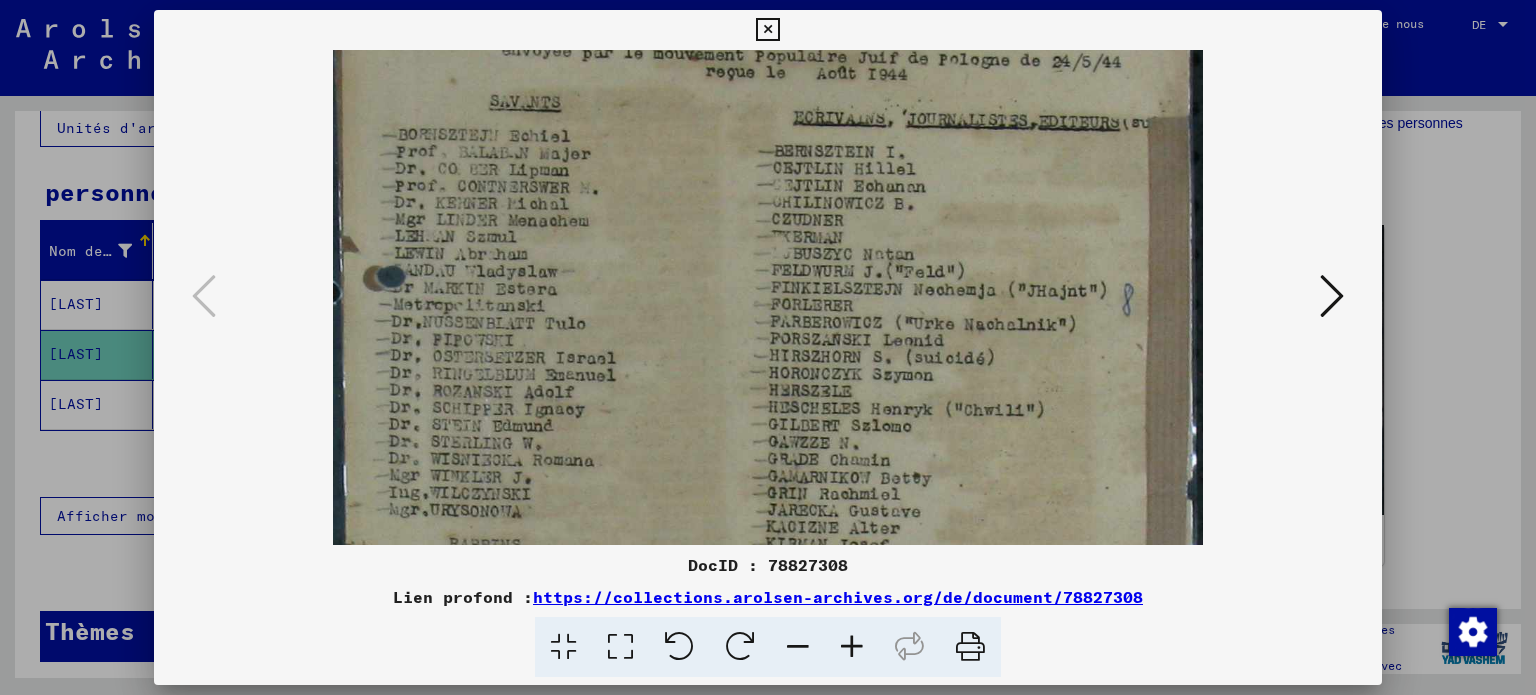 scroll, scrollTop: 150, scrollLeft: 0, axis: vertical 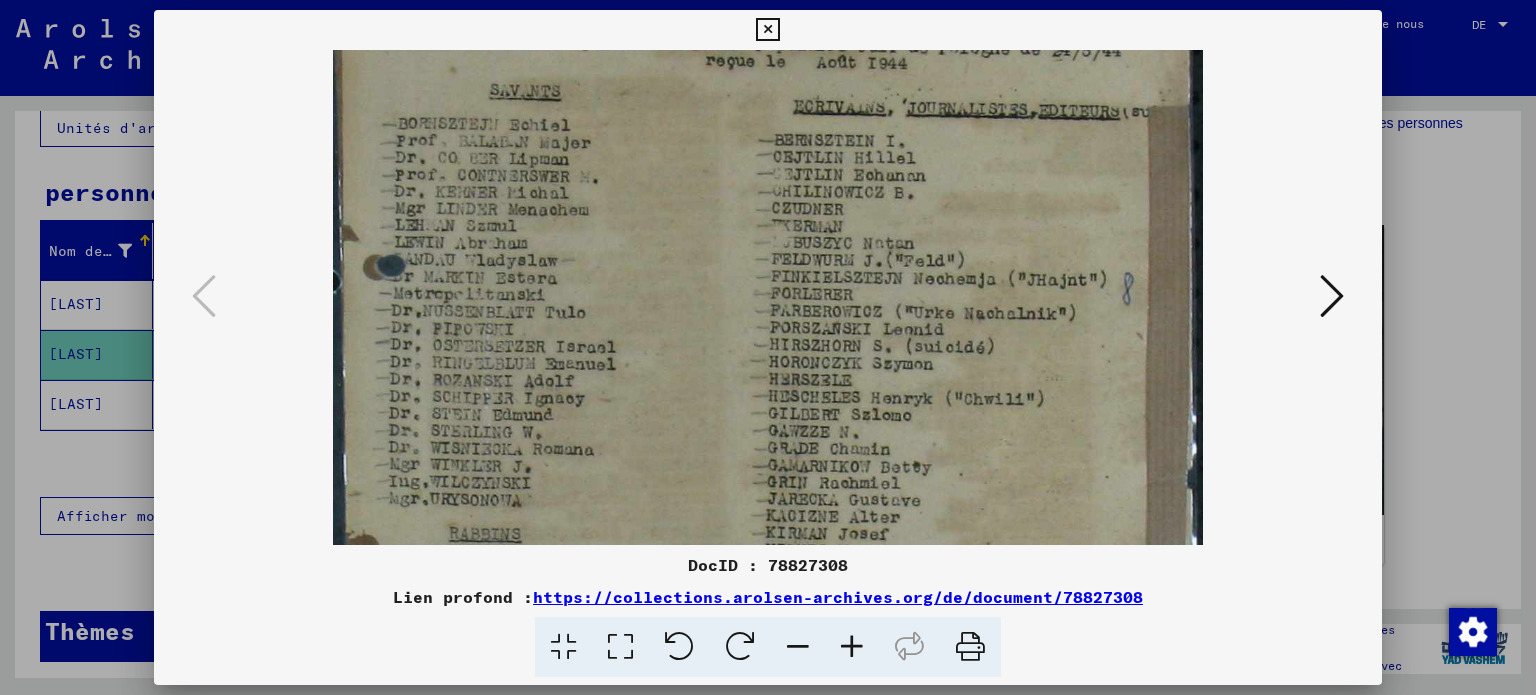 drag, startPoint x: 654, startPoint y: 412, endPoint x: 590, endPoint y: 263, distance: 162.1635 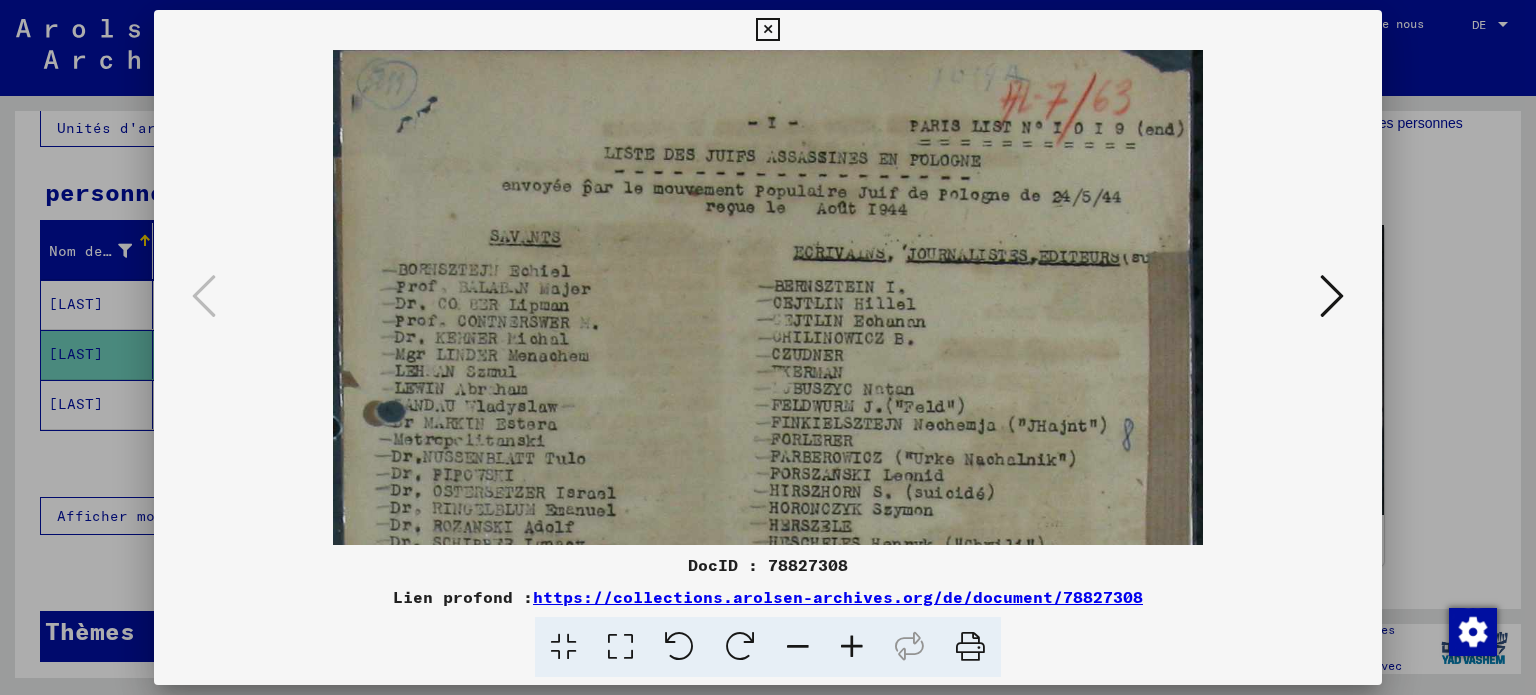 scroll, scrollTop: 0, scrollLeft: 0, axis: both 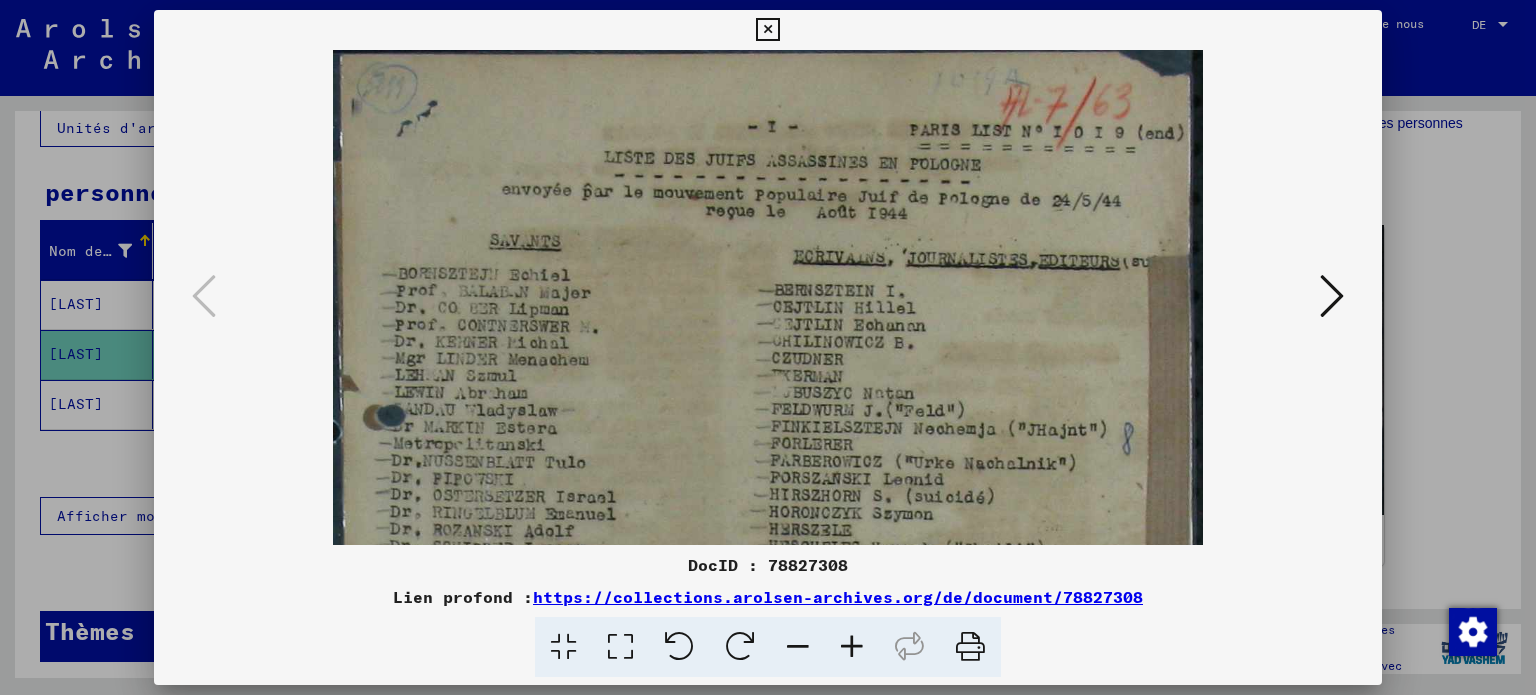 drag, startPoint x: 652, startPoint y: 293, endPoint x: 652, endPoint y: 457, distance: 164 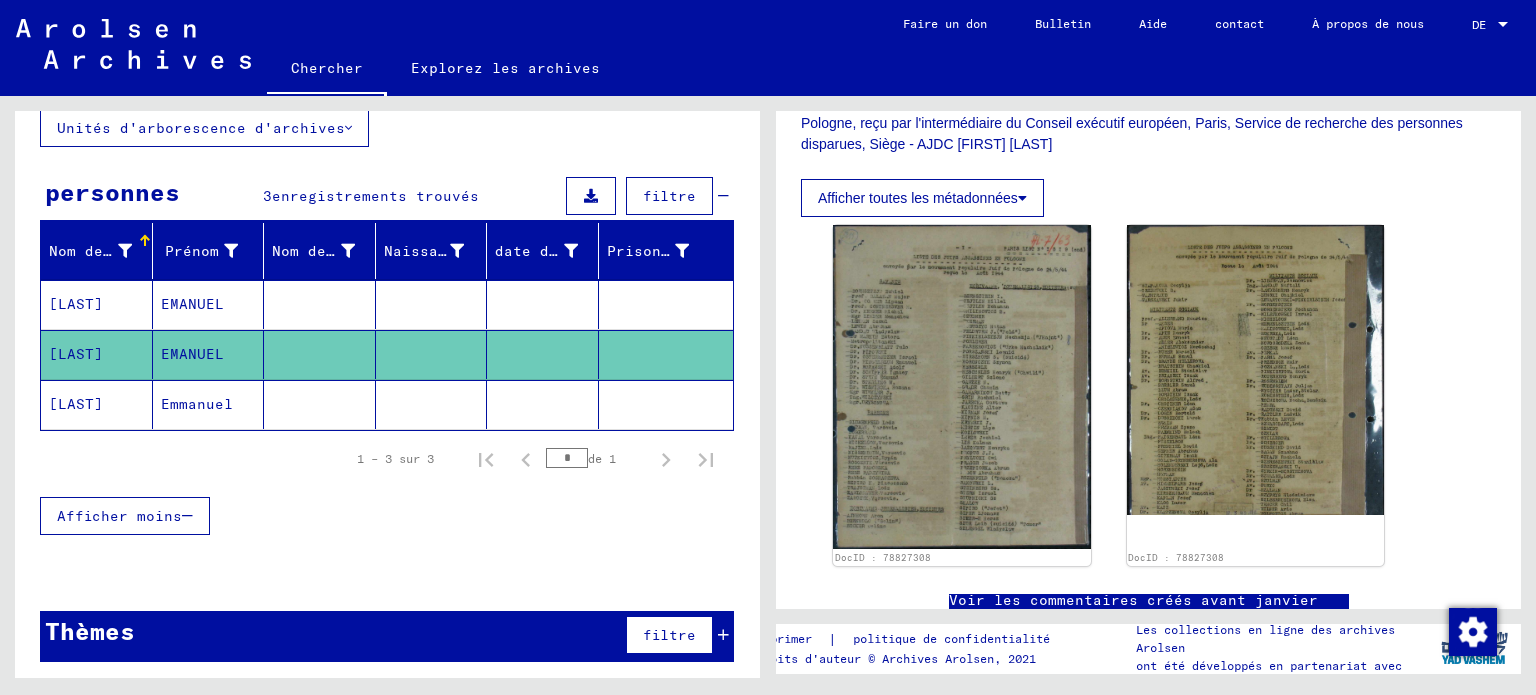 click at bounding box center [320, 354] 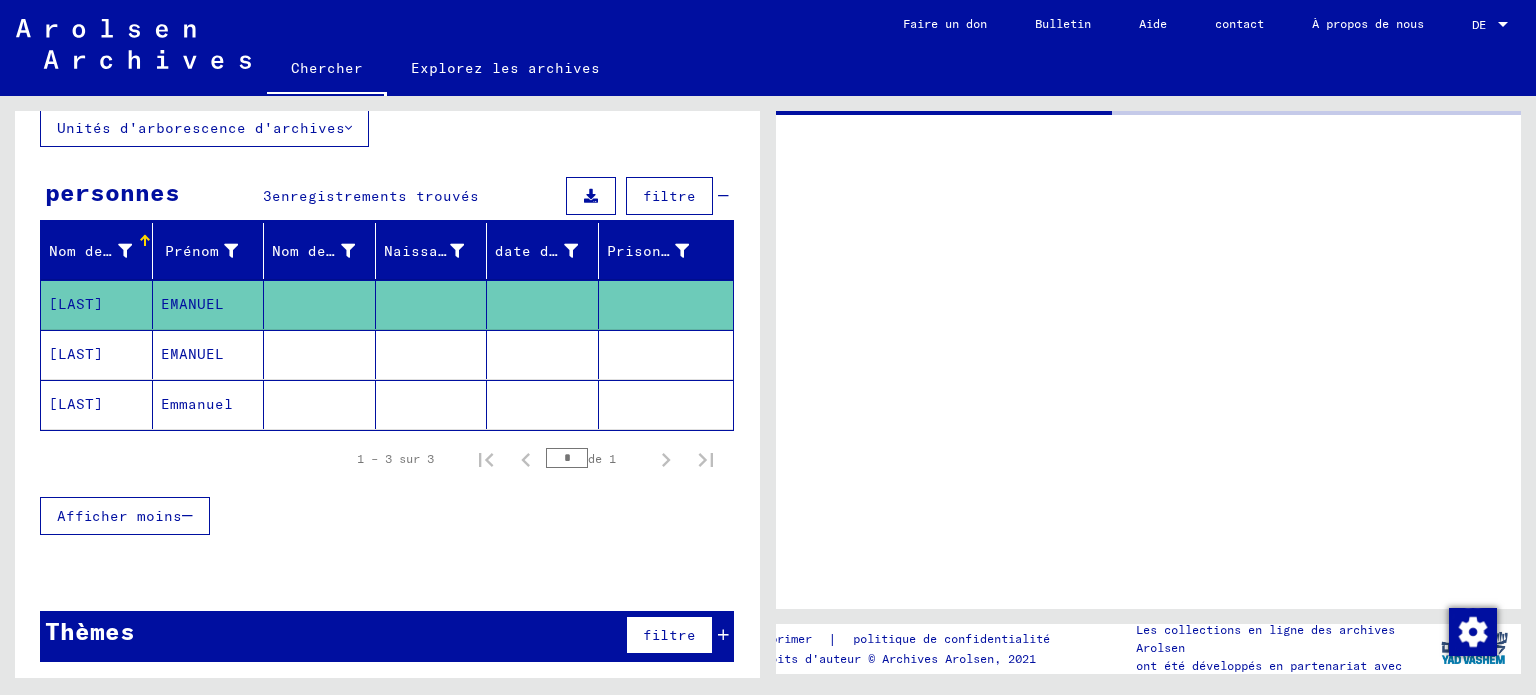 scroll, scrollTop: 0, scrollLeft: 0, axis: both 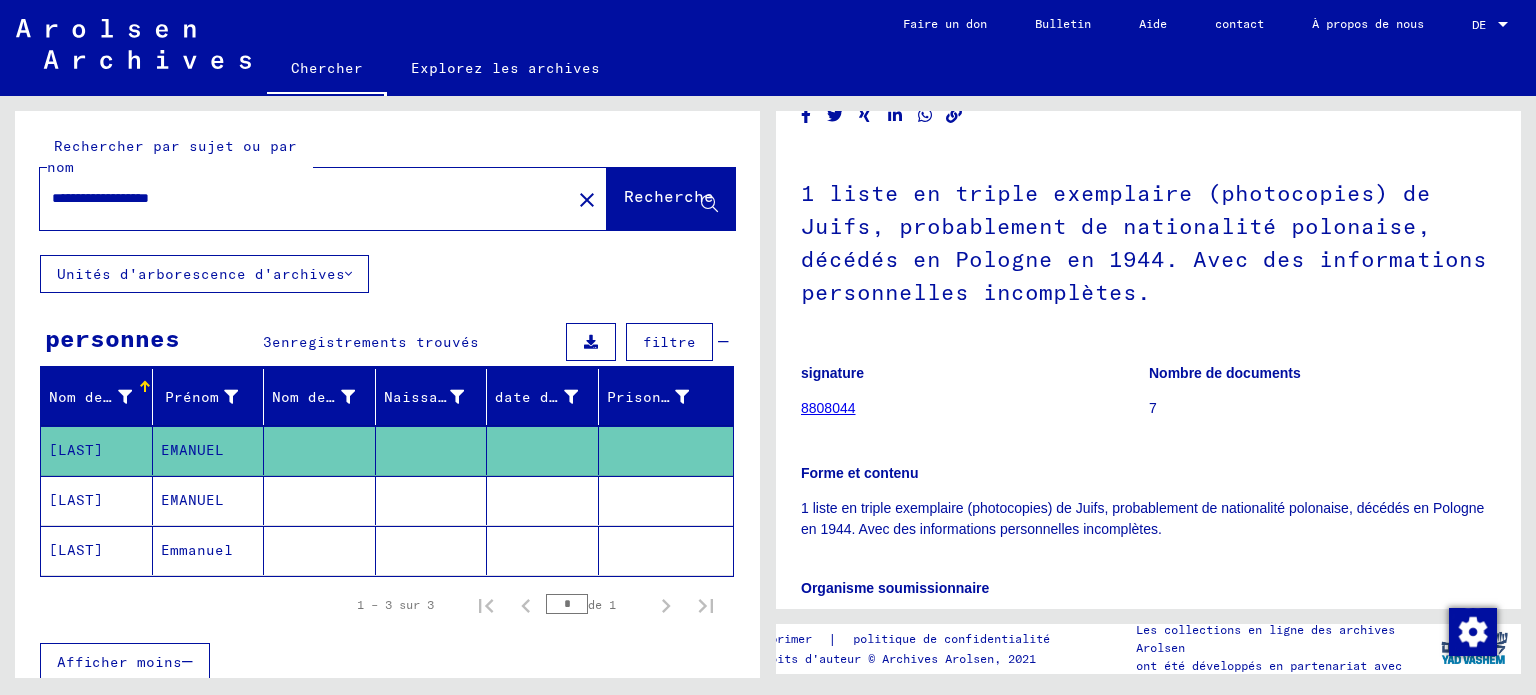 drag, startPoint x: 124, startPoint y: 204, endPoint x: 0, endPoint y: 225, distance: 125.765656 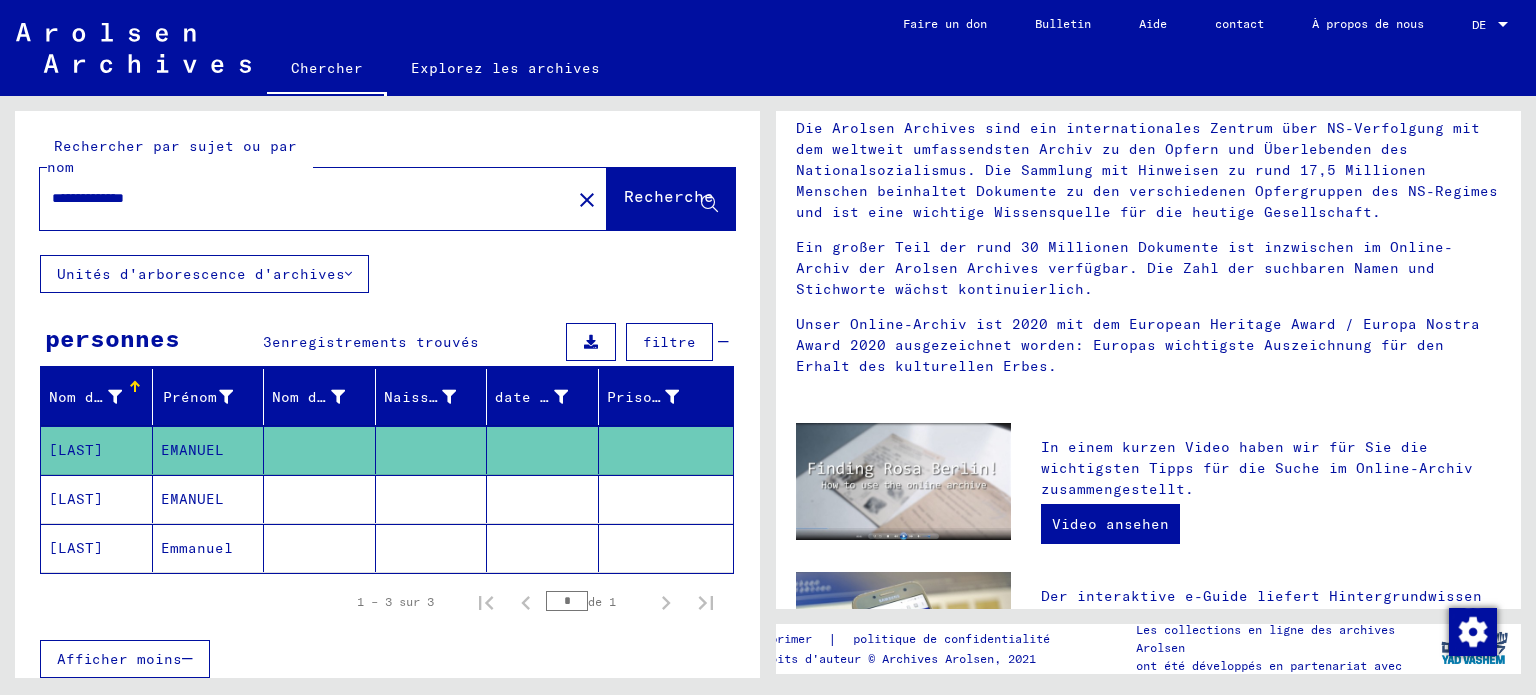 scroll, scrollTop: 0, scrollLeft: 0, axis: both 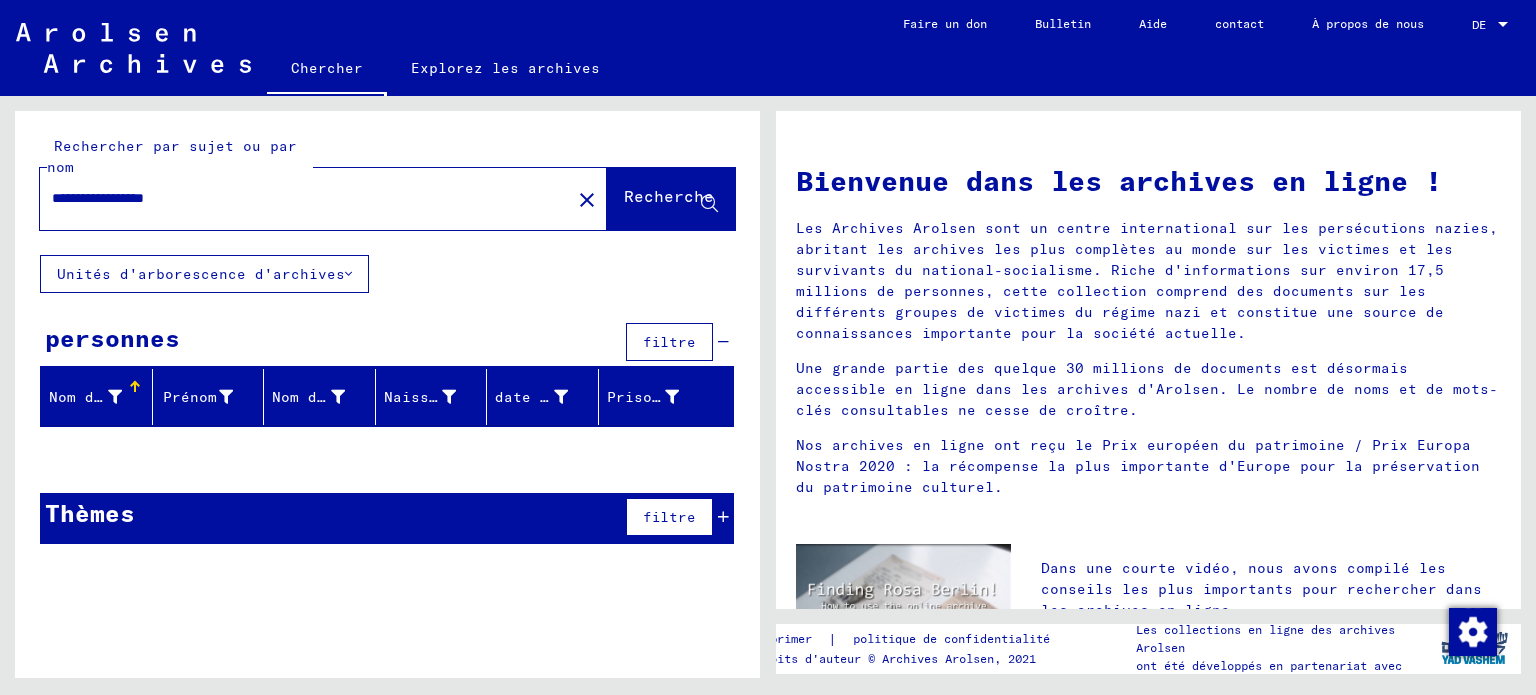 click on "**********" at bounding box center (299, 198) 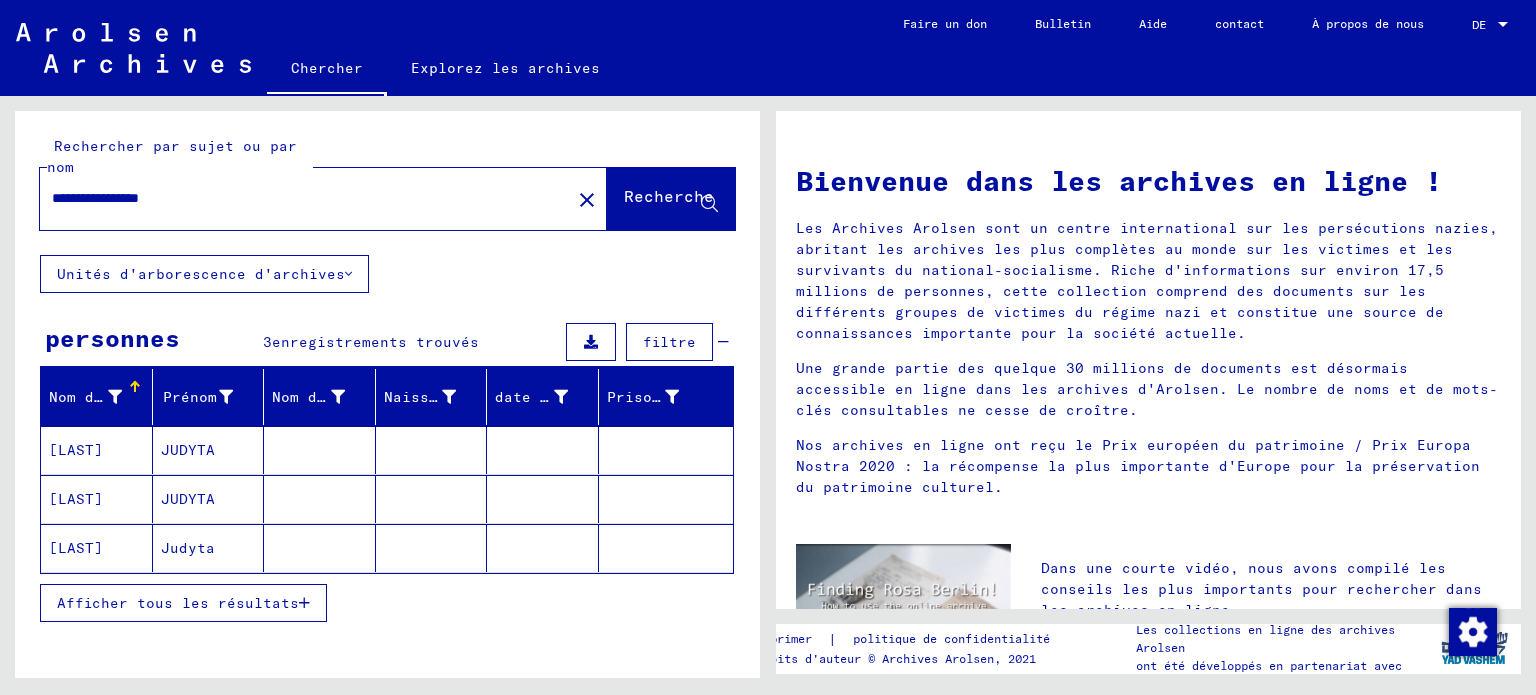 click on "JUDYTA" at bounding box center [188, 499] 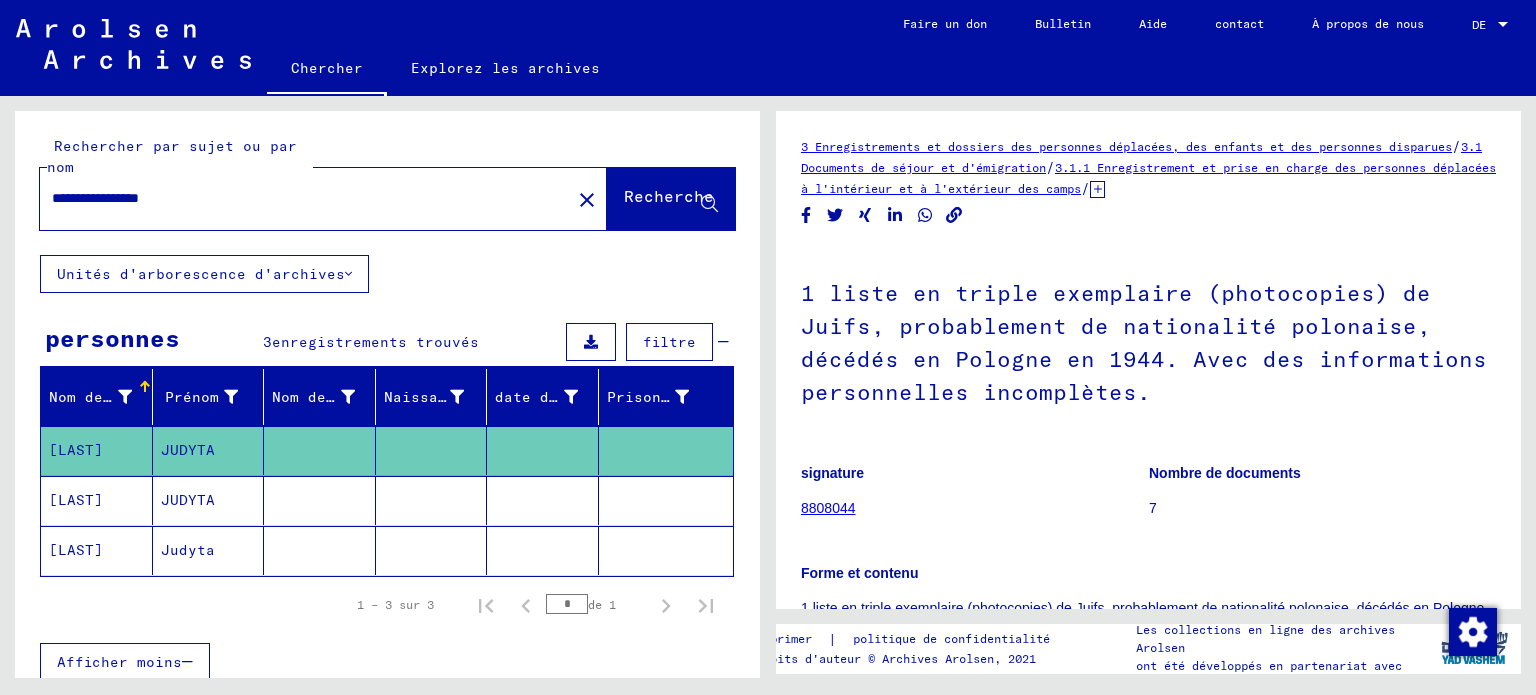 scroll, scrollTop: 0, scrollLeft: 0, axis: both 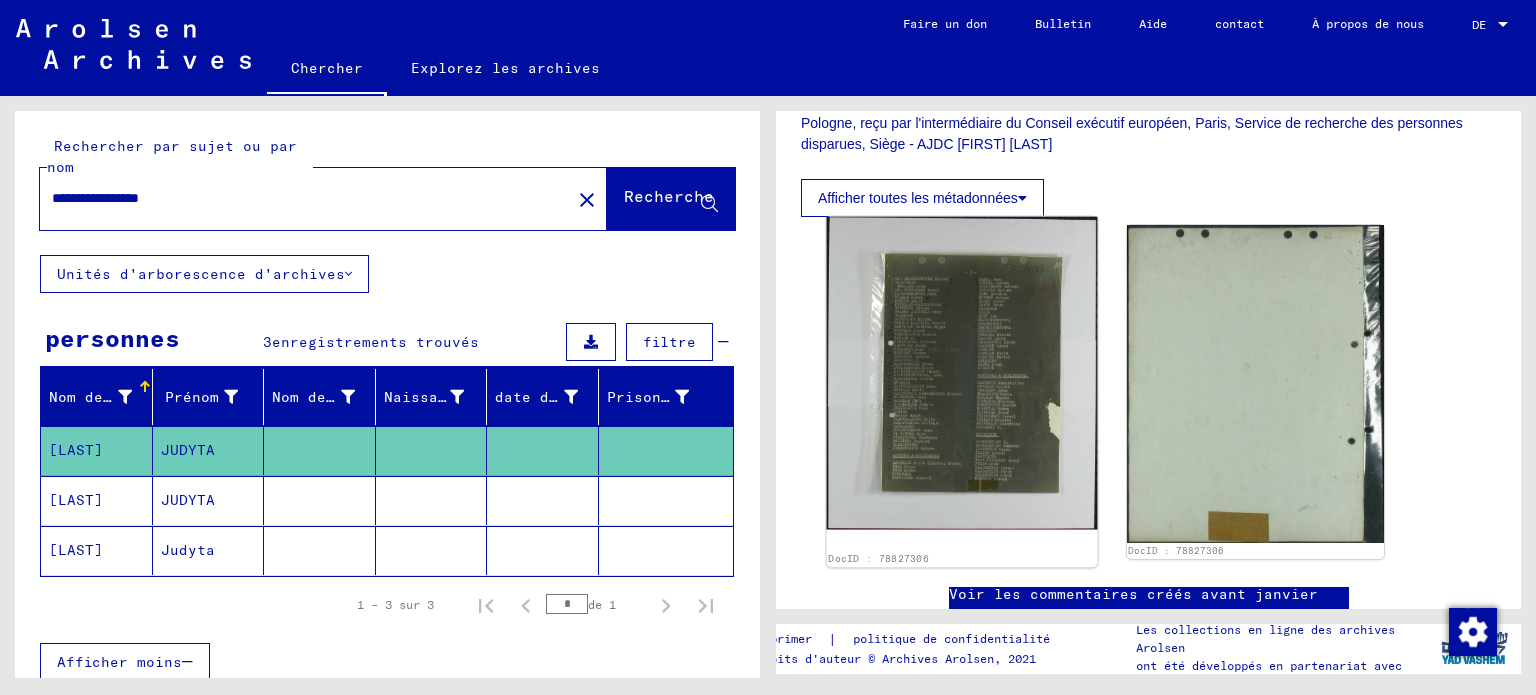 click 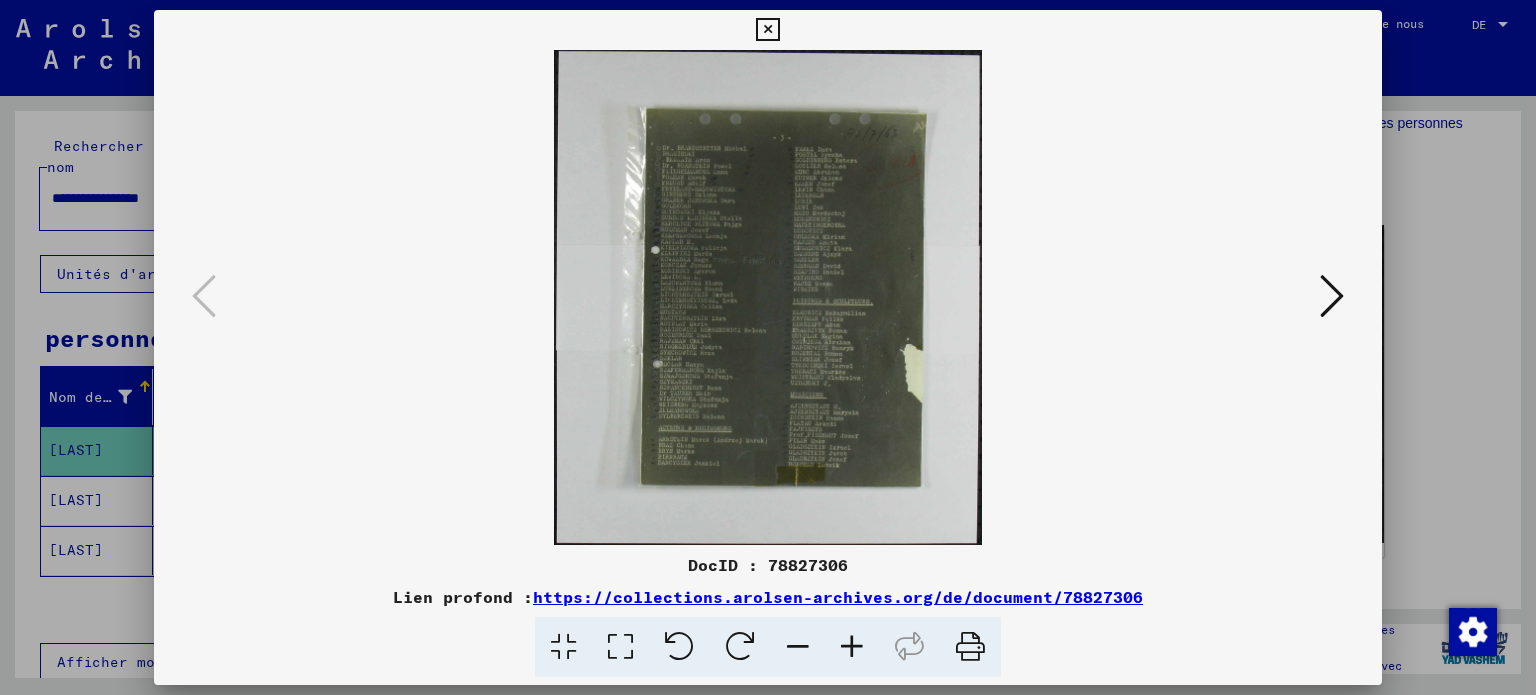 click at bounding box center (852, 647) 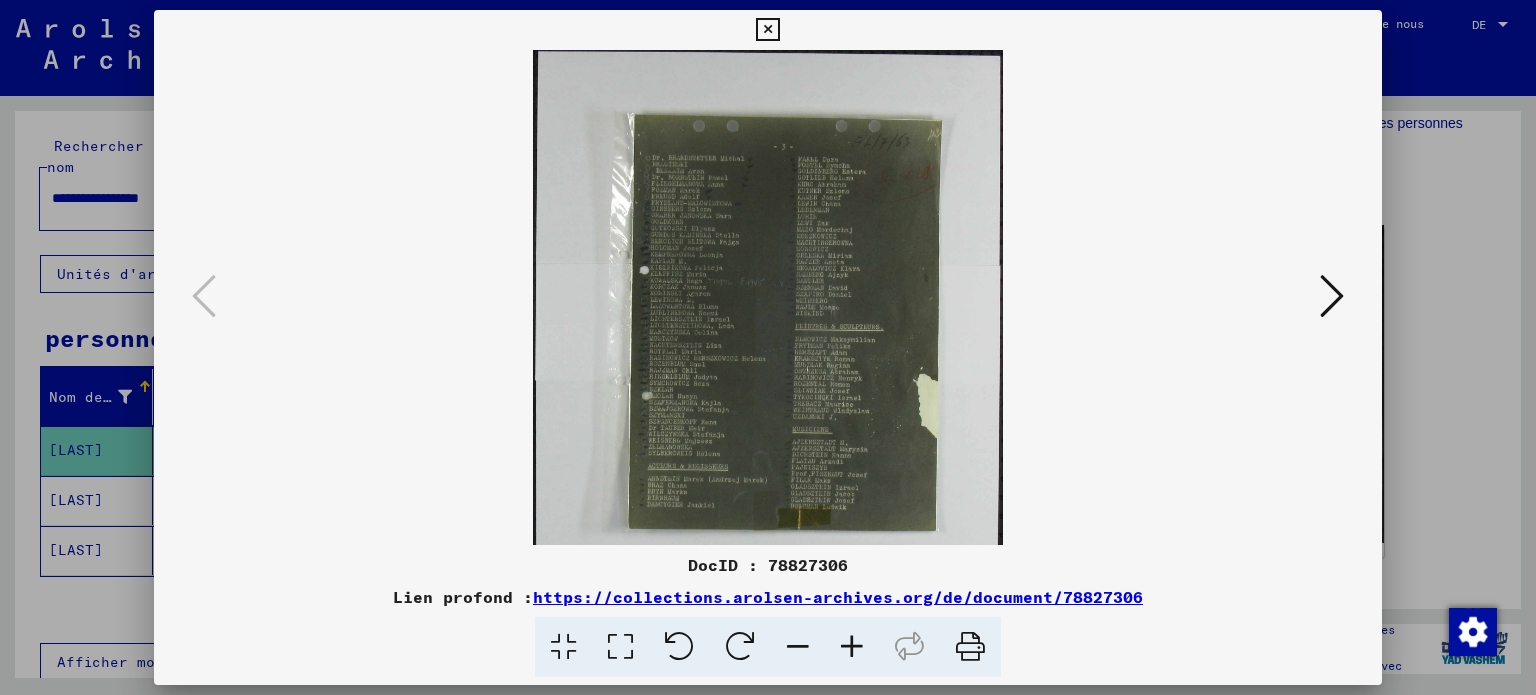 click at bounding box center (852, 647) 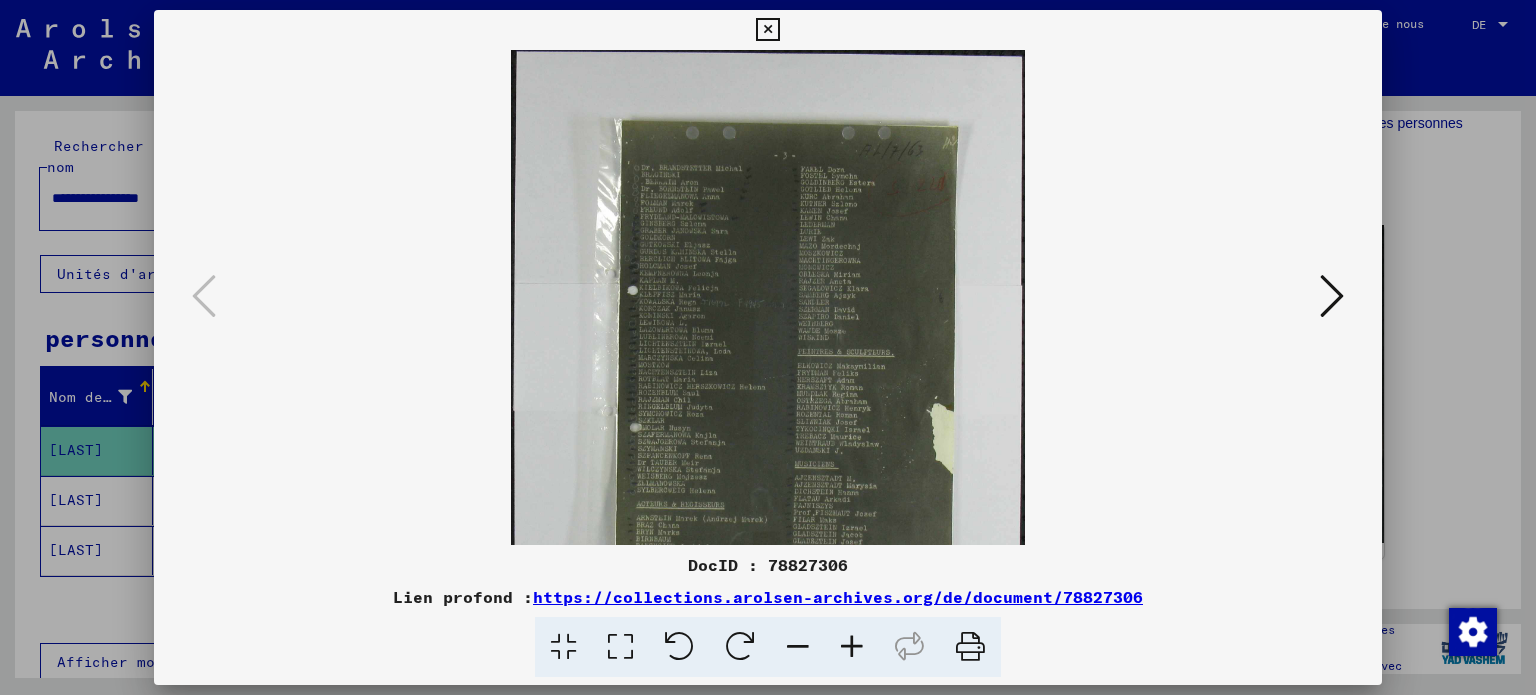click at bounding box center (852, 647) 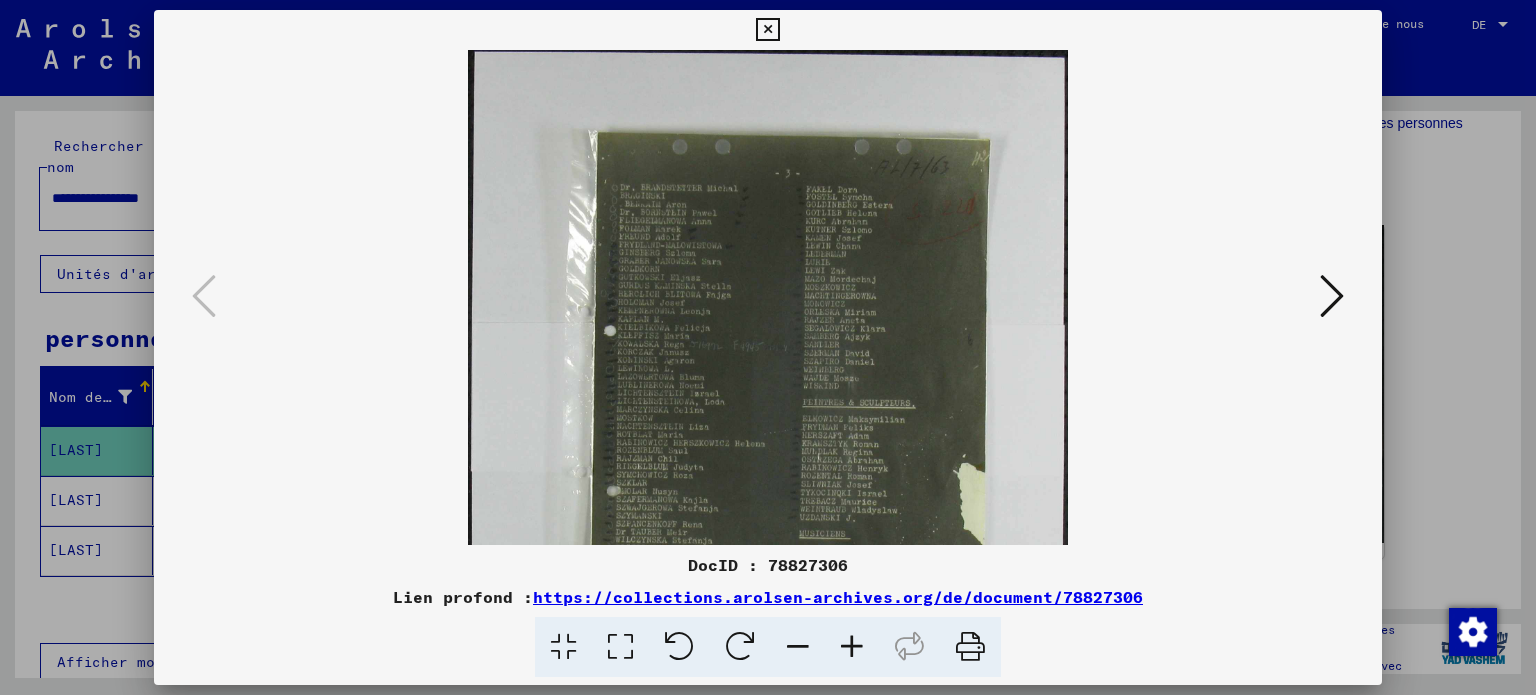 click at bounding box center [852, 647] 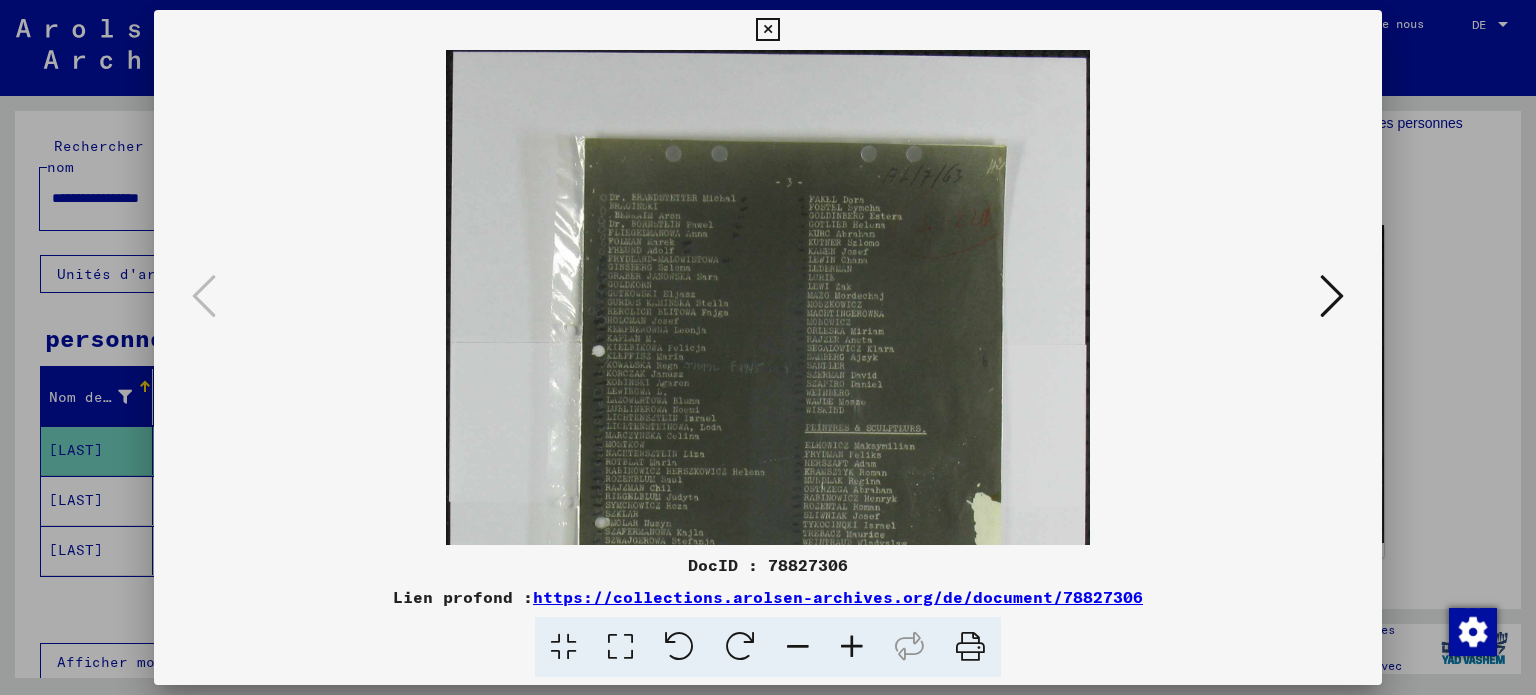 click at bounding box center (852, 647) 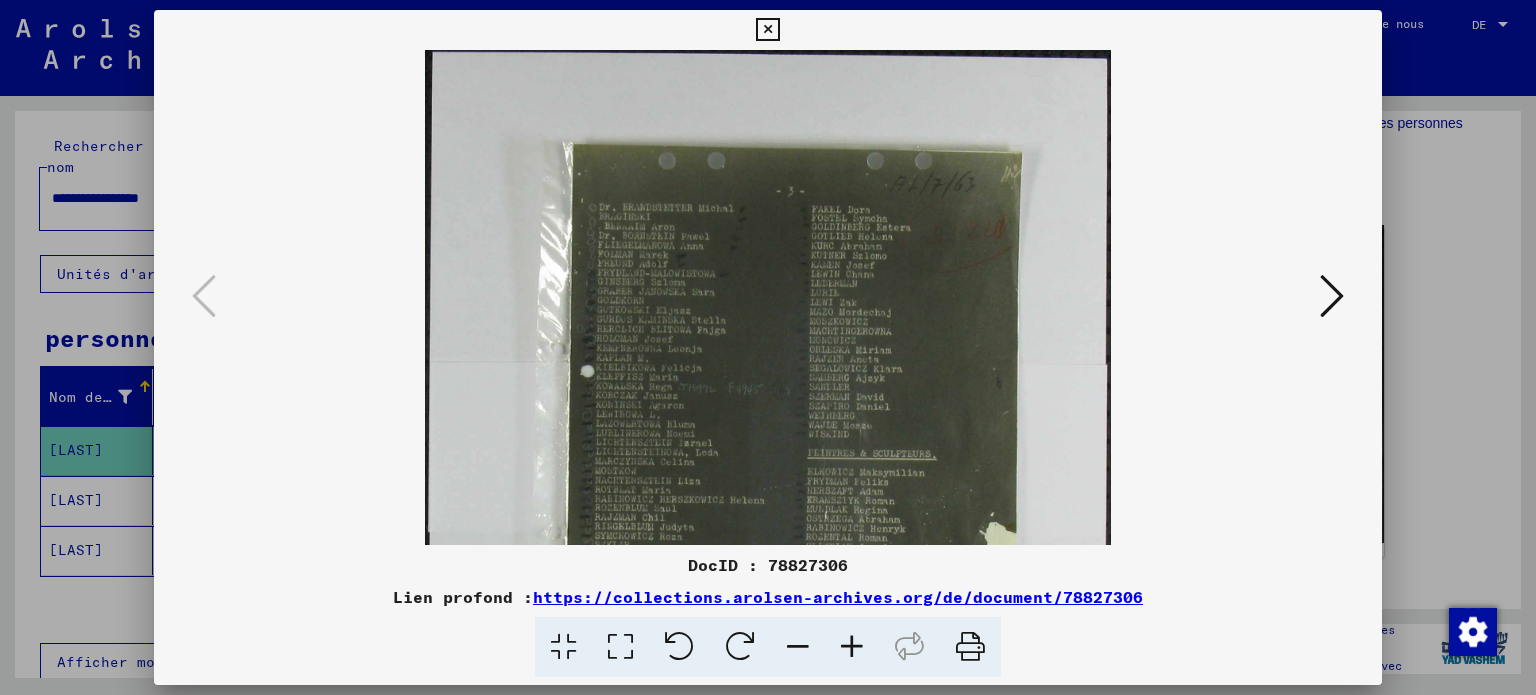 click at bounding box center [852, 647] 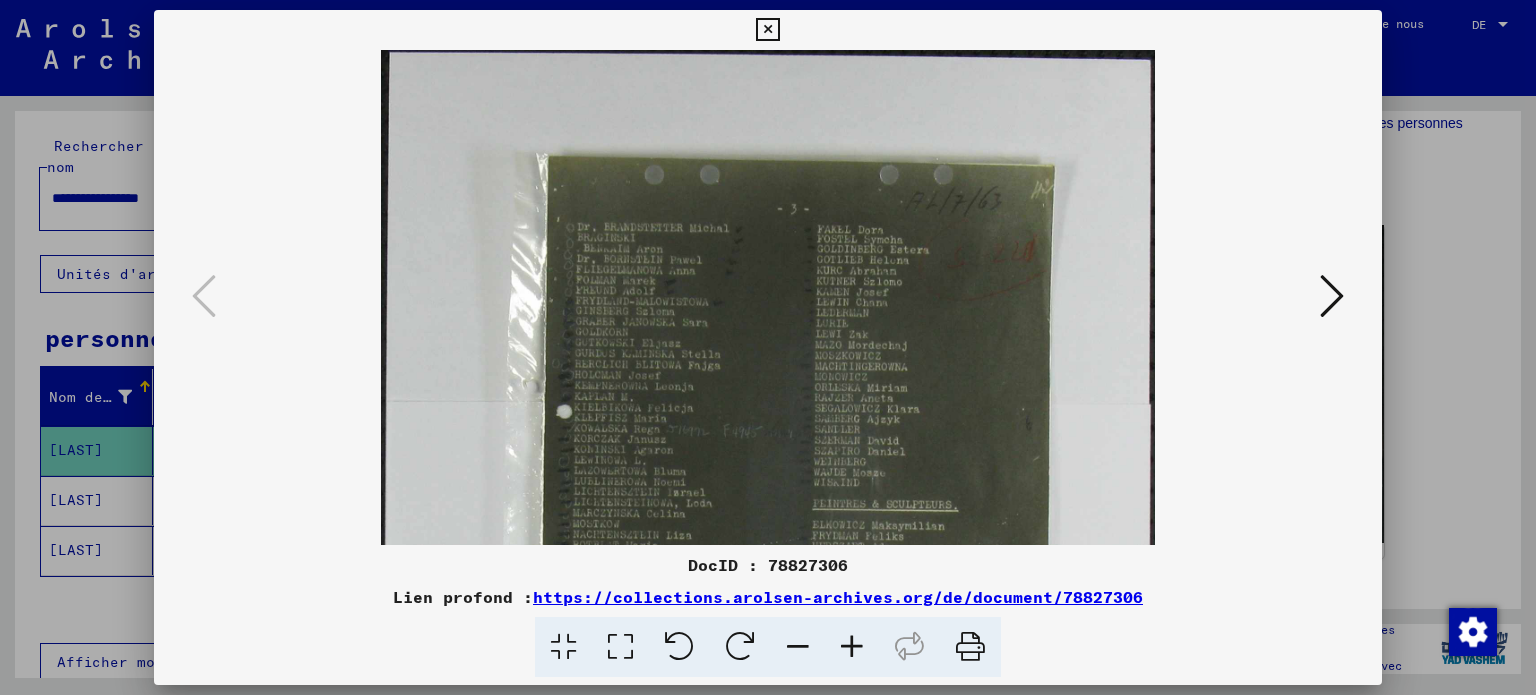 click at bounding box center (852, 647) 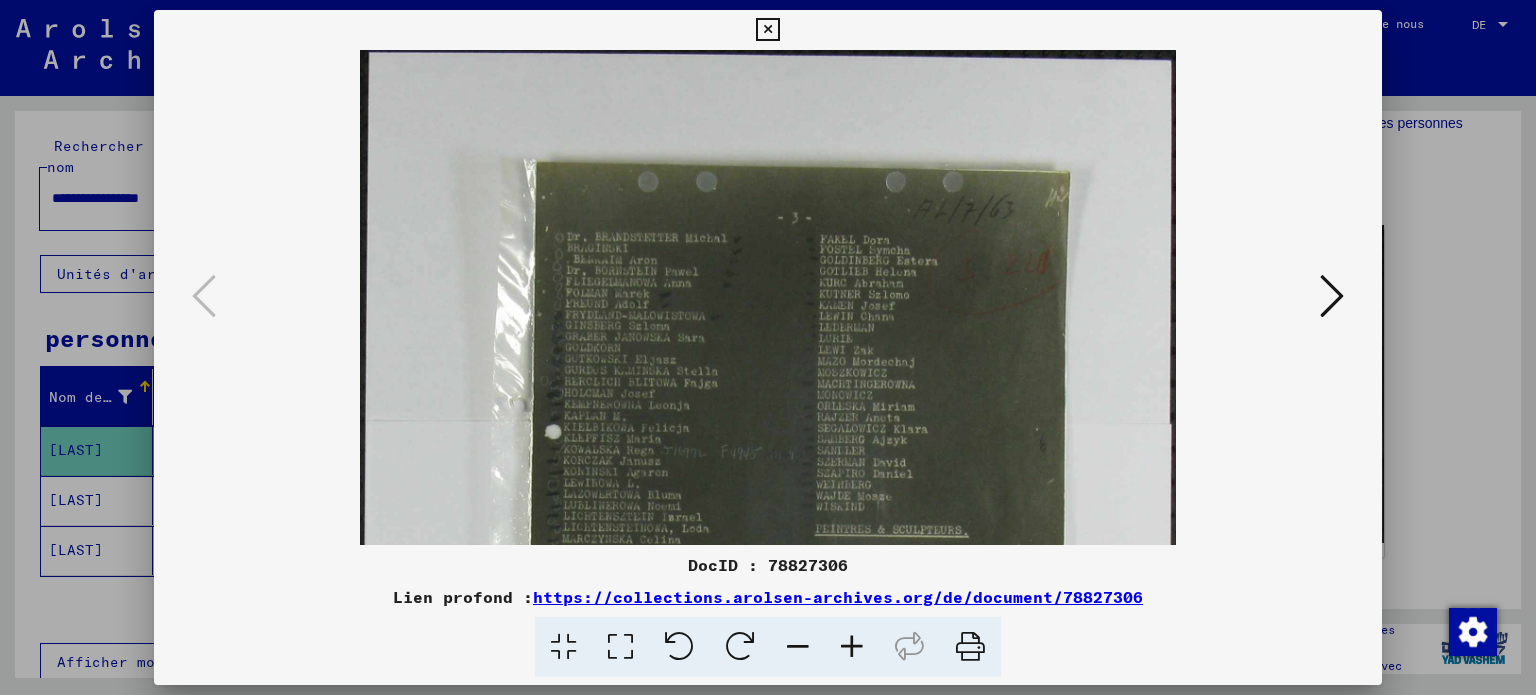 click at bounding box center (852, 647) 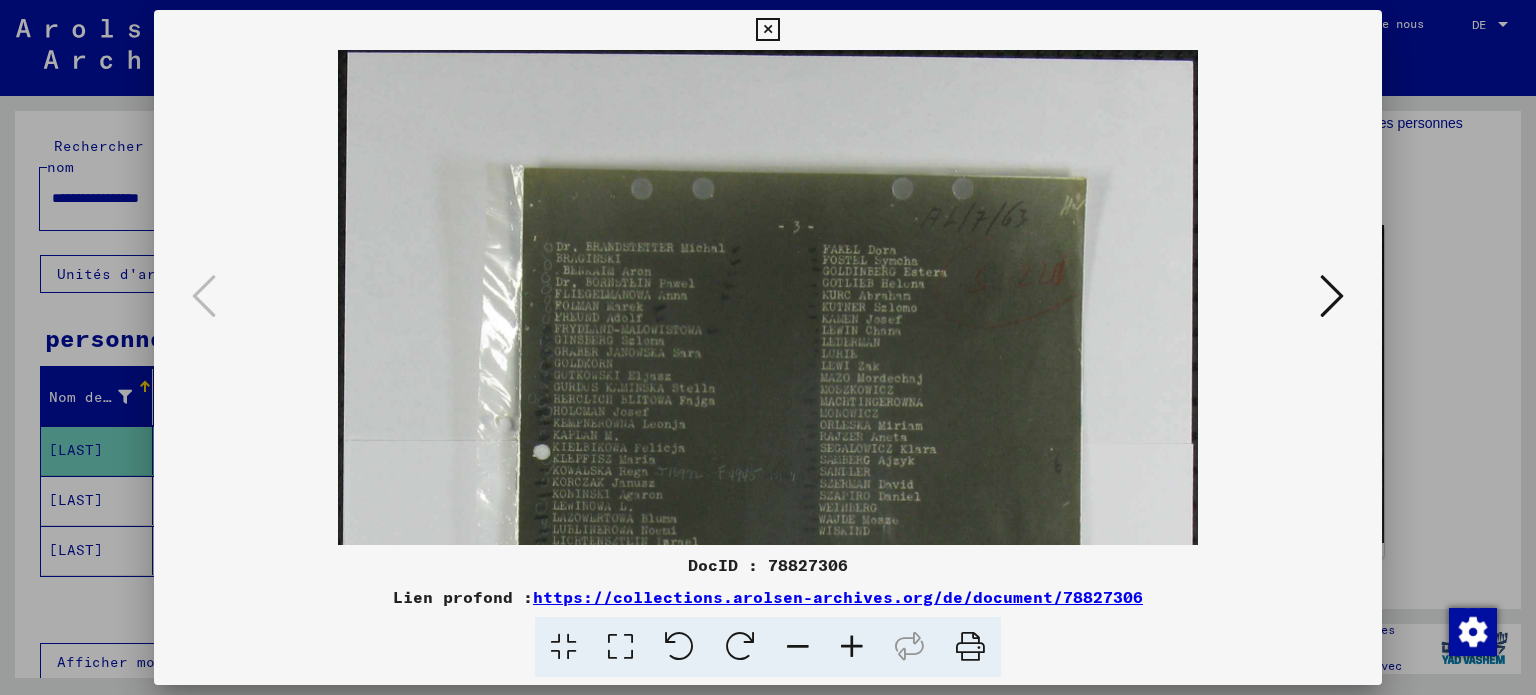 click at bounding box center (852, 647) 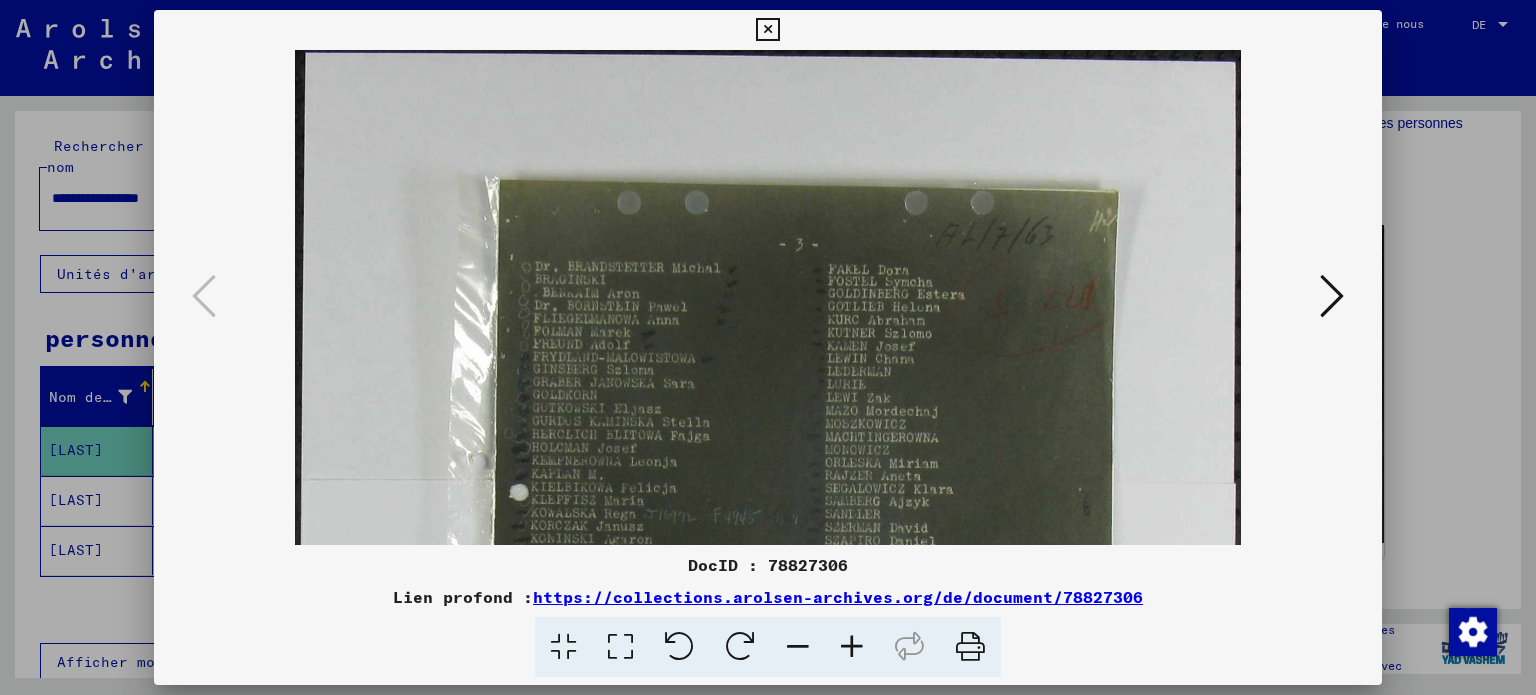 click at bounding box center [852, 647] 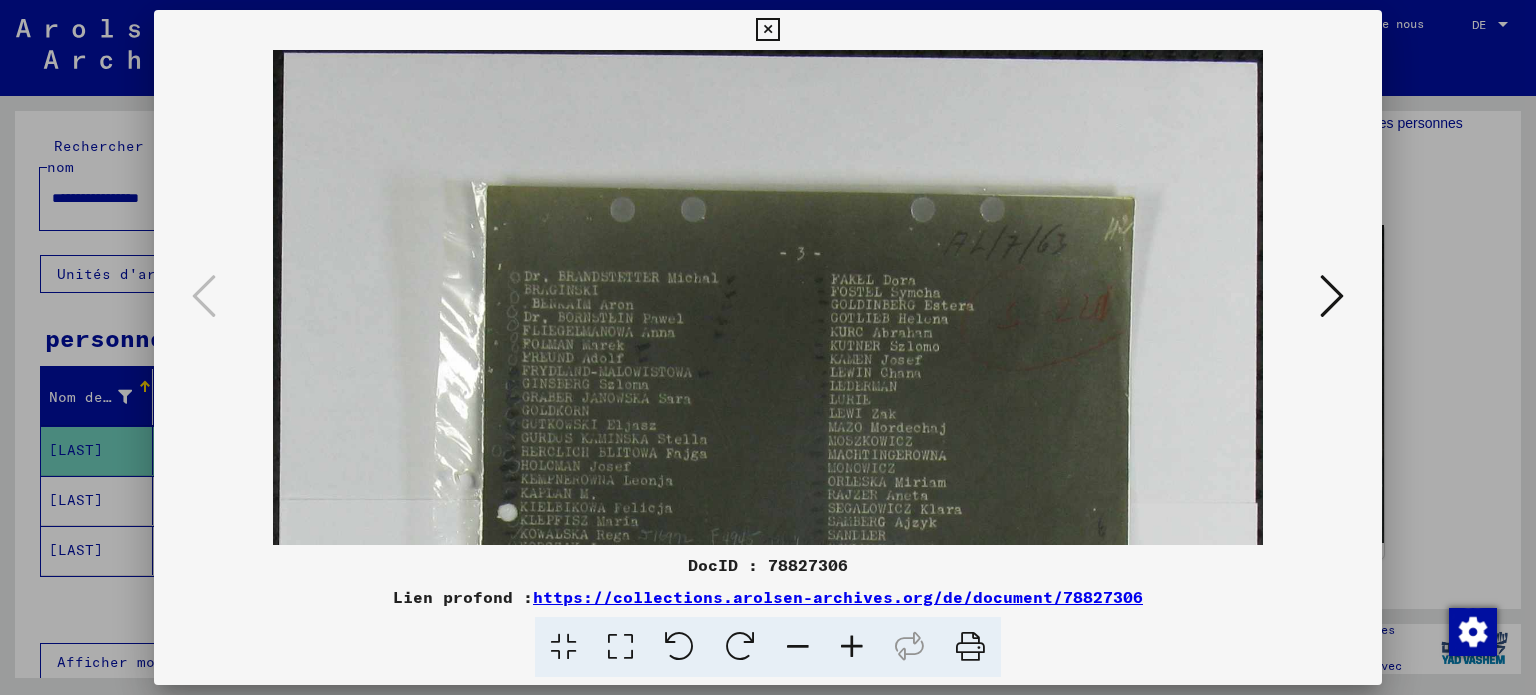 click at bounding box center (852, 647) 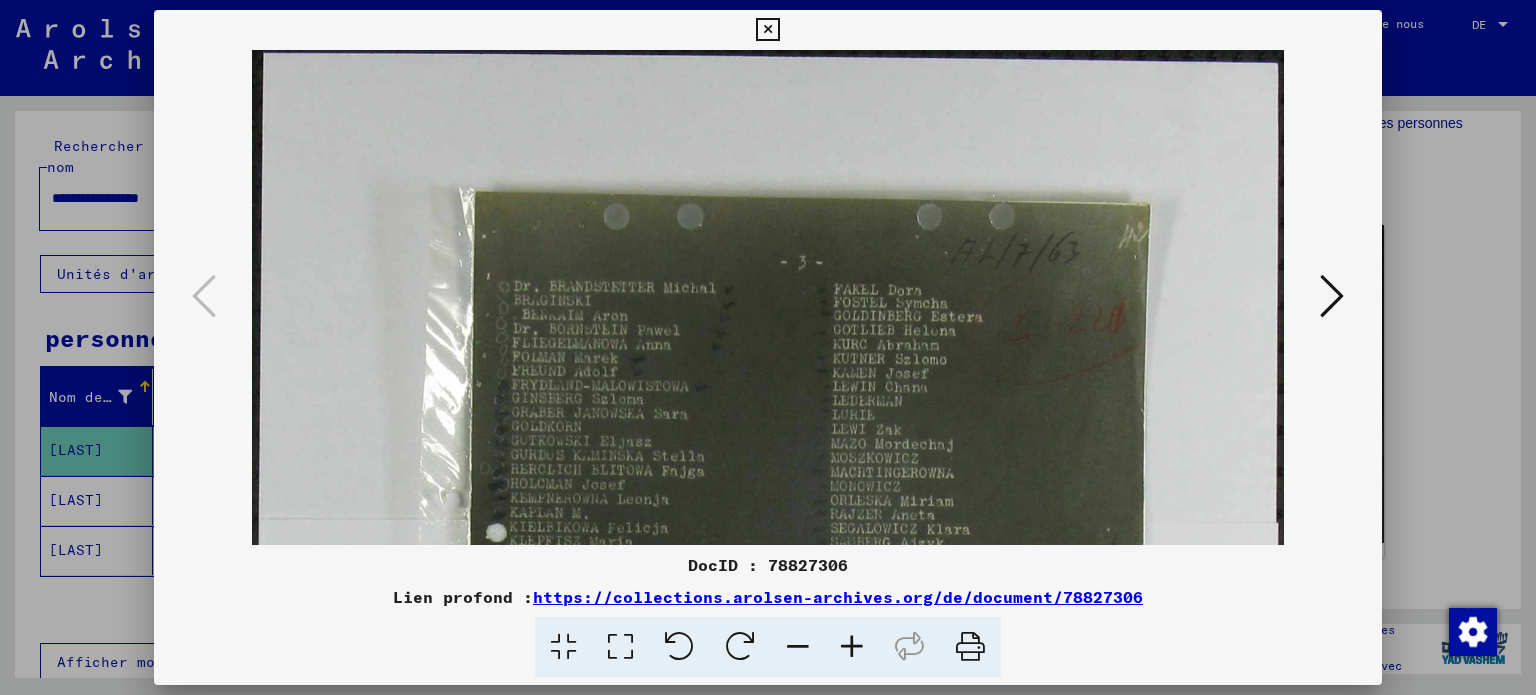 click at bounding box center [852, 647] 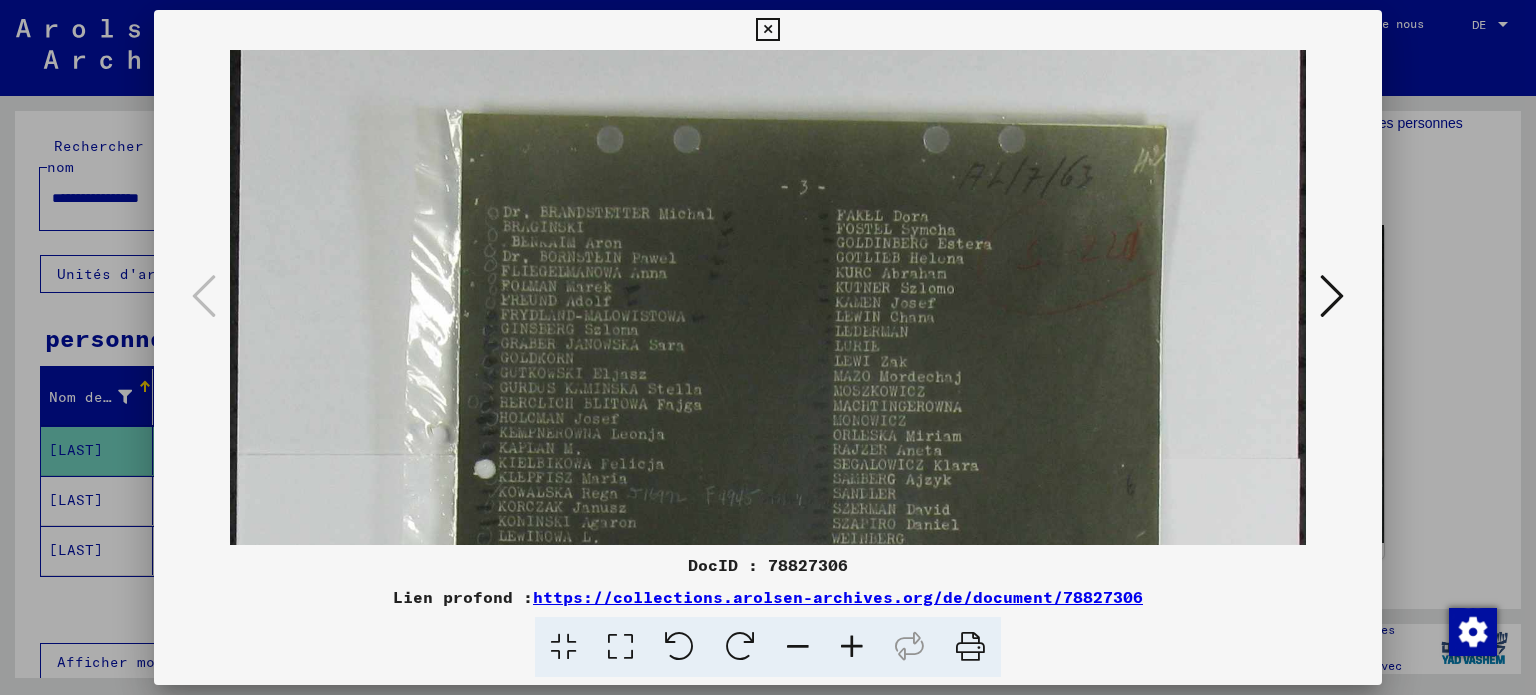 drag, startPoint x: 610, startPoint y: 479, endPoint x: 608, endPoint y: 397, distance: 82.02438 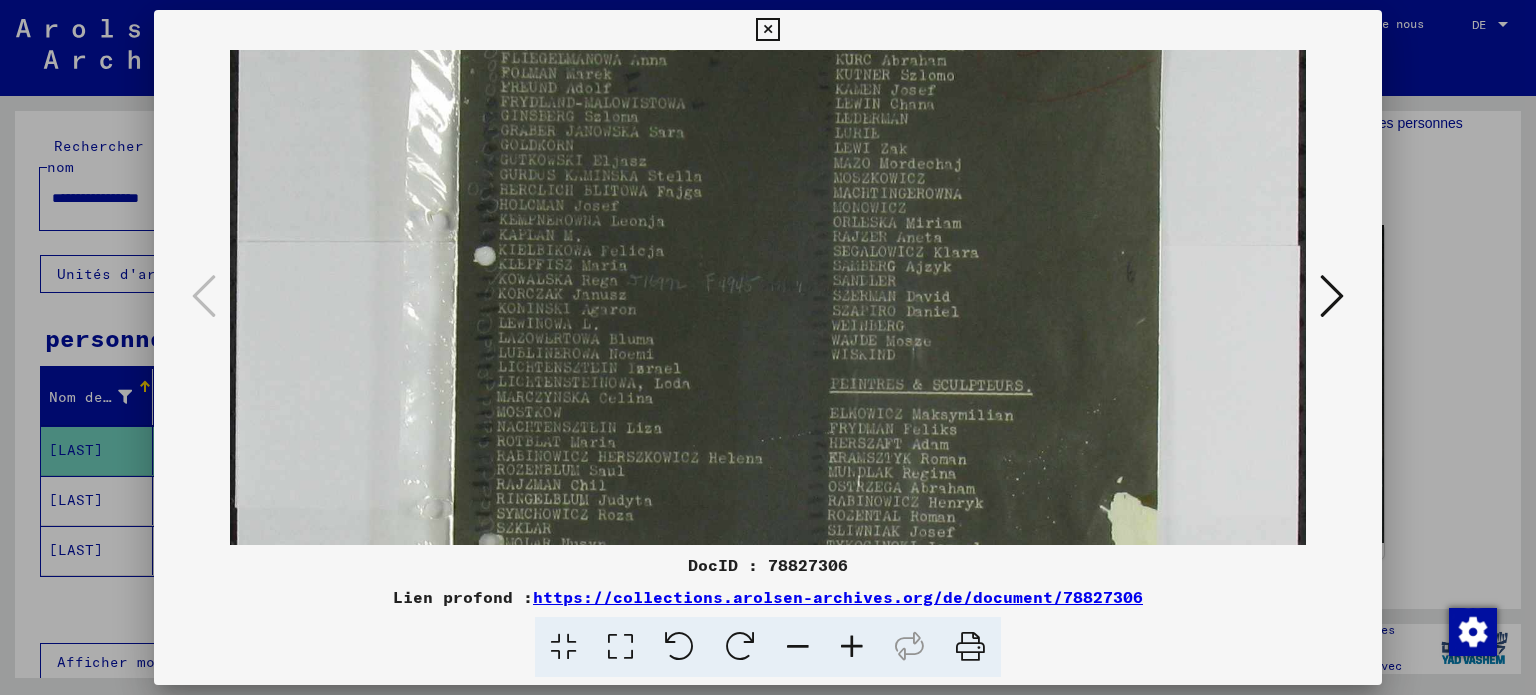 drag, startPoint x: 594, startPoint y: 408, endPoint x: 596, endPoint y: 251, distance: 157.01274 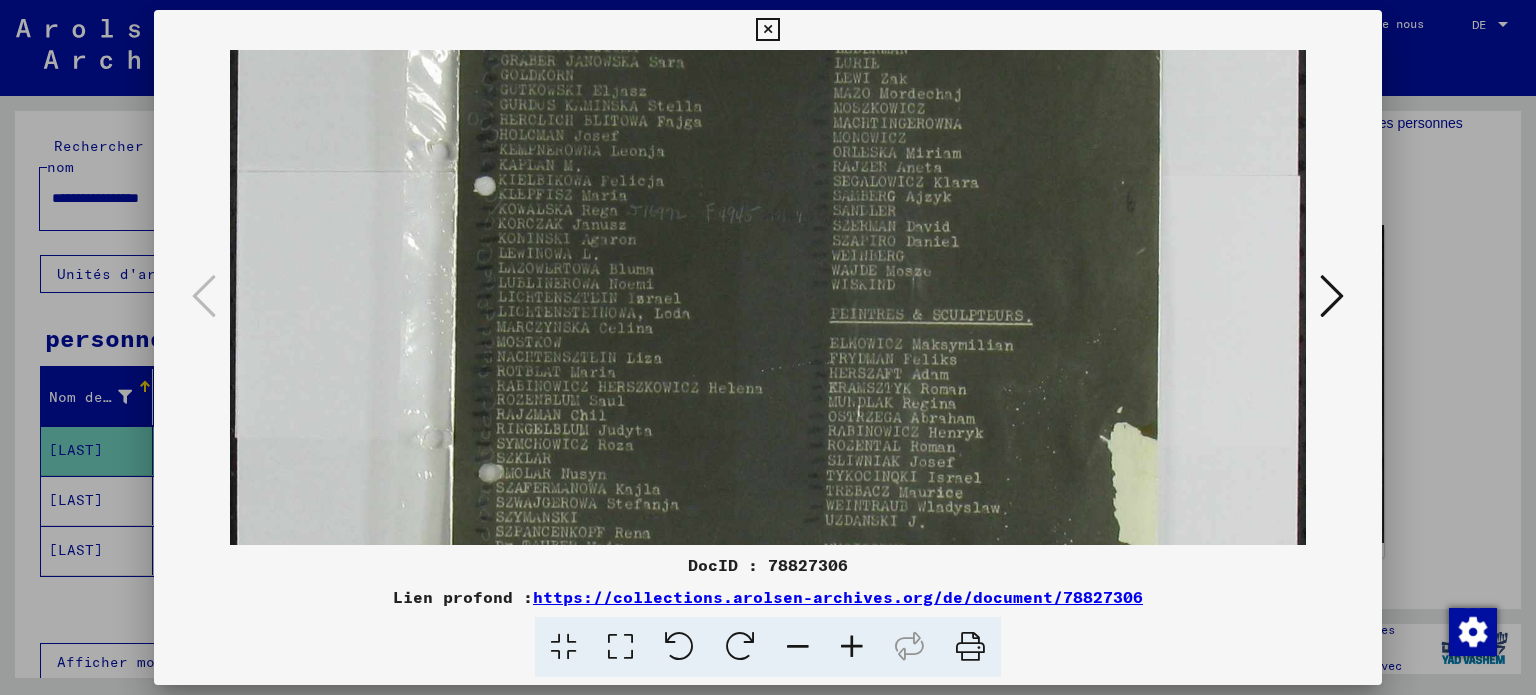 drag, startPoint x: 588, startPoint y: 425, endPoint x: 576, endPoint y: 372, distance: 54.34151 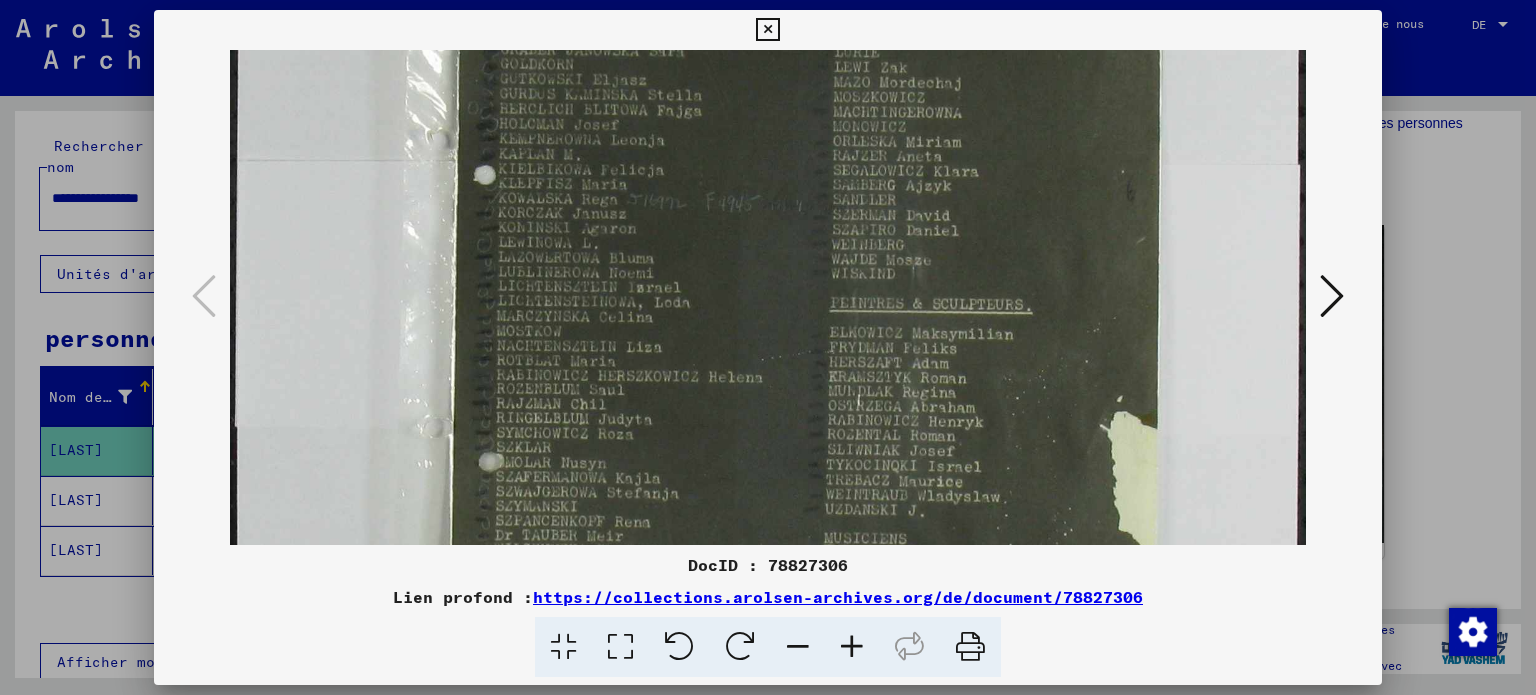 drag, startPoint x: 591, startPoint y: 478, endPoint x: 589, endPoint y: 467, distance: 11.18034 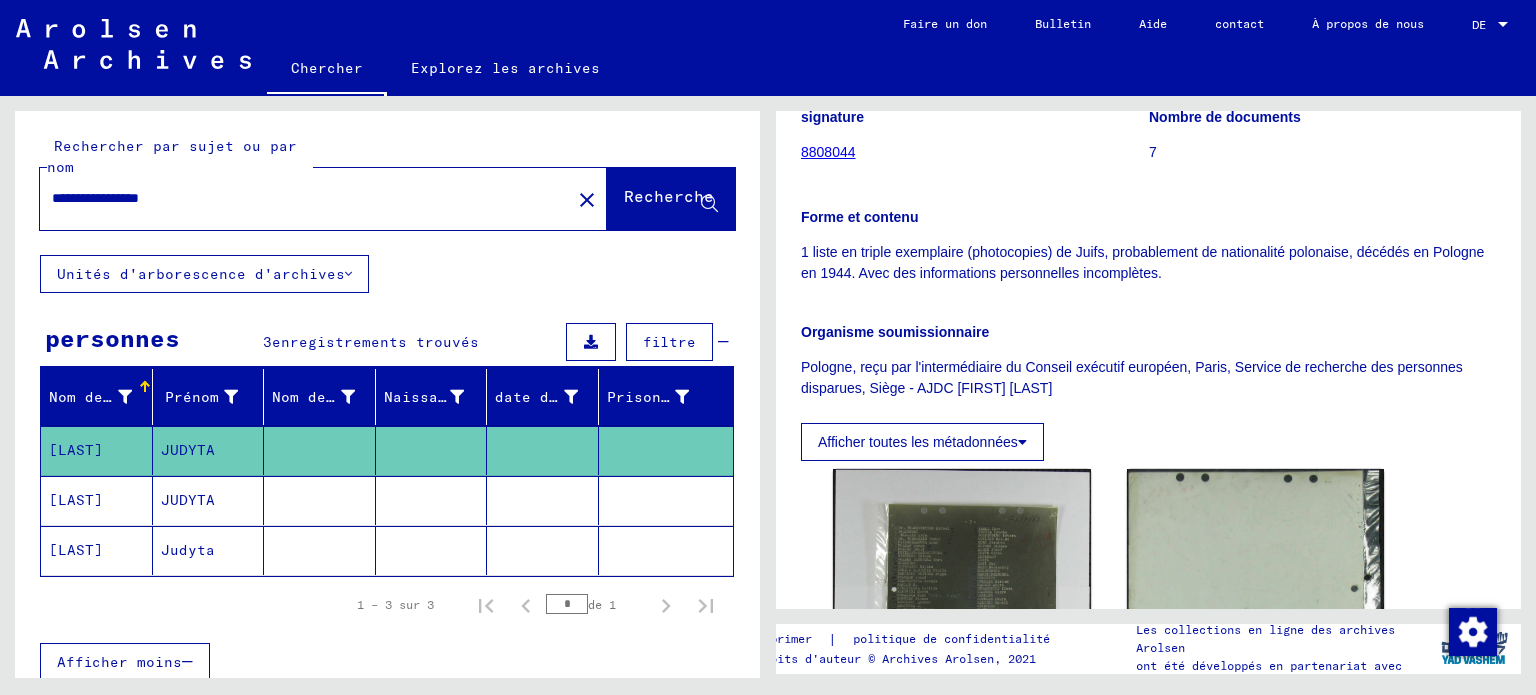scroll, scrollTop: 400, scrollLeft: 0, axis: vertical 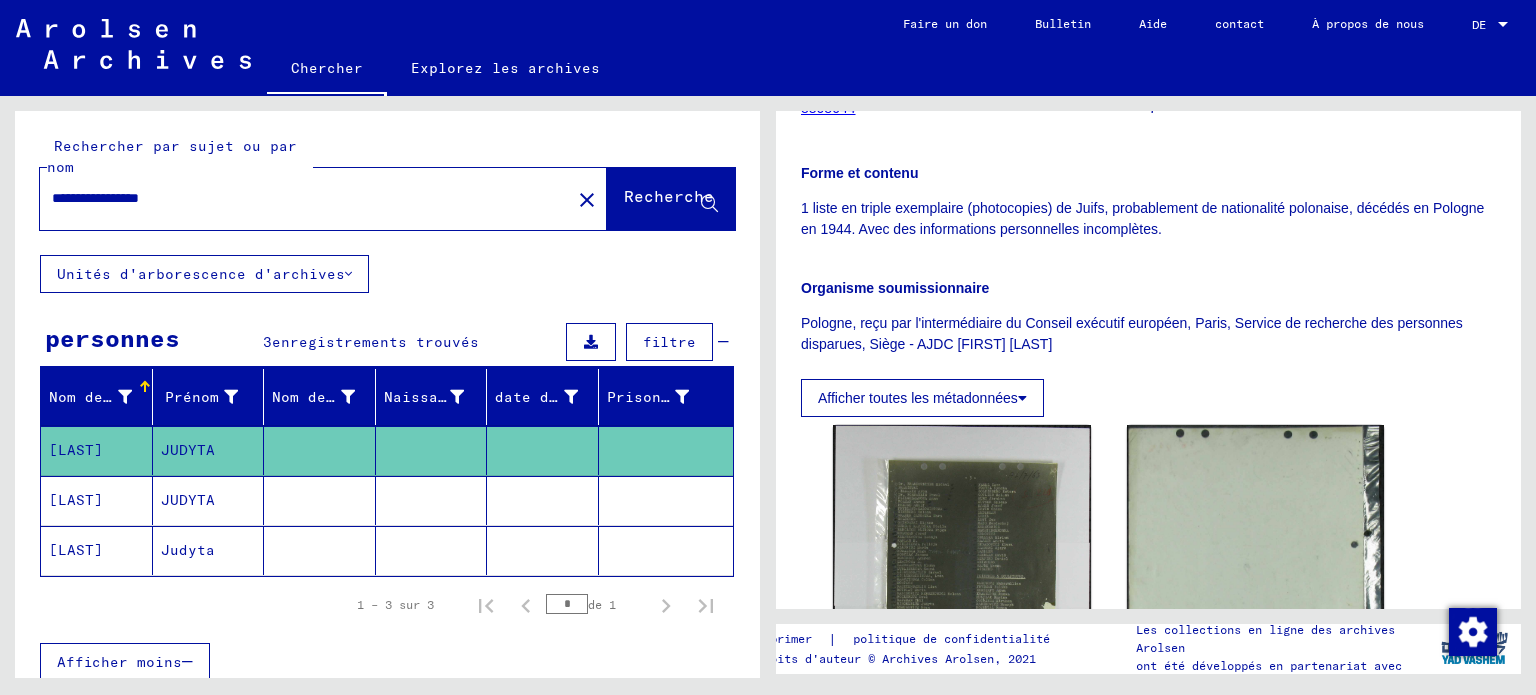 click on "Judyta" 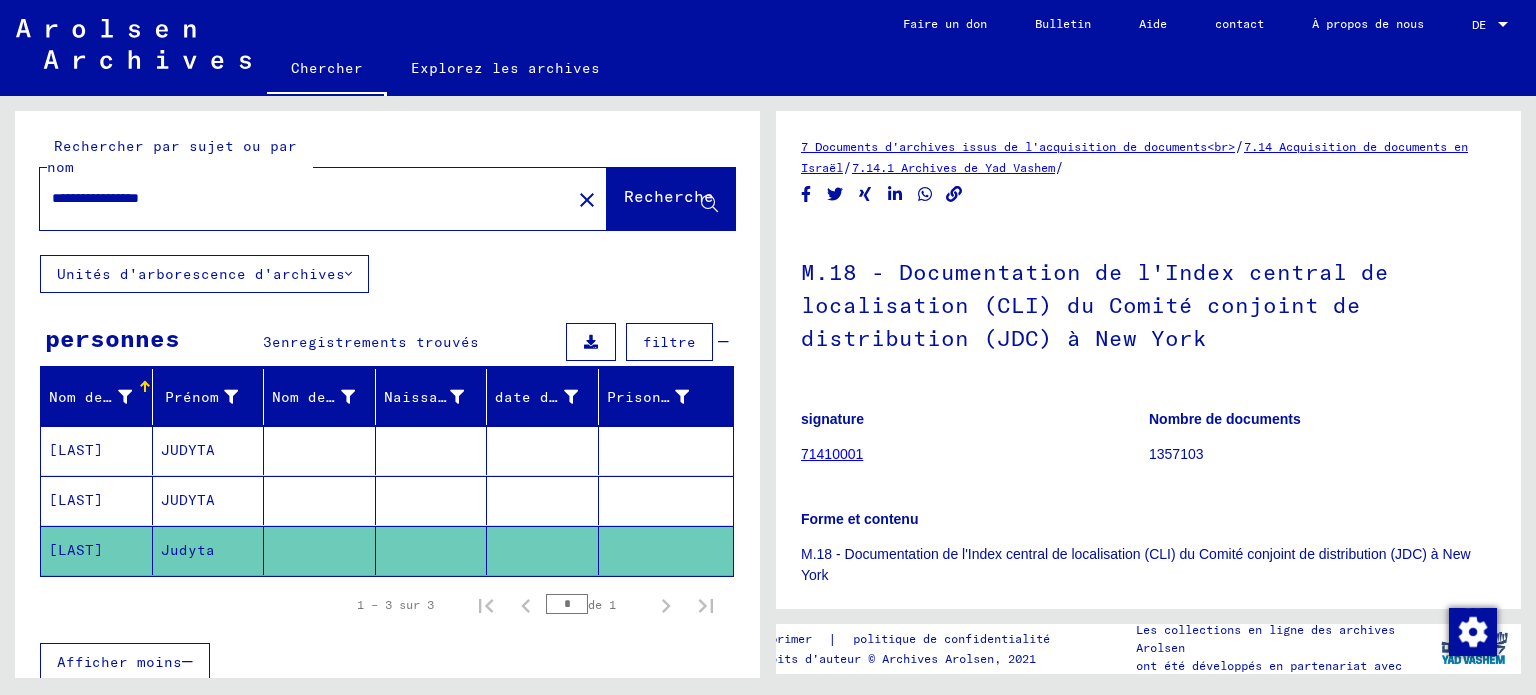 scroll, scrollTop: 0, scrollLeft: 0, axis: both 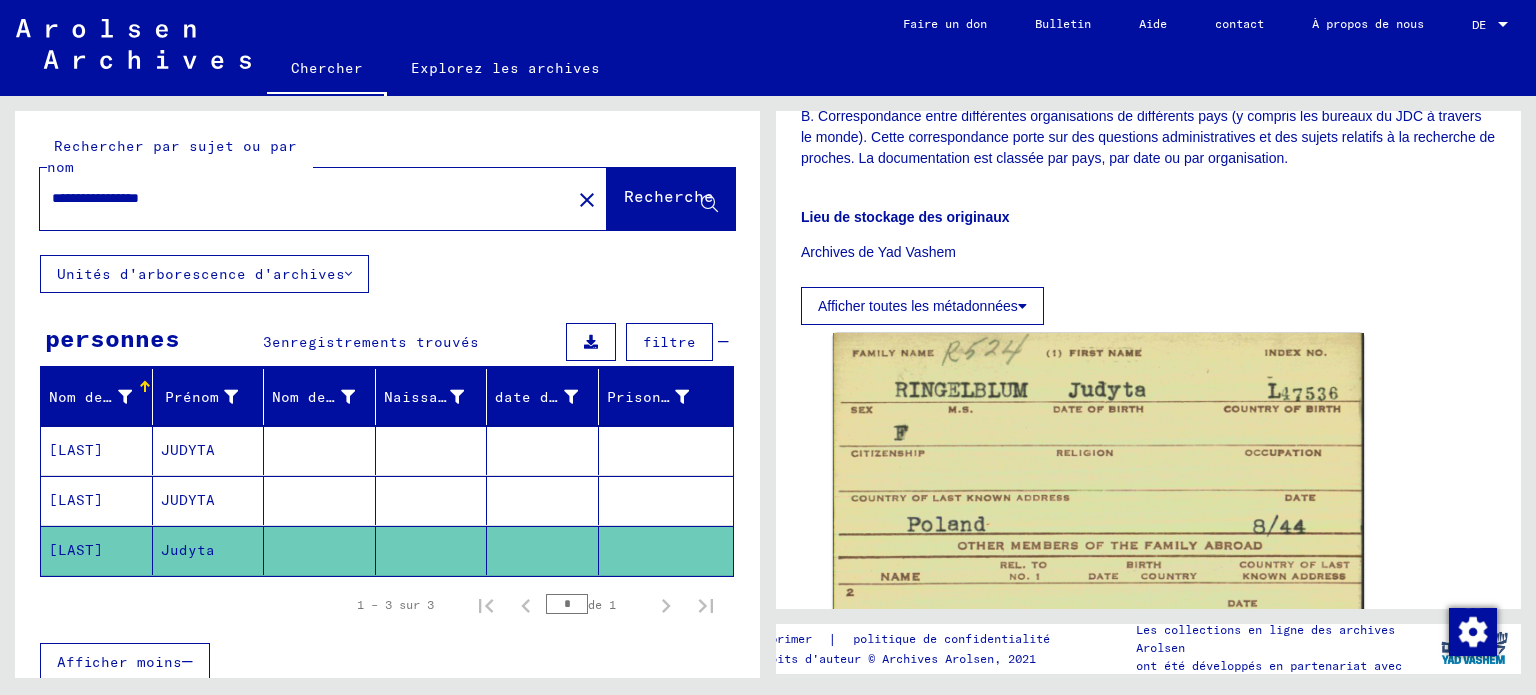 drag, startPoint x: 102, startPoint y: 202, endPoint x: 43, endPoint y: 203, distance: 59.008472 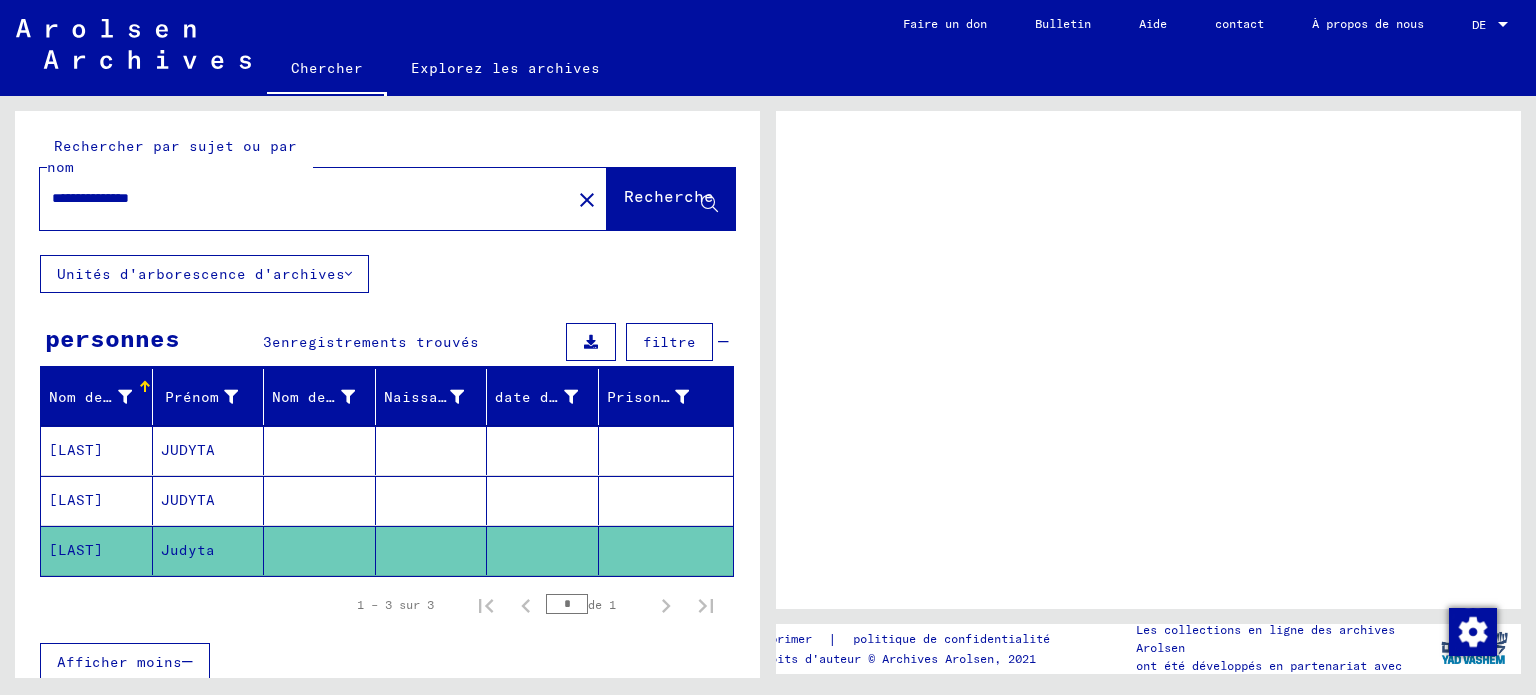scroll, scrollTop: 0, scrollLeft: 0, axis: both 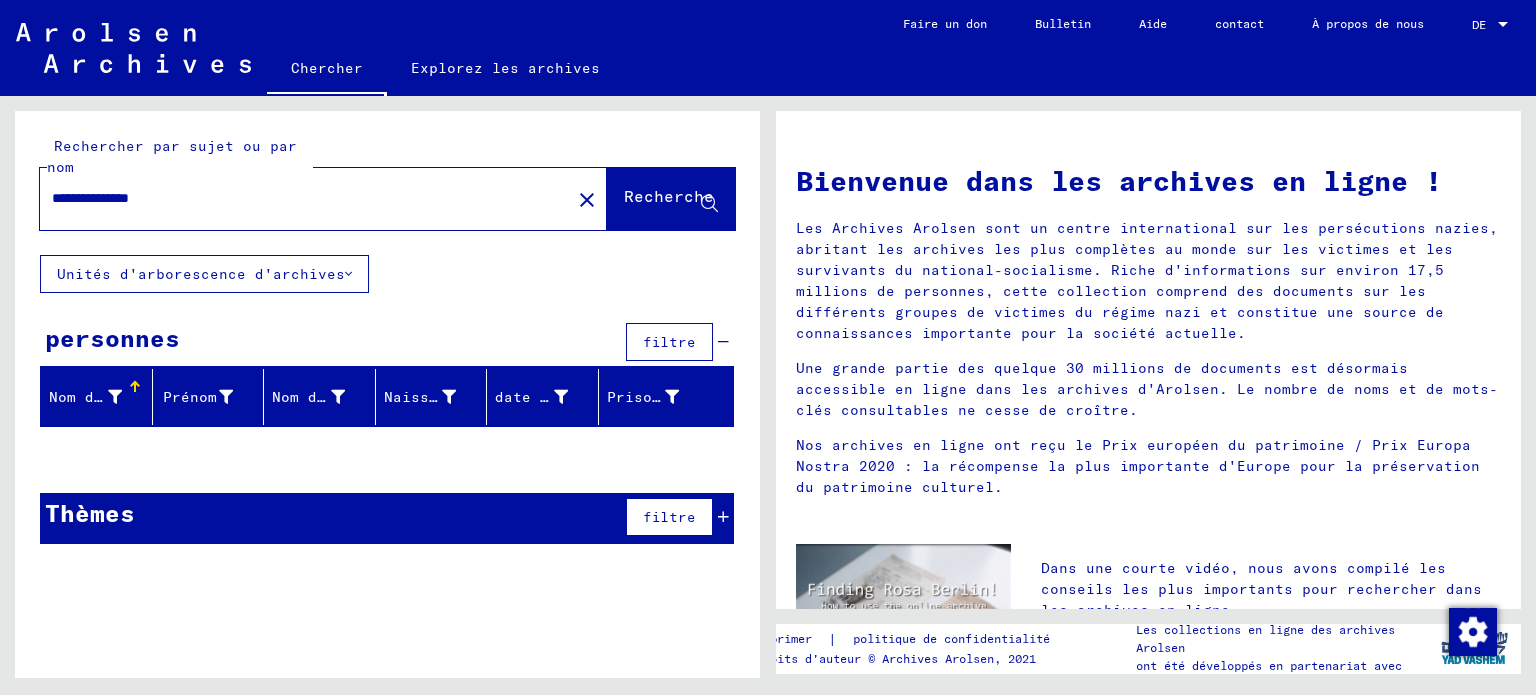 click on "**********" at bounding box center [299, 198] 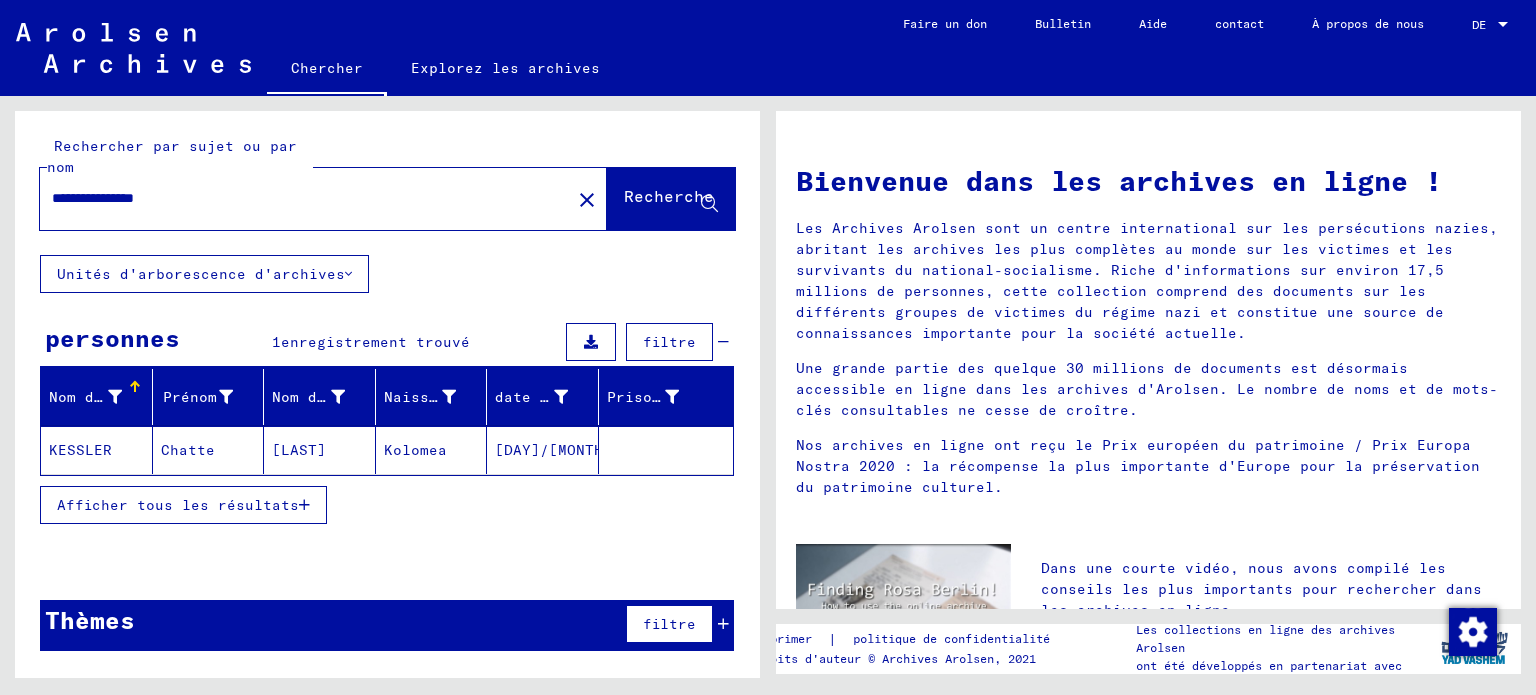 click on "[LAST]" 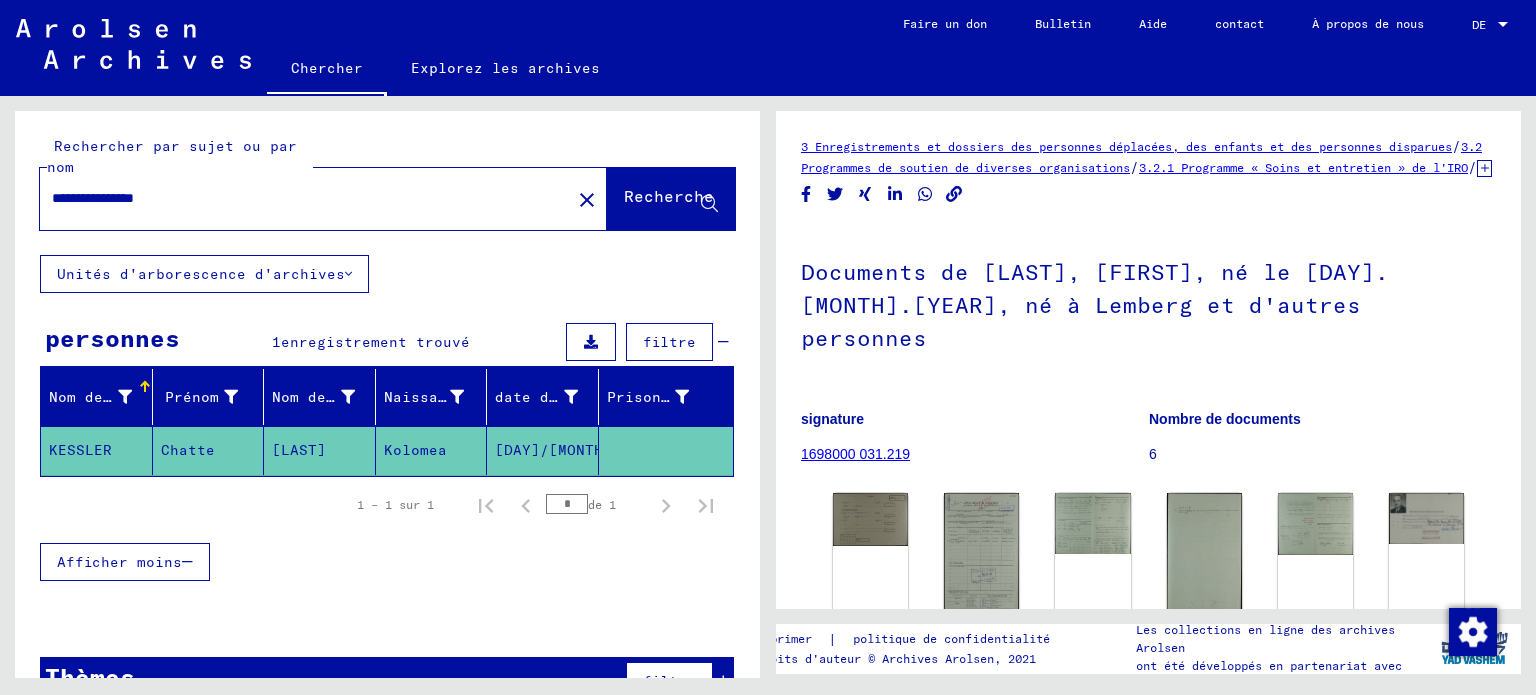scroll, scrollTop: 0, scrollLeft: 0, axis: both 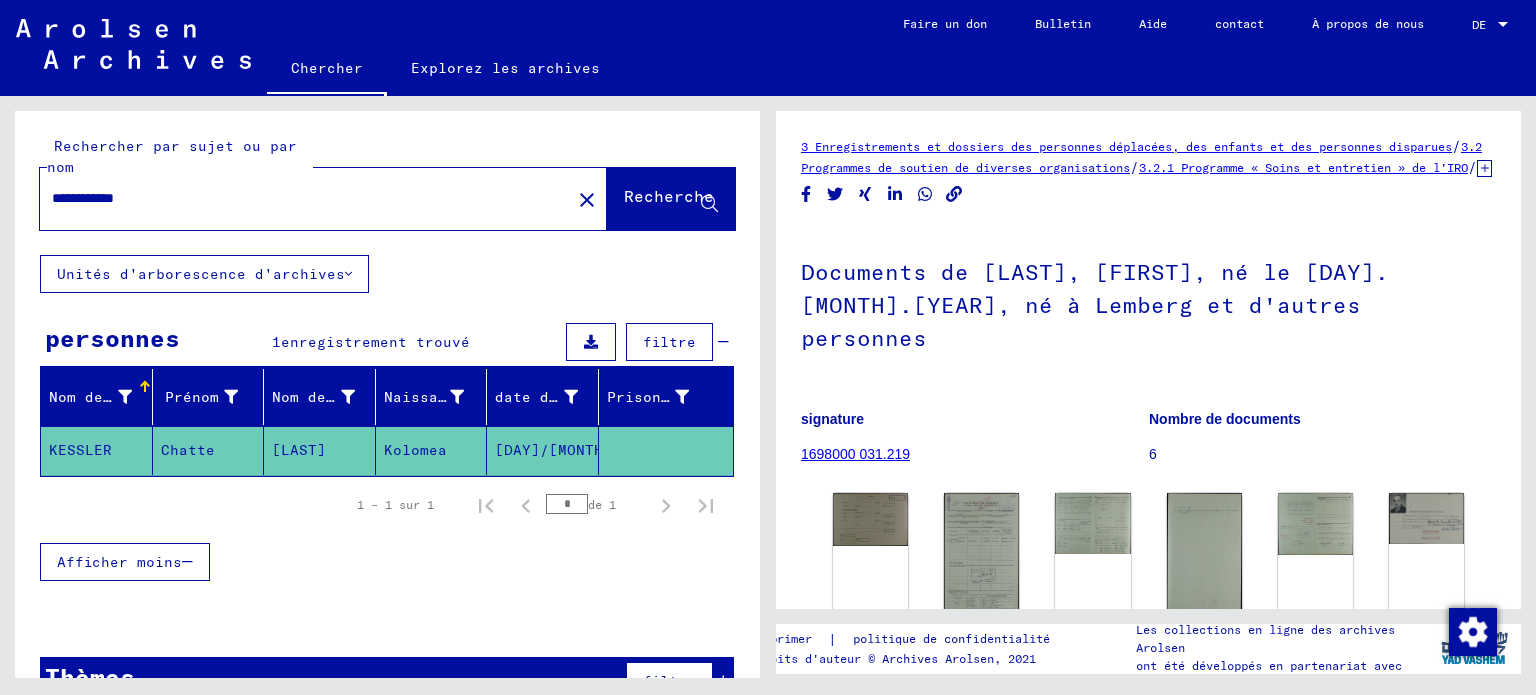 type on "**********" 